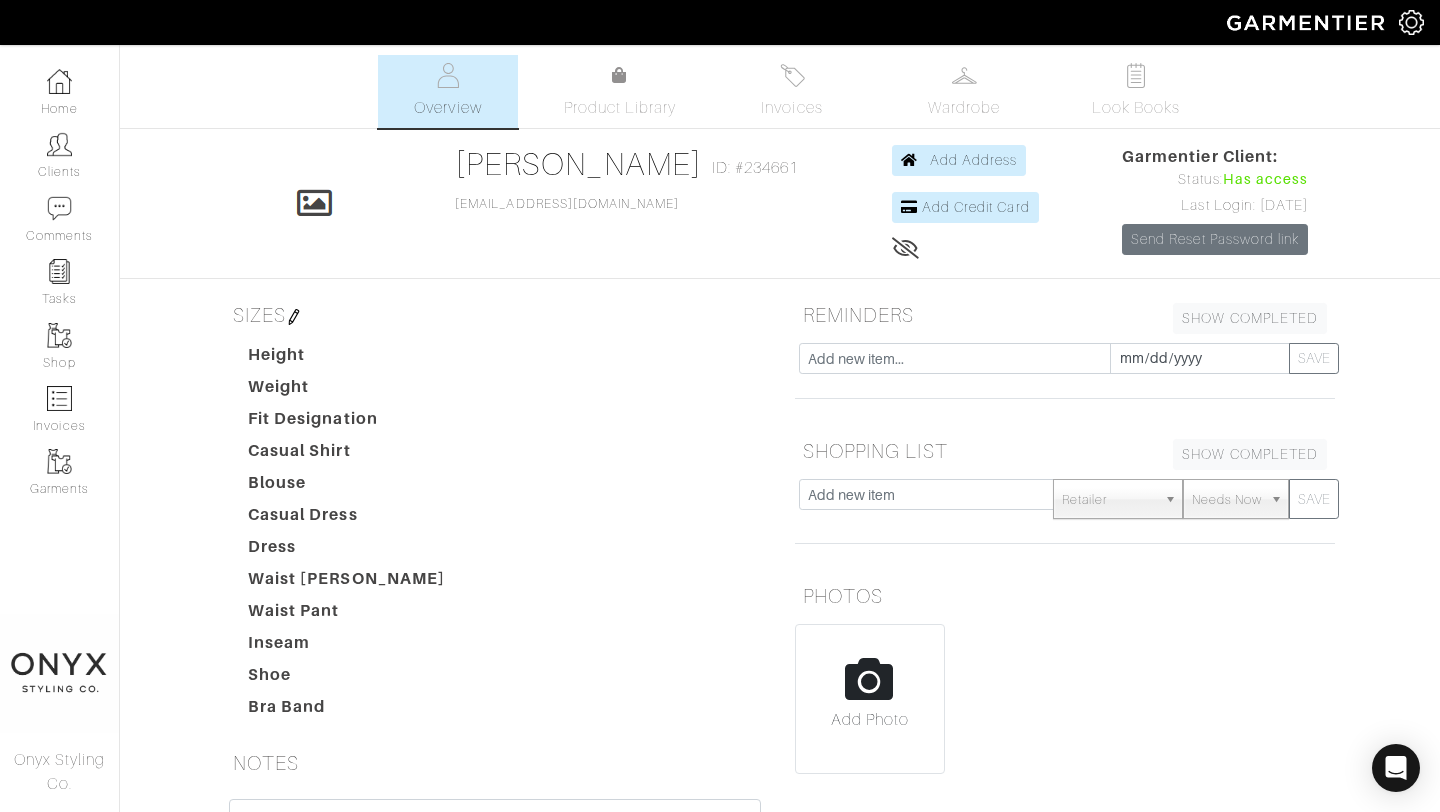 scroll, scrollTop: 0, scrollLeft: 0, axis: both 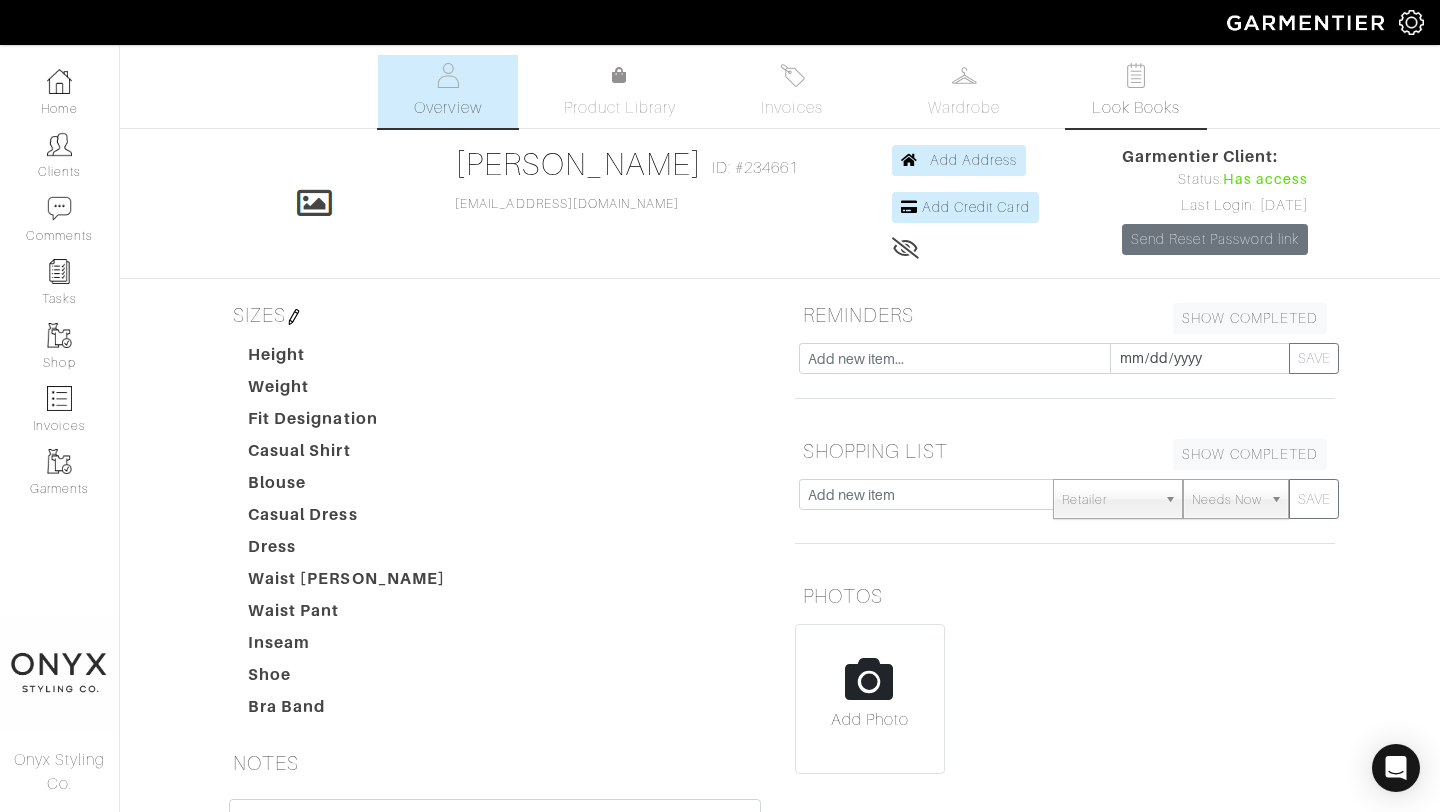 click on "Look Books" at bounding box center (1136, 91) 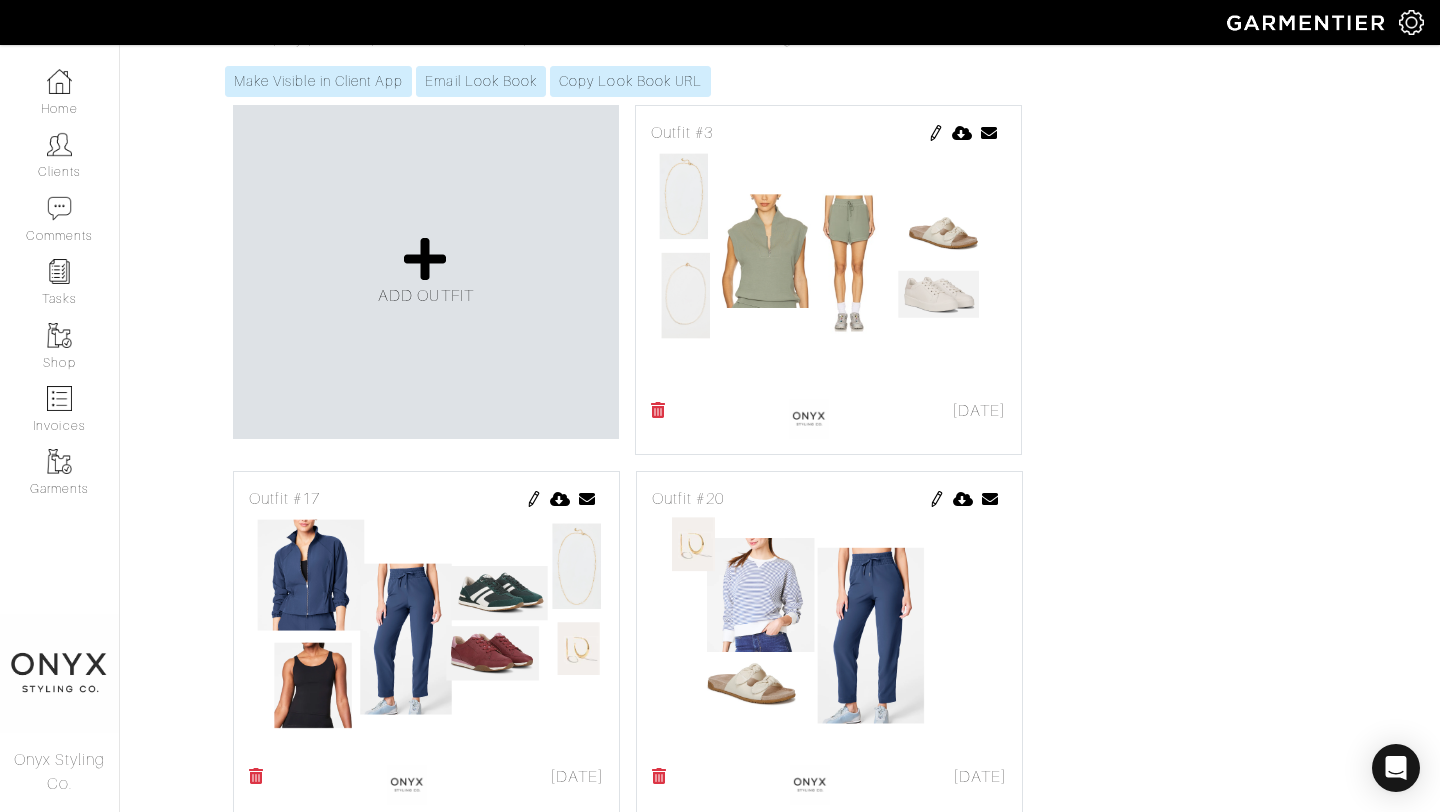 scroll, scrollTop: 0, scrollLeft: 0, axis: both 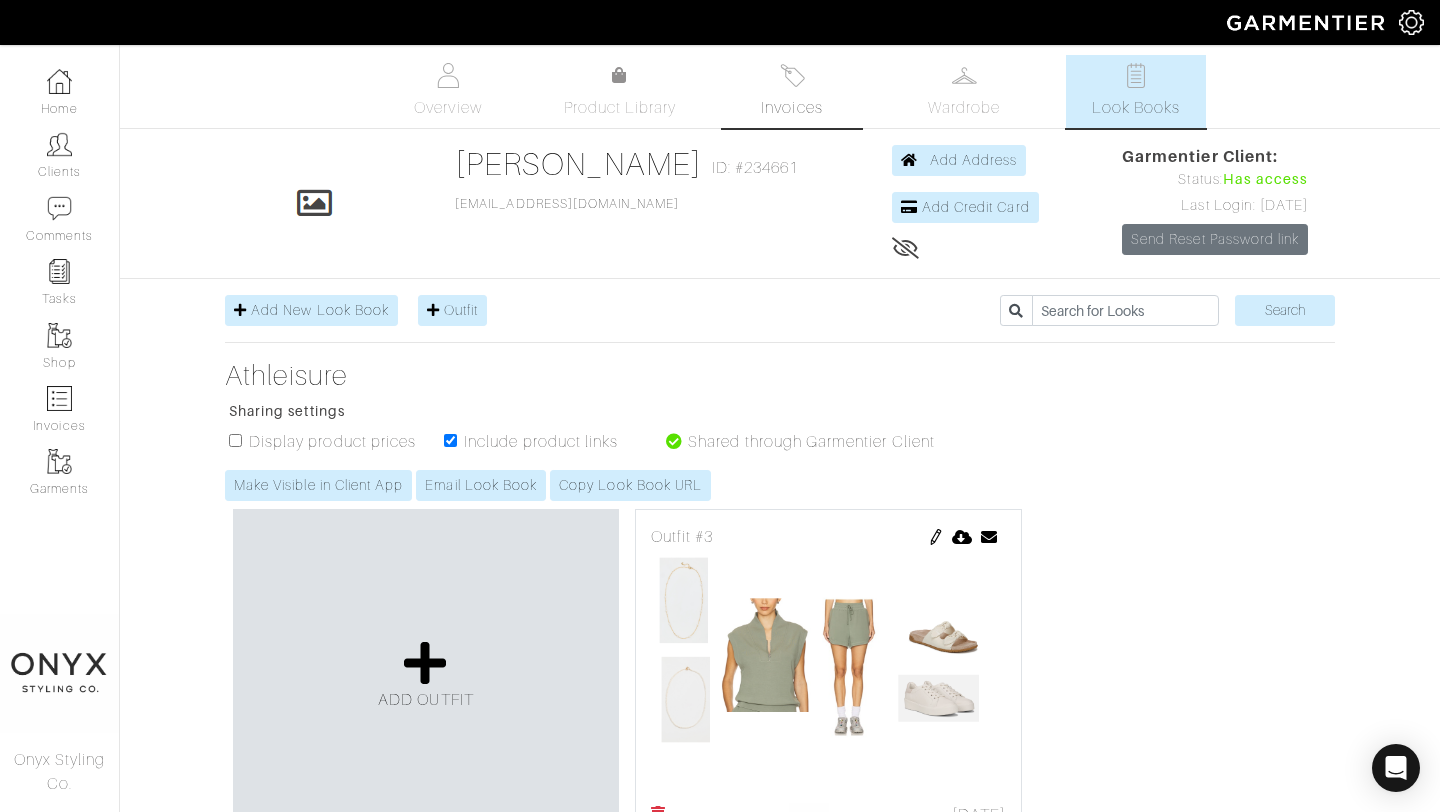 click on "Invoices" at bounding box center (791, 108) 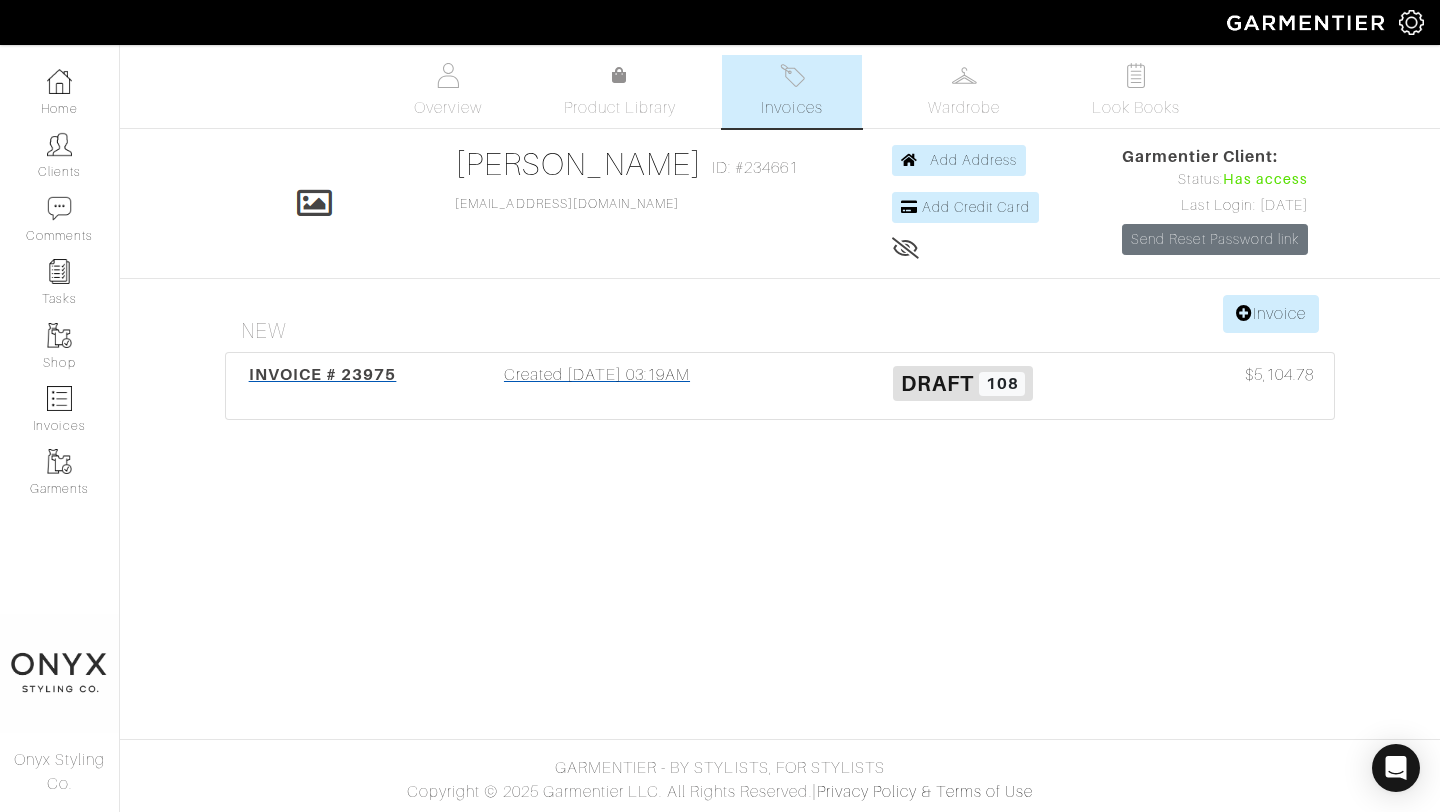 click on "INVOICE # 23975" at bounding box center (323, 374) 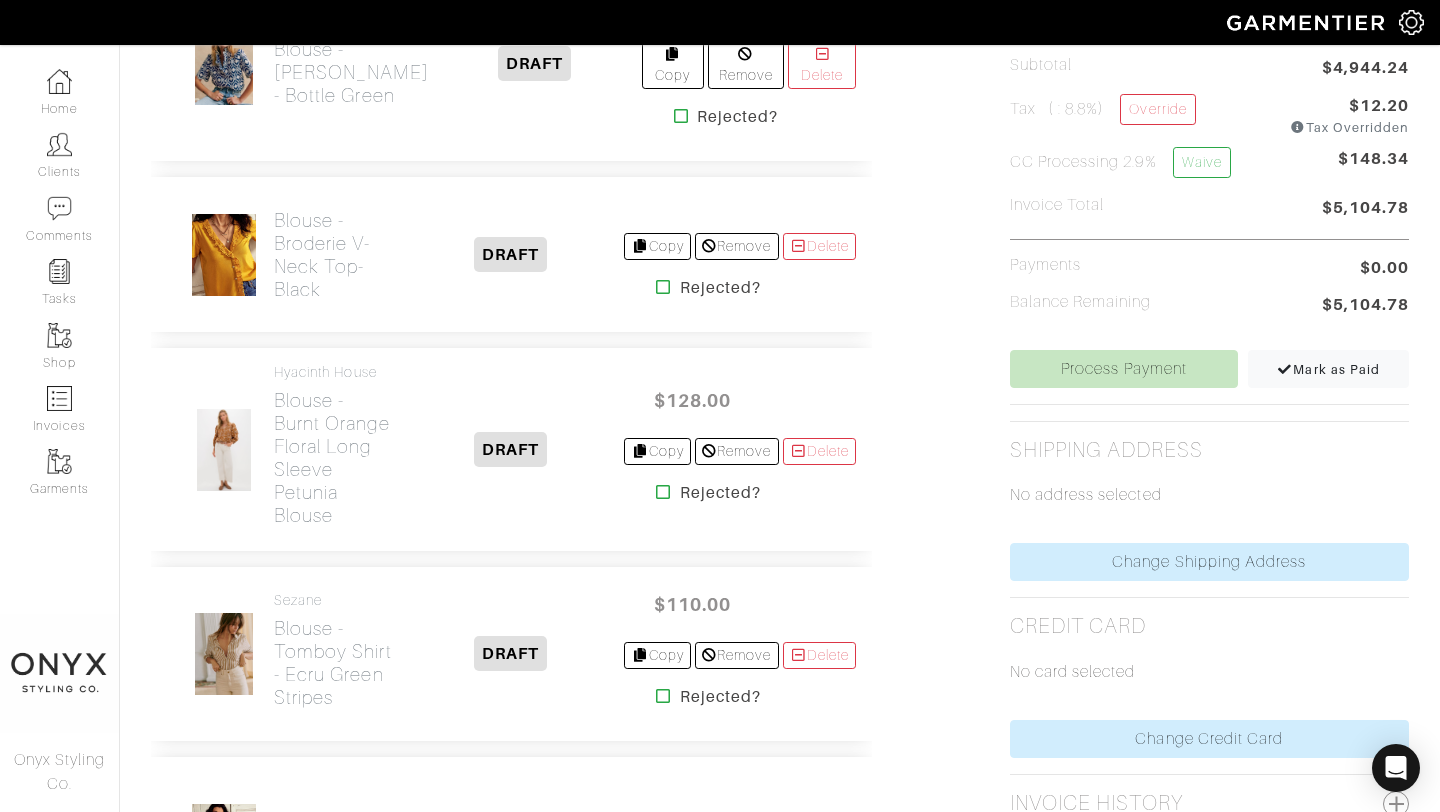 scroll, scrollTop: 595, scrollLeft: 0, axis: vertical 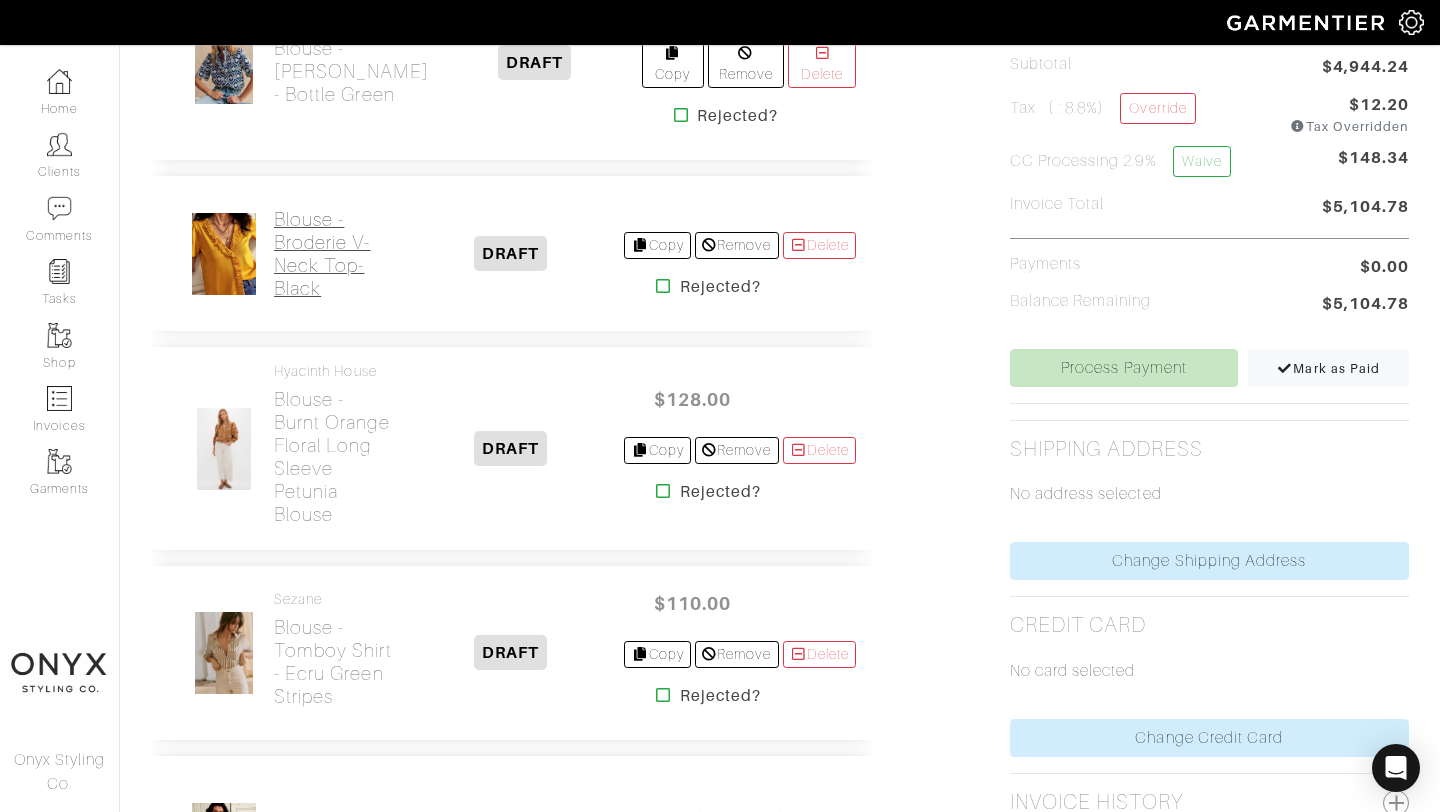 click on "Blouse -
Broderie V-Neck Top-Black" at bounding box center [335, 254] 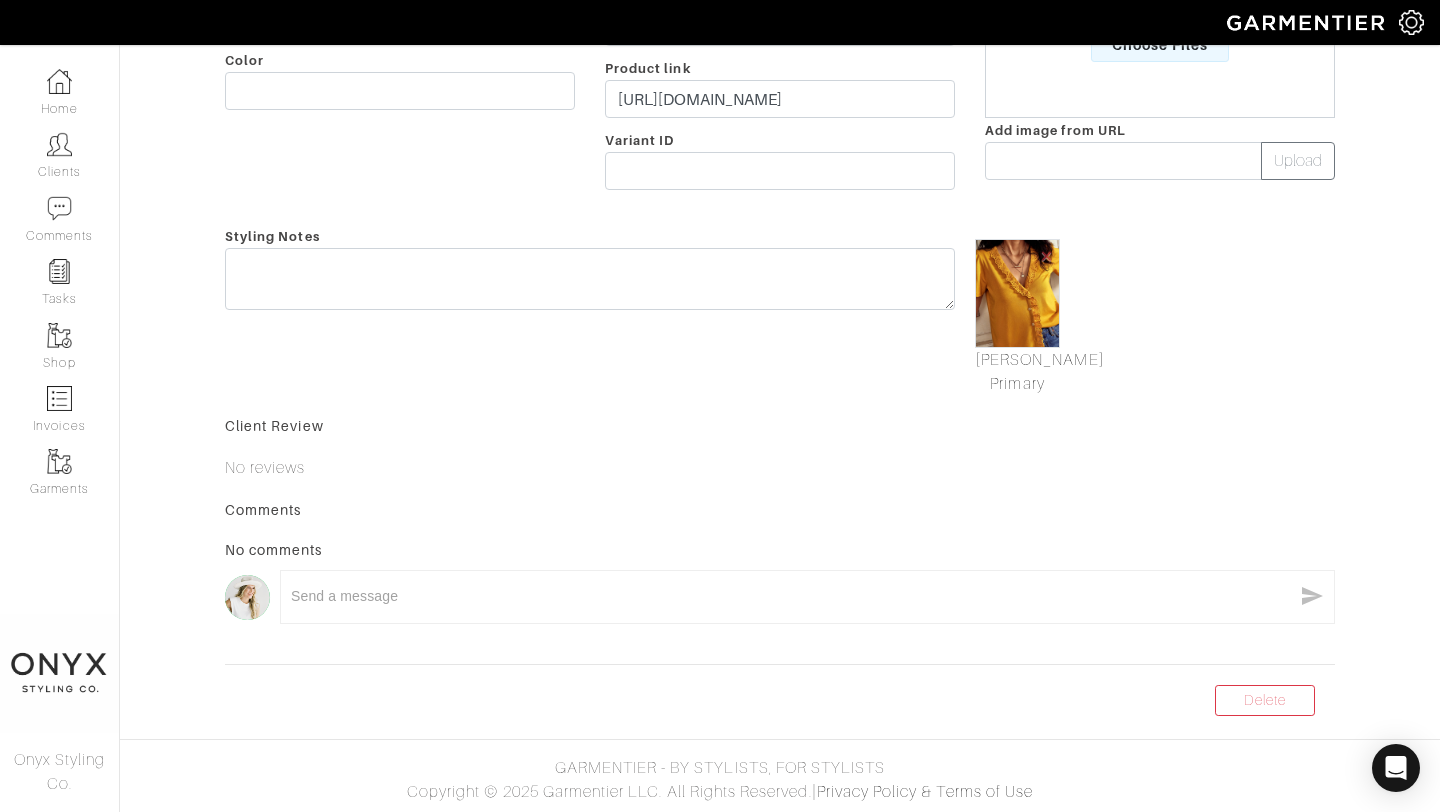 scroll, scrollTop: 0, scrollLeft: 0, axis: both 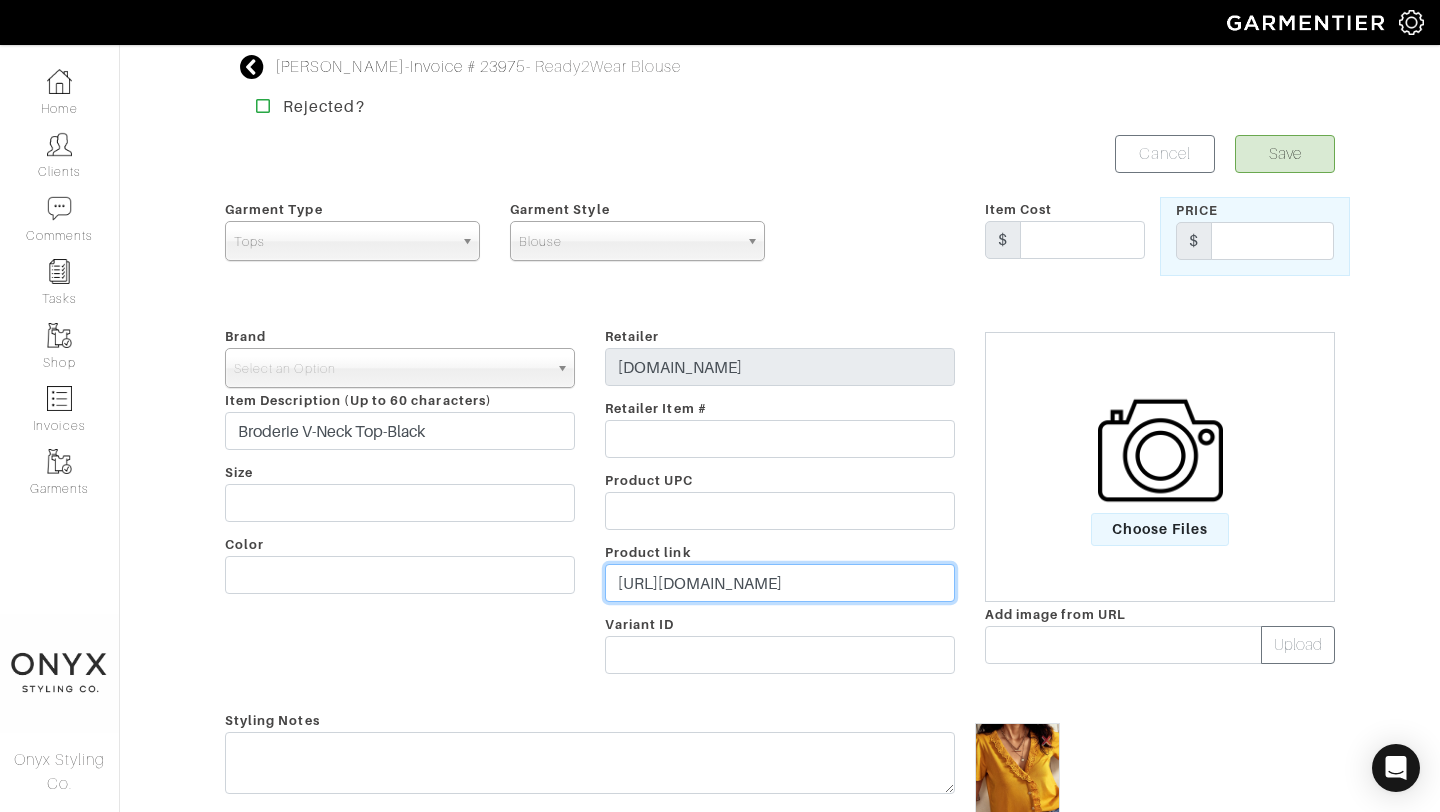 click on "https://us.boden.com/products/broderie-v-neck-top-golden-rye" at bounding box center [780, 583] 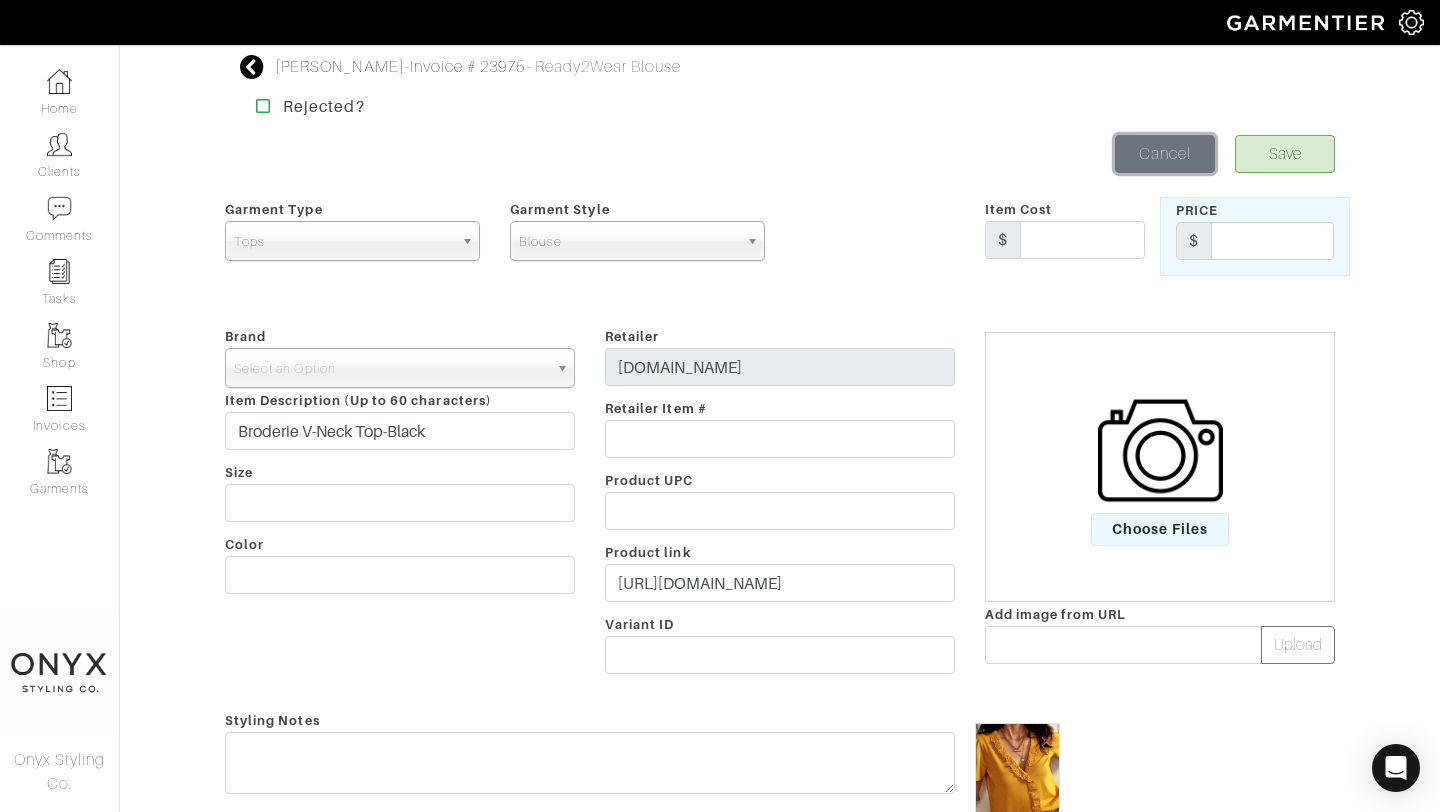 click on "Cancel" at bounding box center (1165, 154) 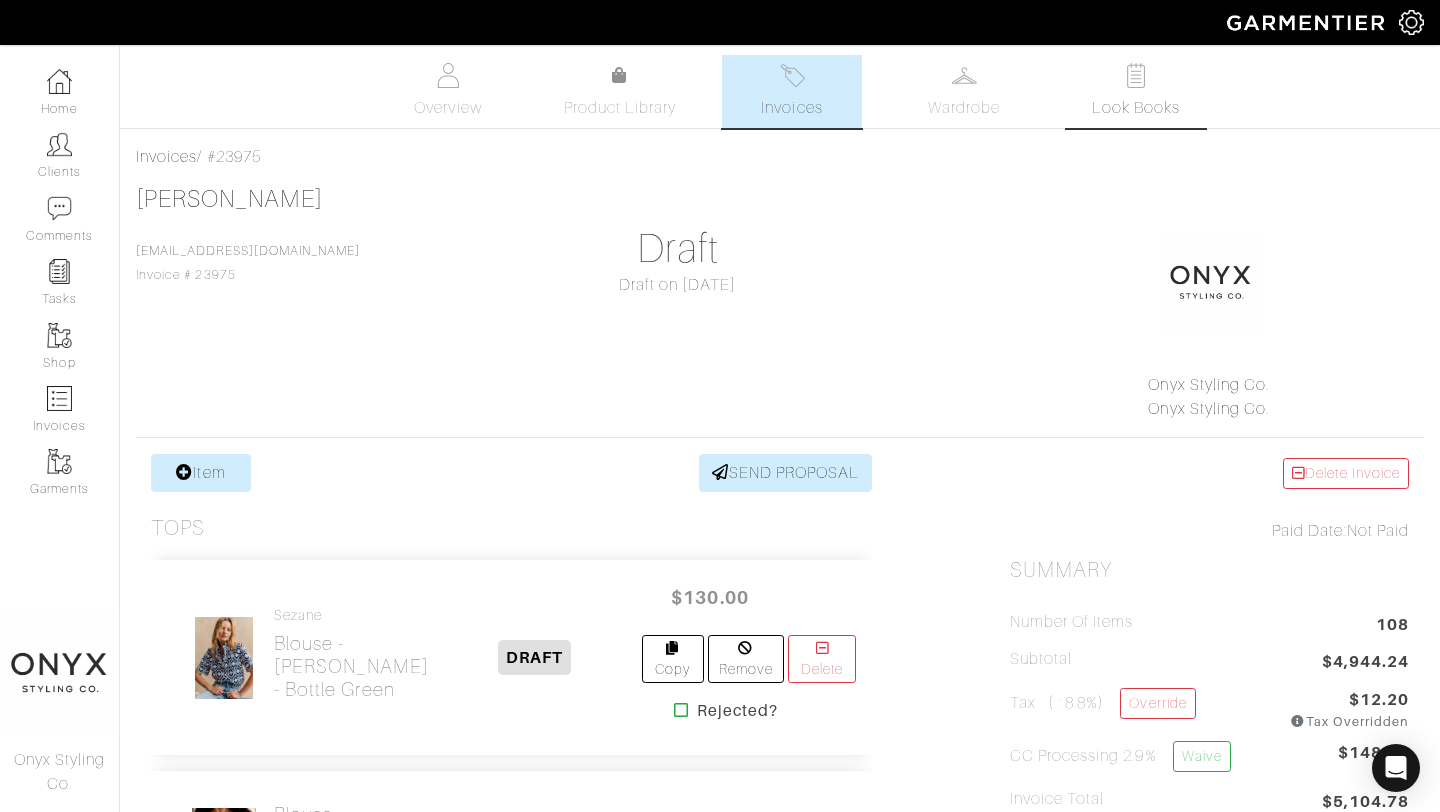 click on "Look Books" at bounding box center (1136, 108) 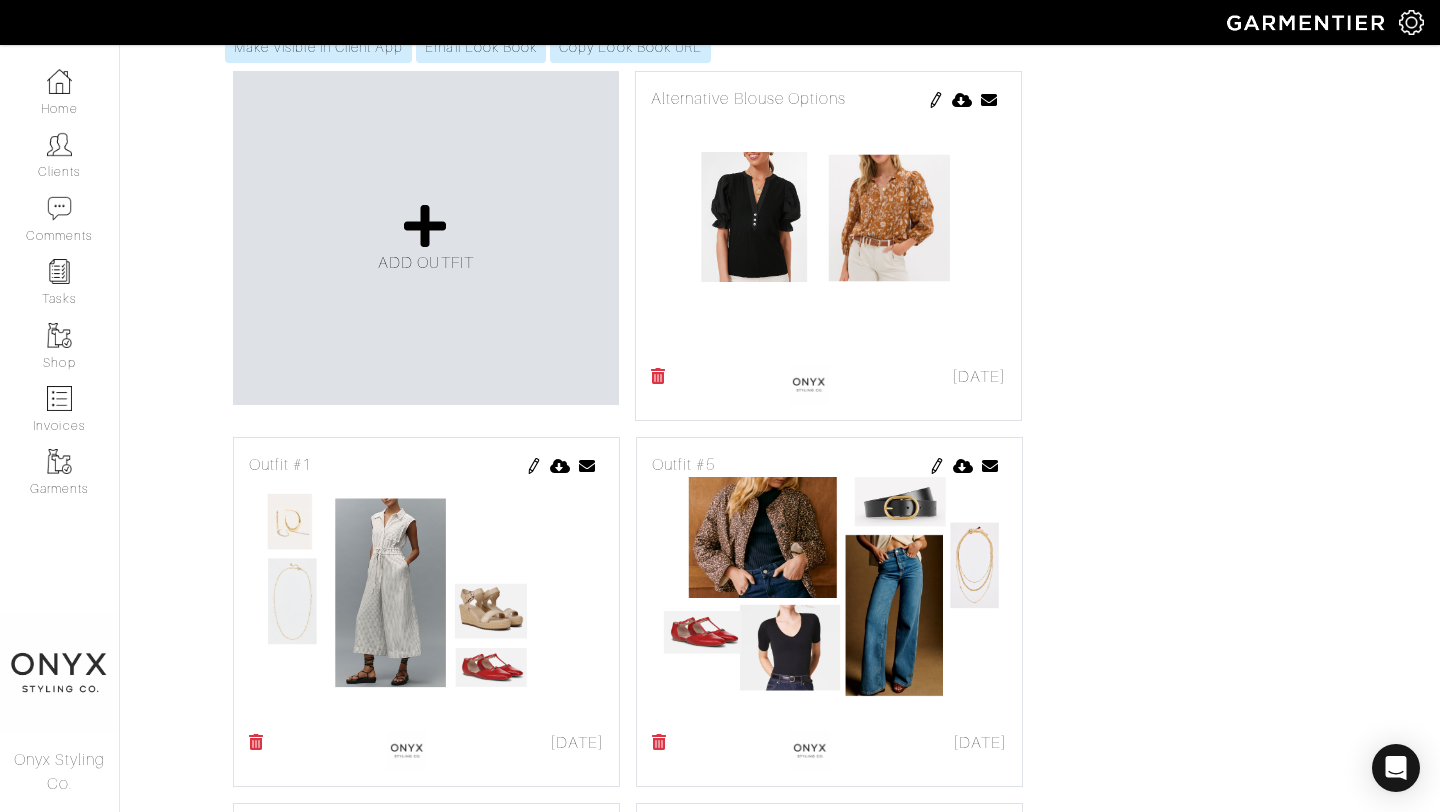 scroll, scrollTop: 1335, scrollLeft: 0, axis: vertical 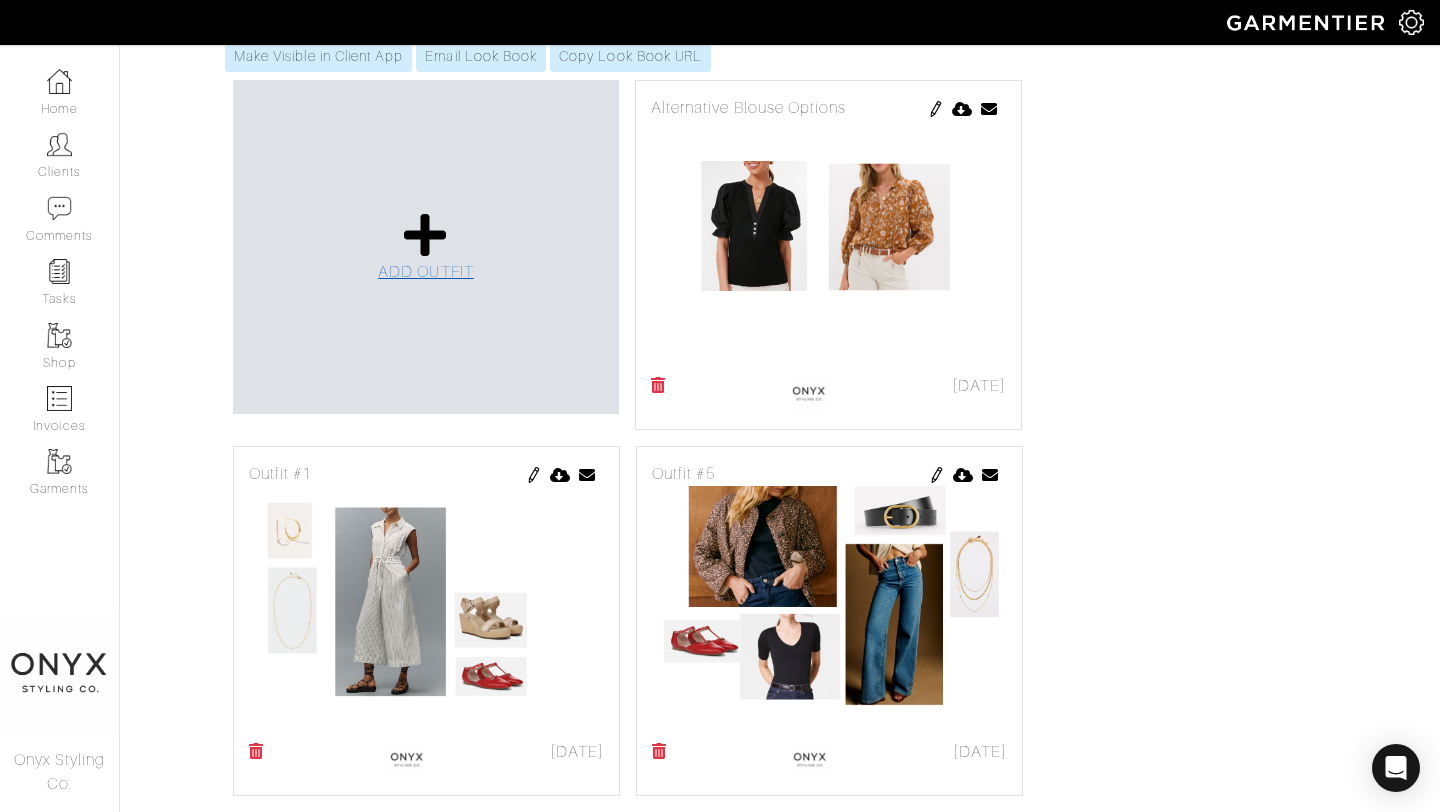 click at bounding box center [425, 235] 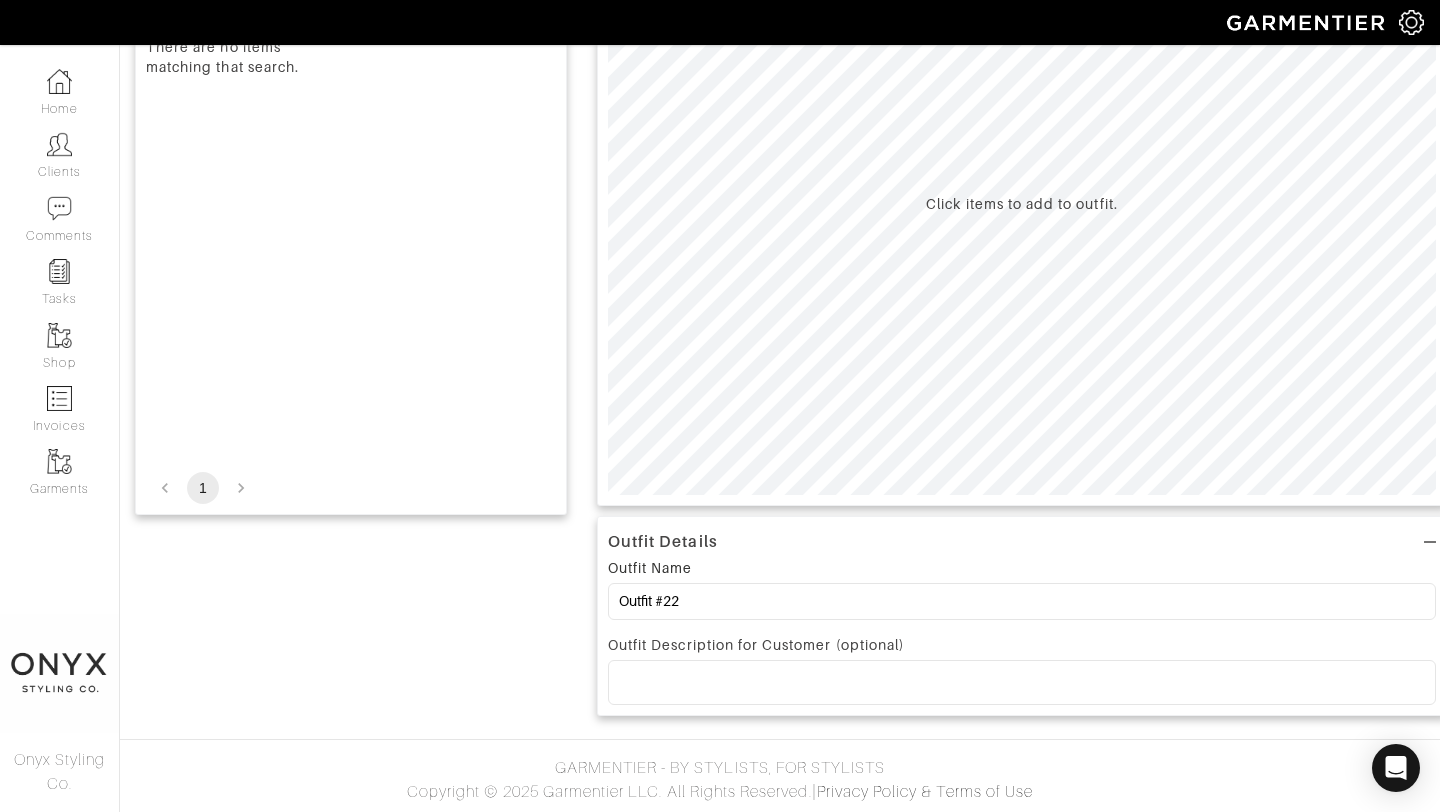 scroll, scrollTop: 0, scrollLeft: 0, axis: both 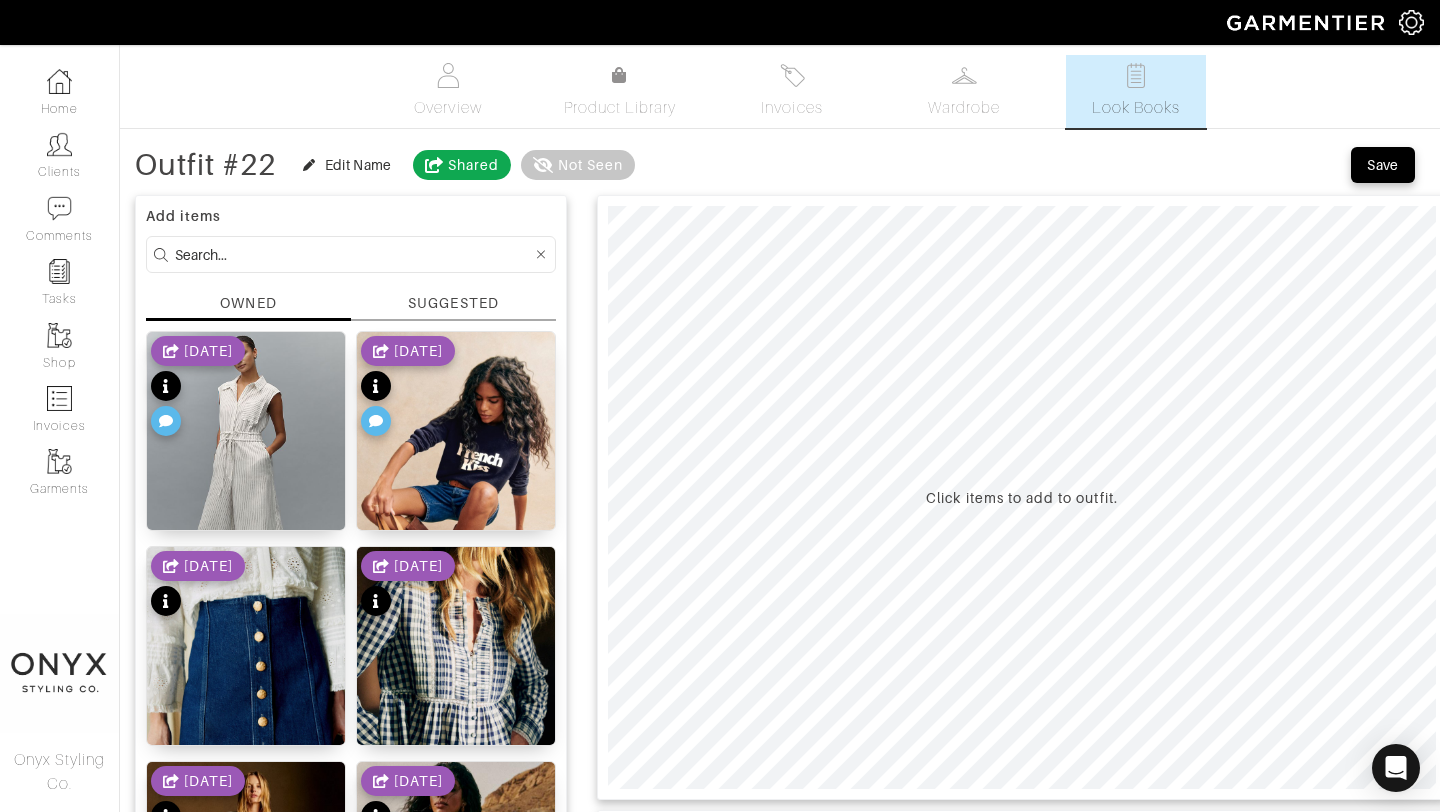 click on "SUGGESTED" at bounding box center (453, 303) 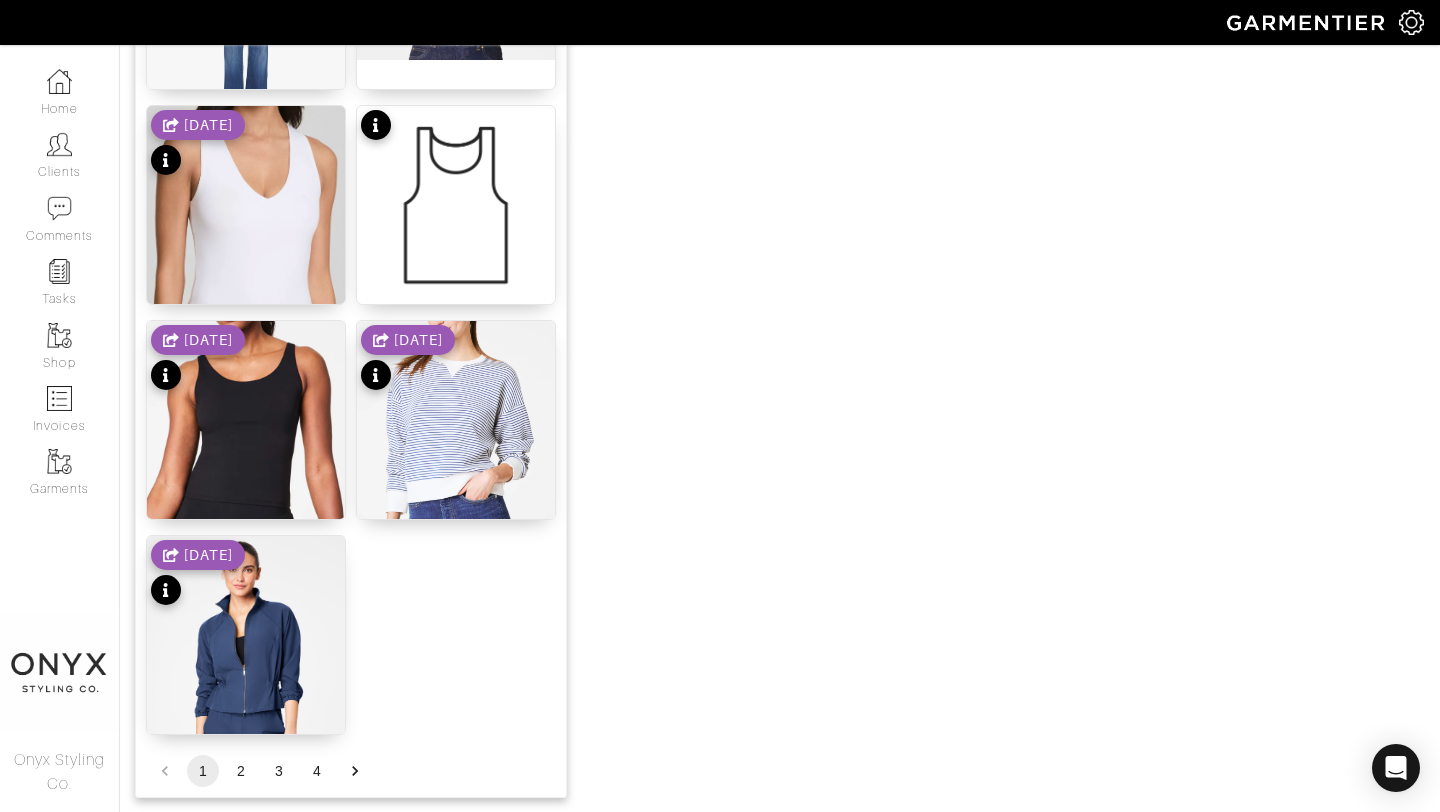 scroll, scrollTop: 2458, scrollLeft: 0, axis: vertical 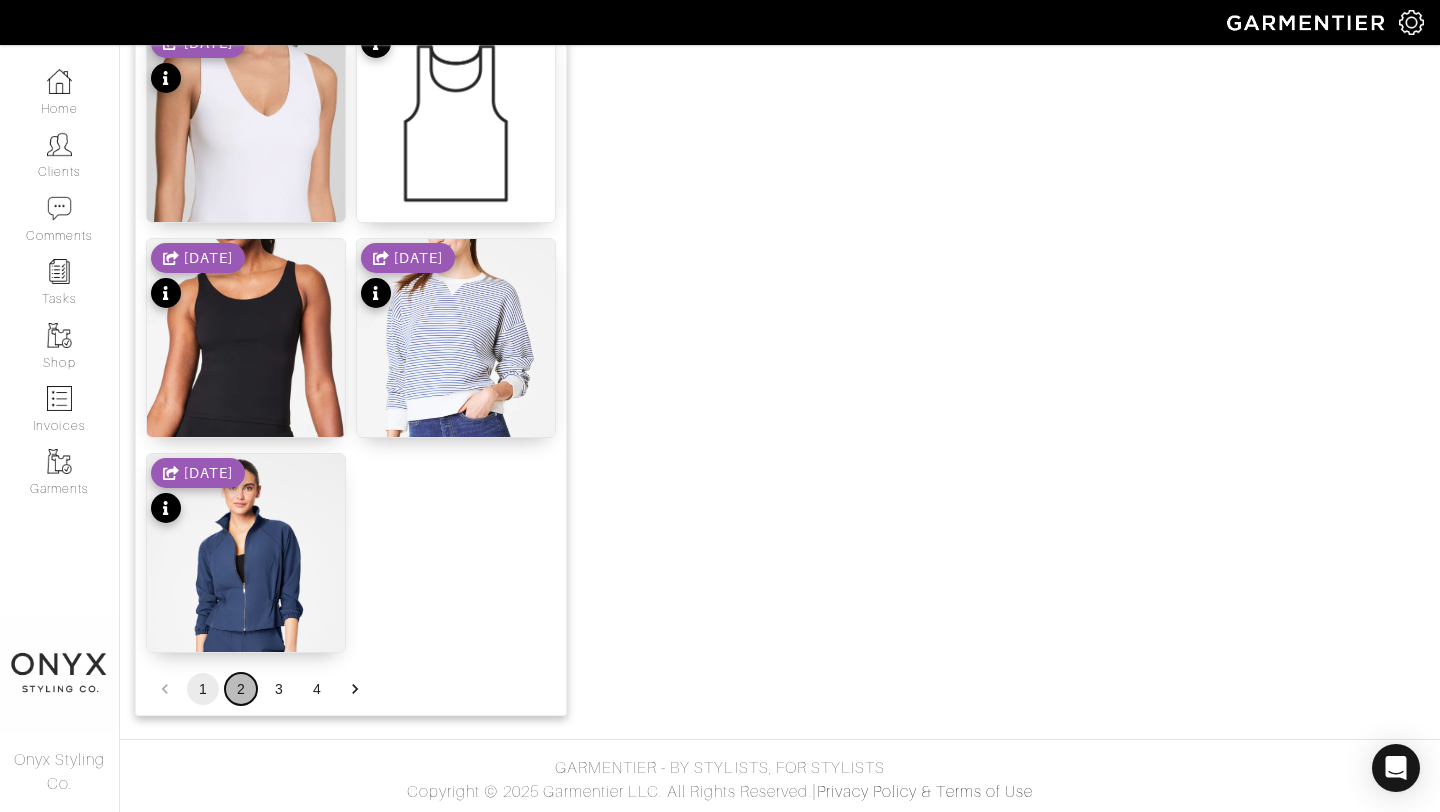 click on "2" at bounding box center (241, 689) 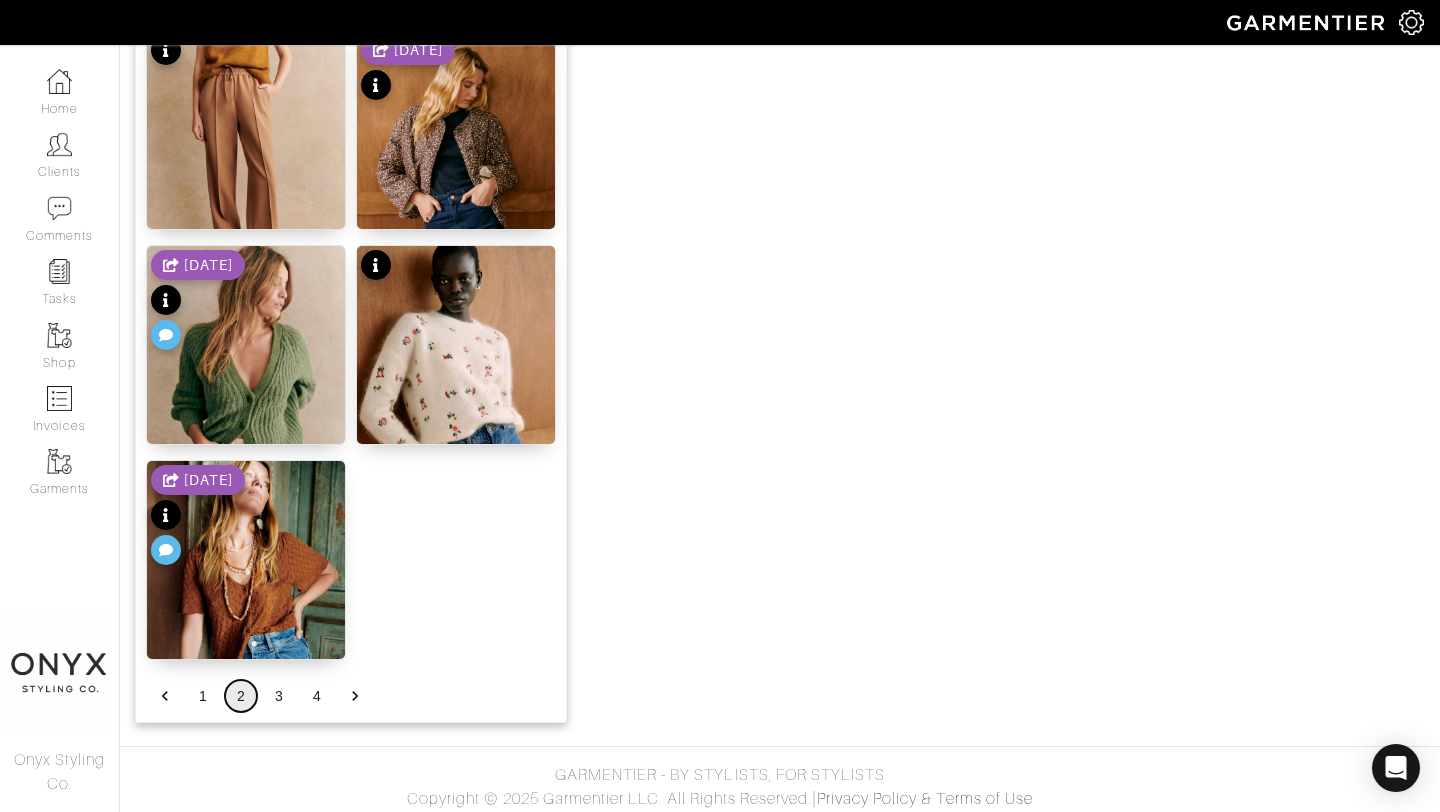 scroll, scrollTop: 2458, scrollLeft: 0, axis: vertical 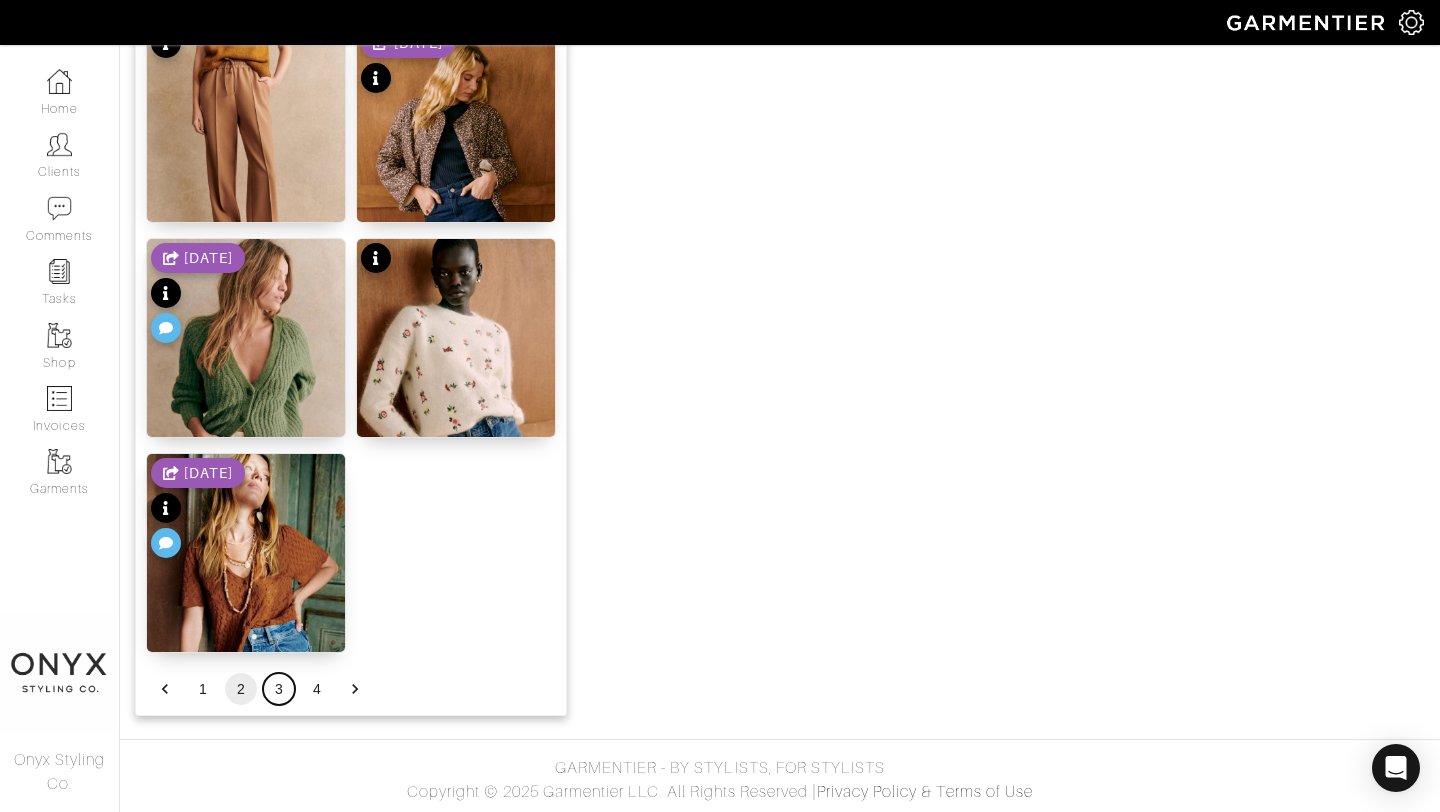 click on "3" at bounding box center (279, 689) 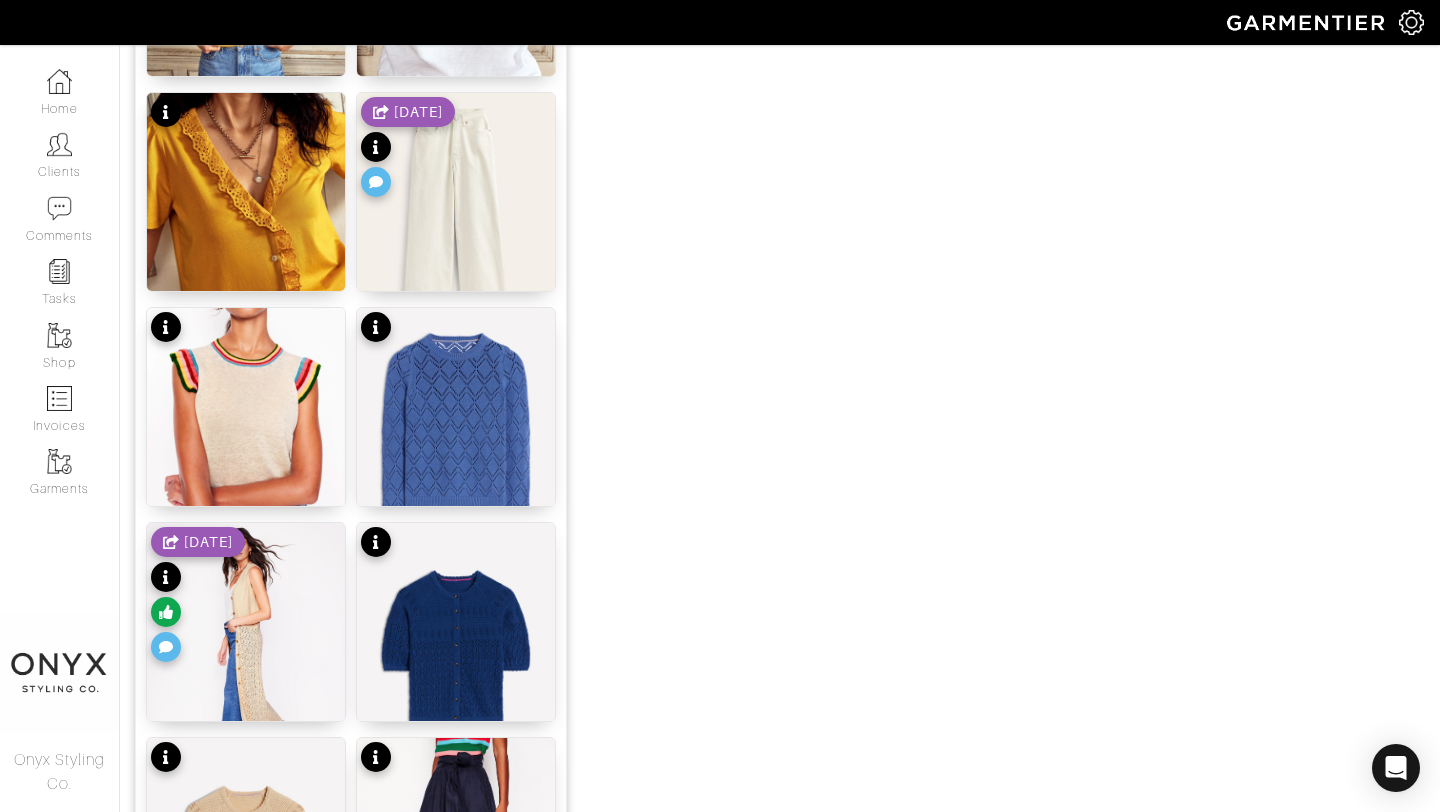 scroll, scrollTop: 1947, scrollLeft: 0, axis: vertical 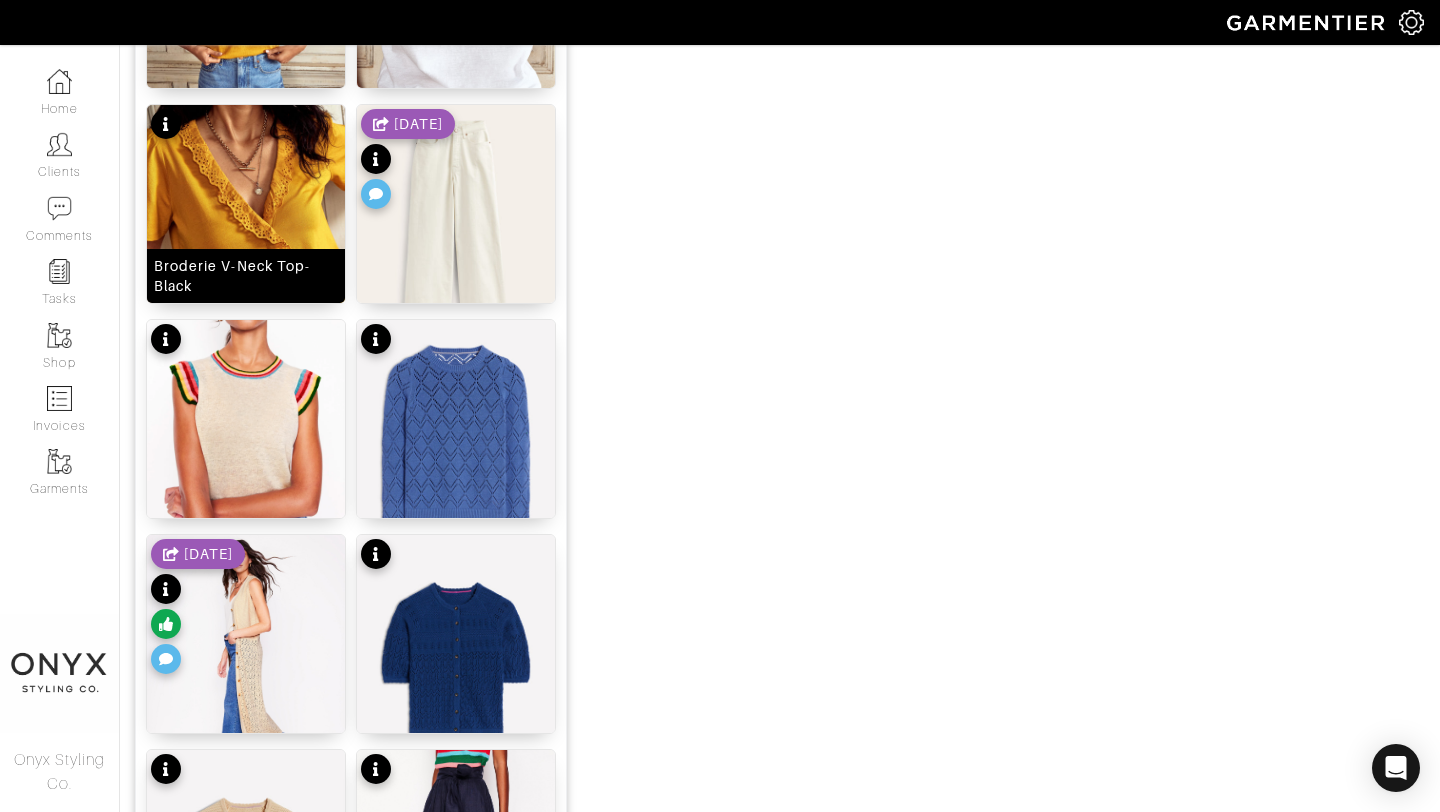 click at bounding box center [246, 233] 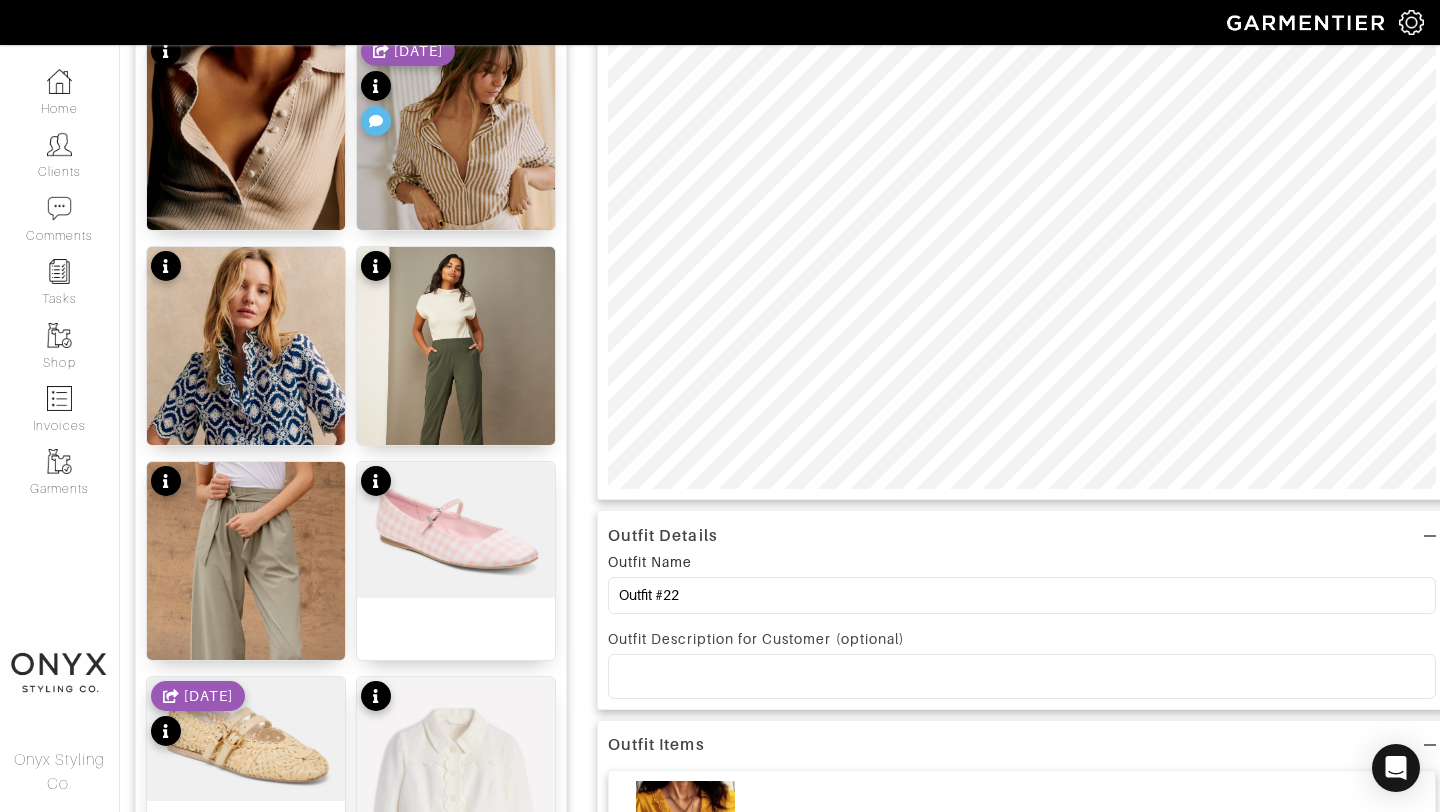 scroll, scrollTop: 118, scrollLeft: 0, axis: vertical 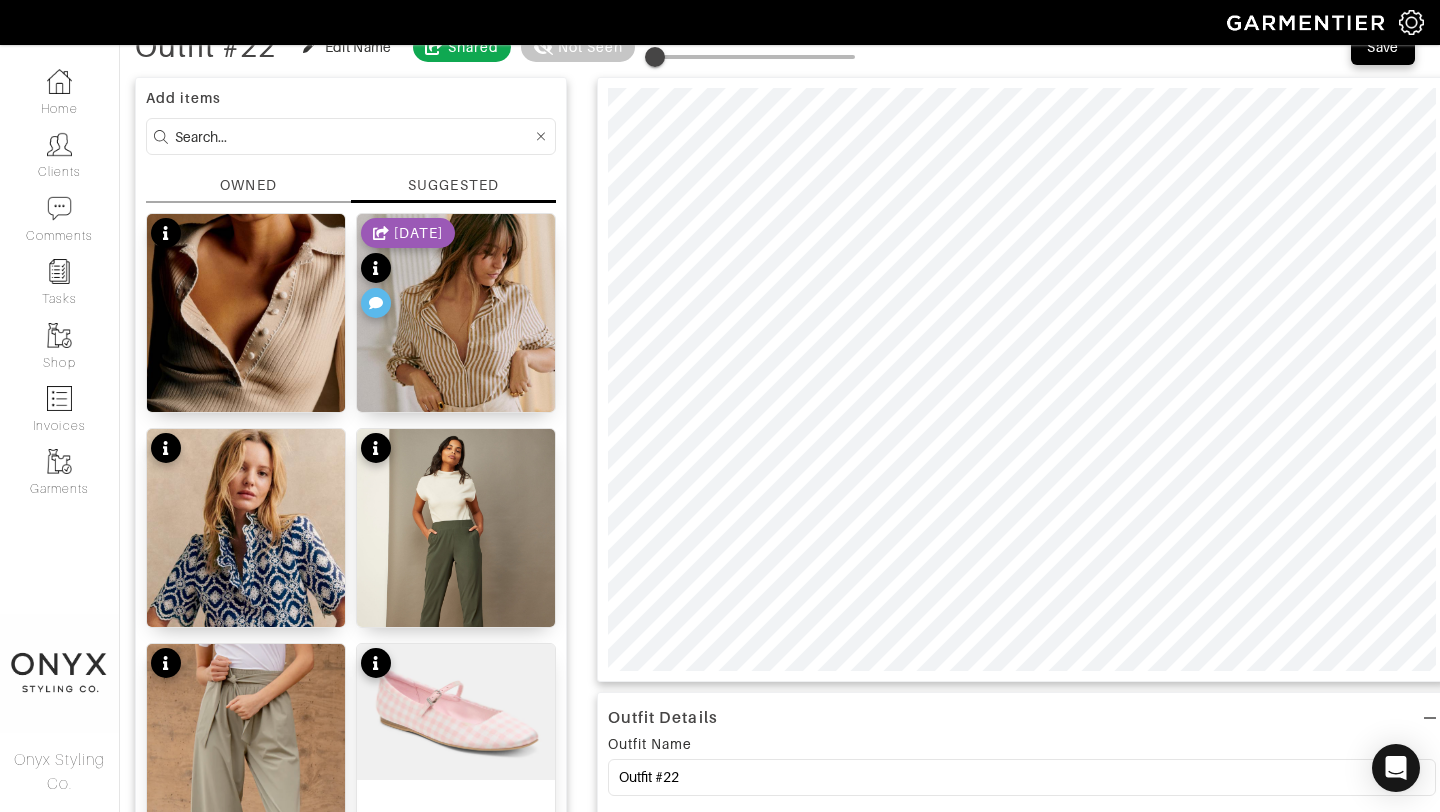 click on "OWNED" at bounding box center (248, 185) 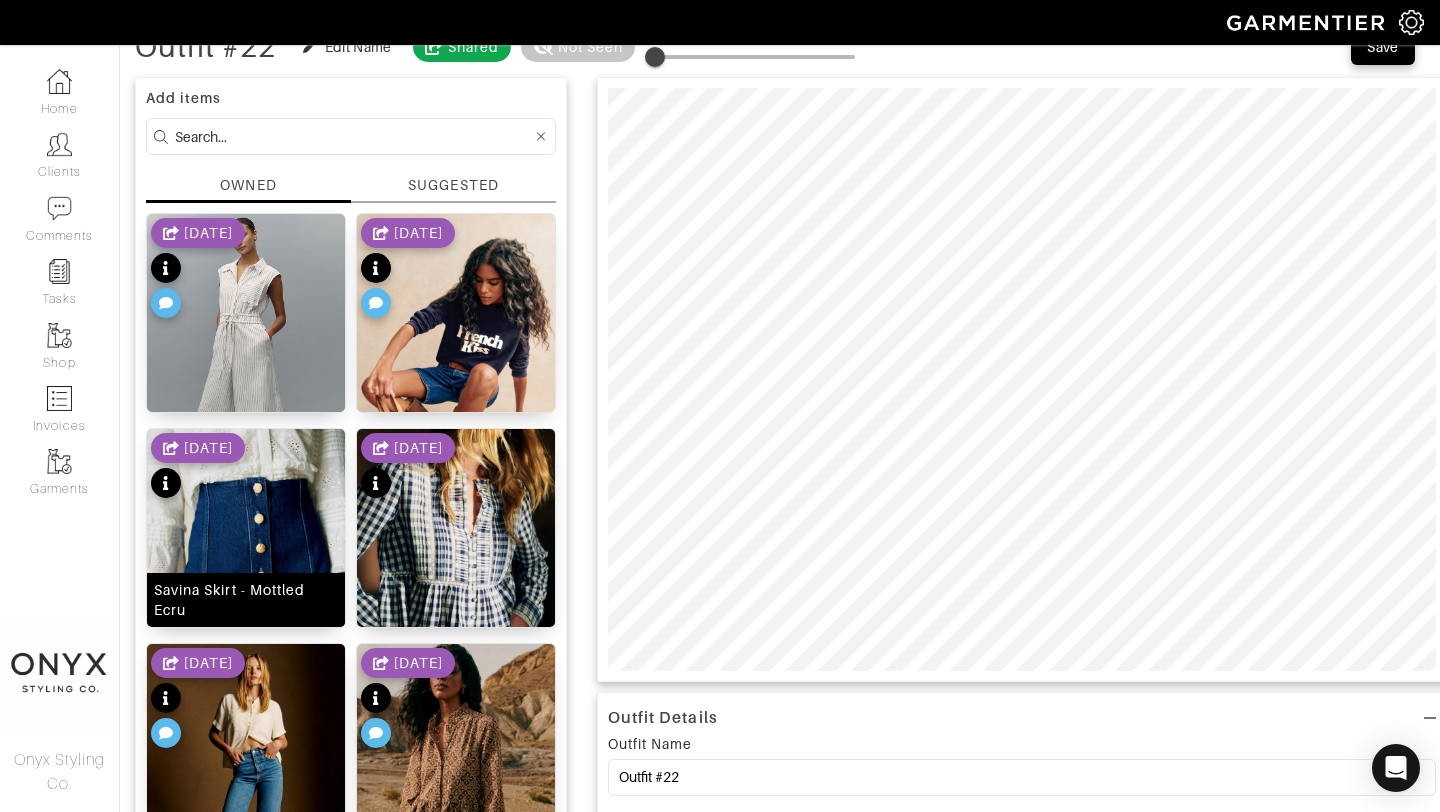 click at bounding box center [246, 568] 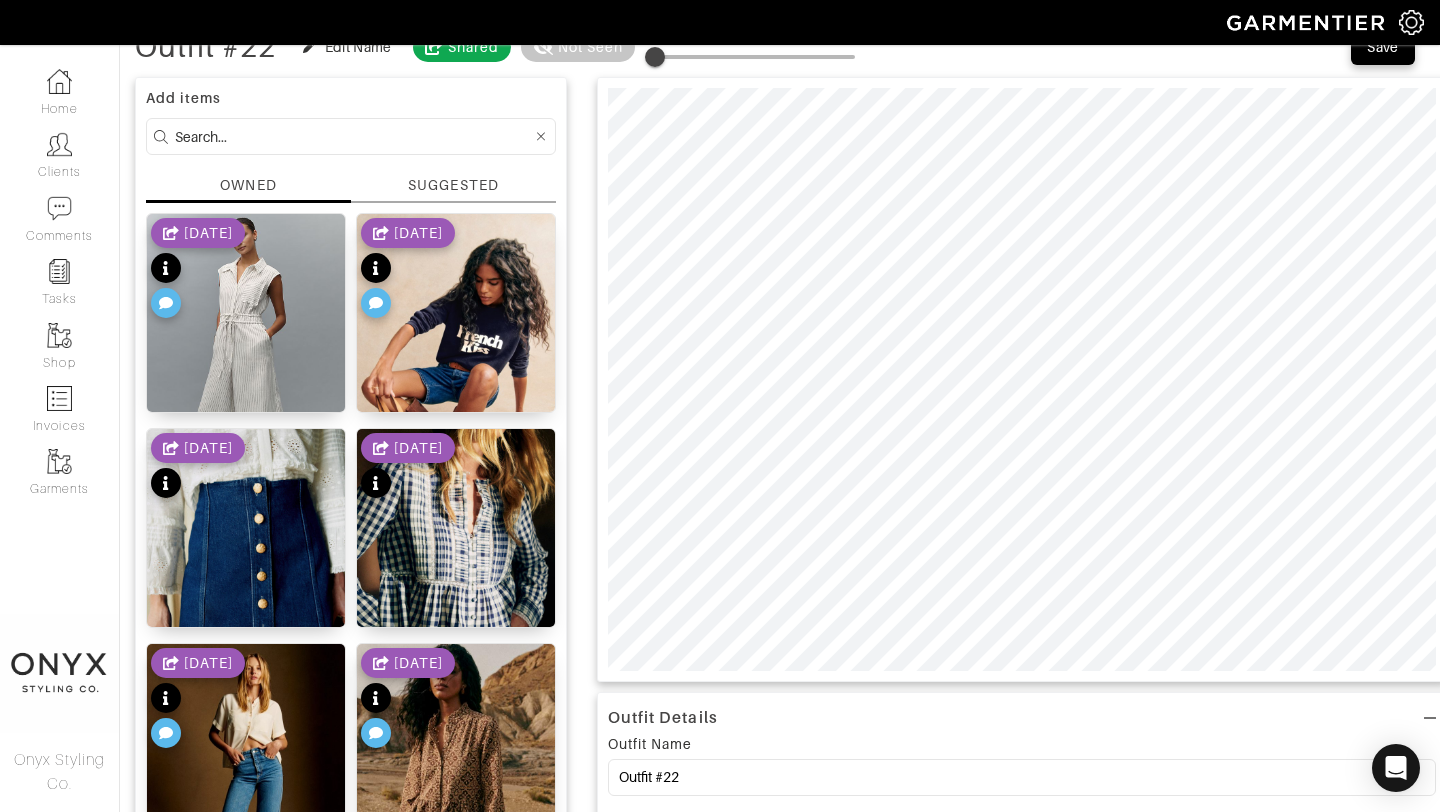 click on "SUGGESTED" at bounding box center [453, 185] 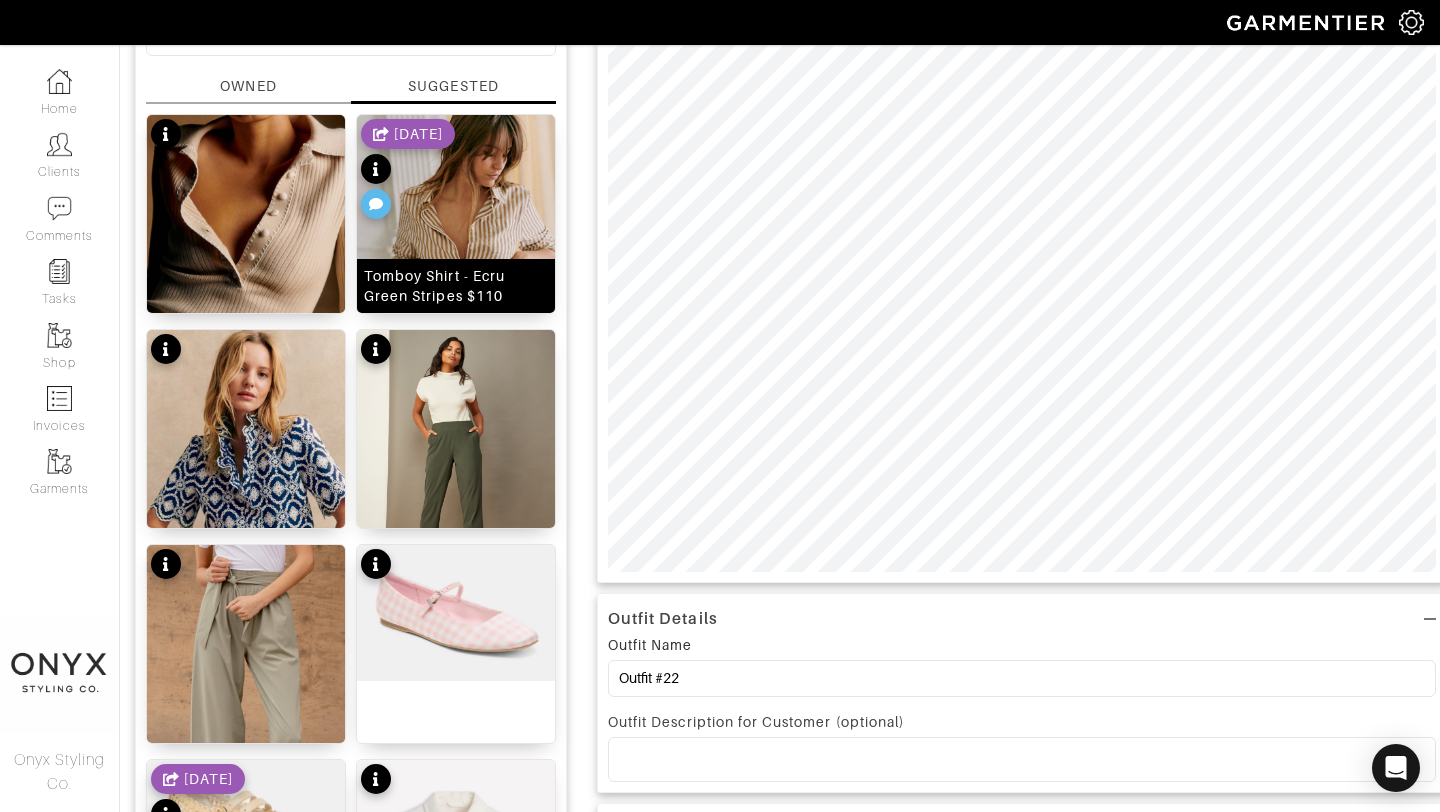 scroll, scrollTop: 141, scrollLeft: 0, axis: vertical 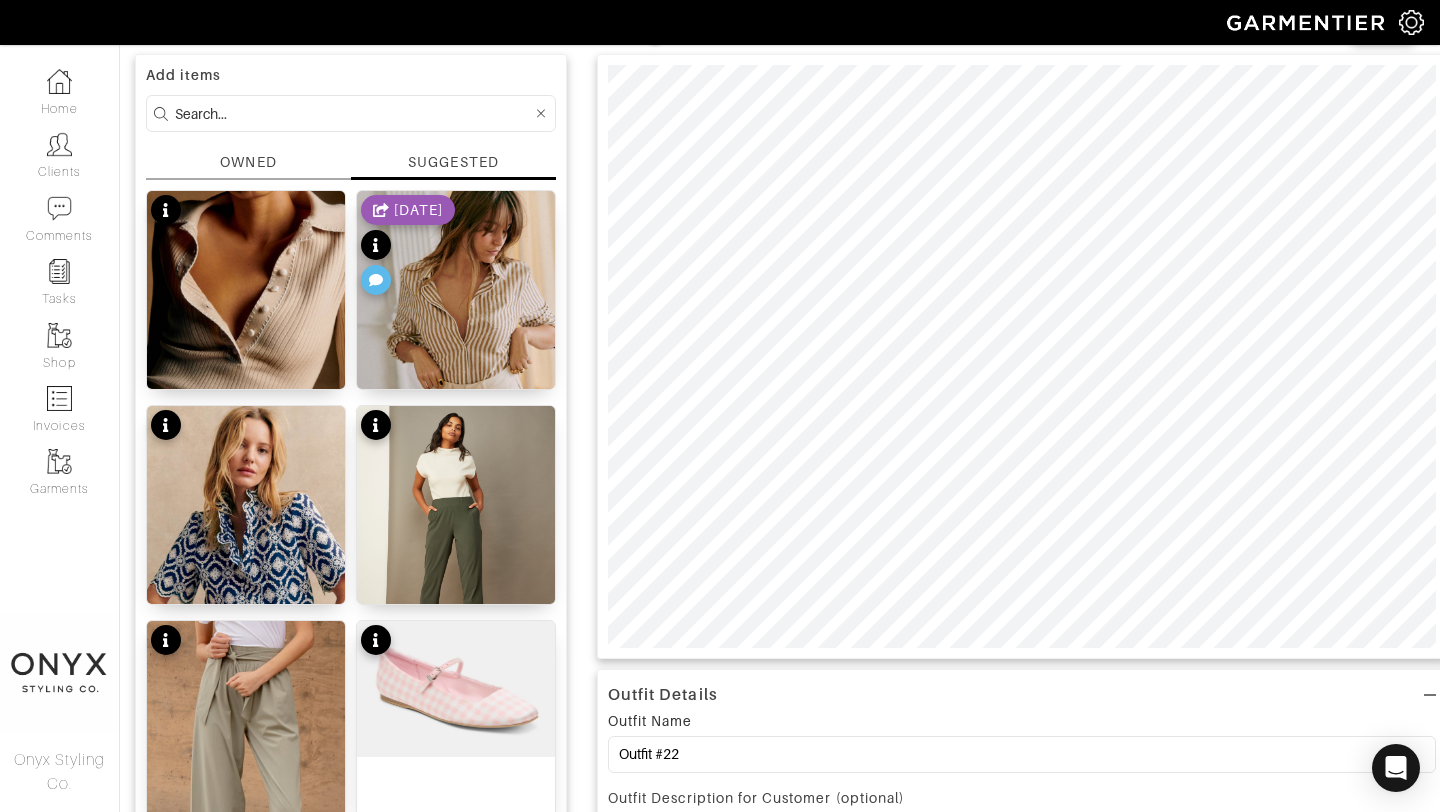 click on "OWNED" at bounding box center [248, 162] 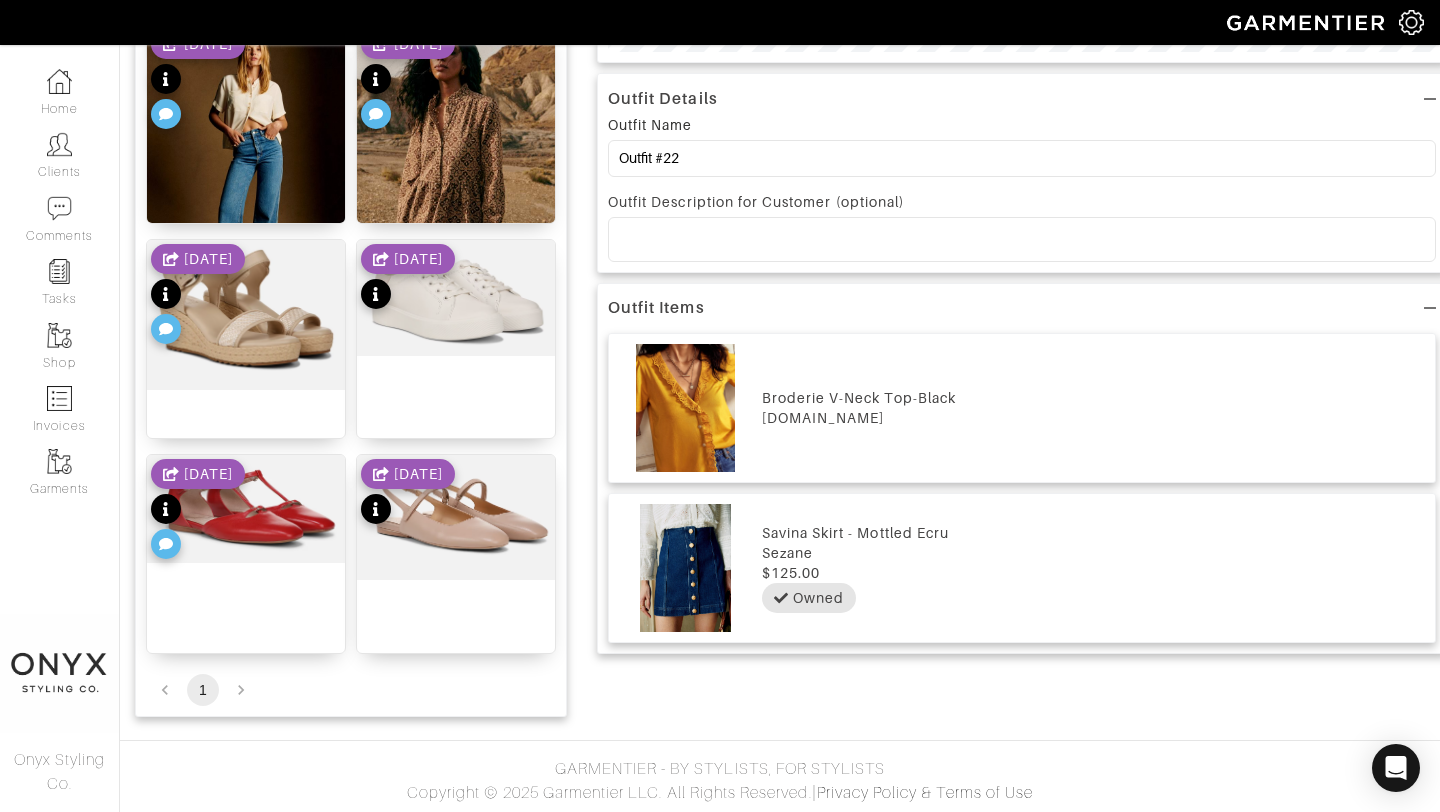 scroll, scrollTop: 738, scrollLeft: 0, axis: vertical 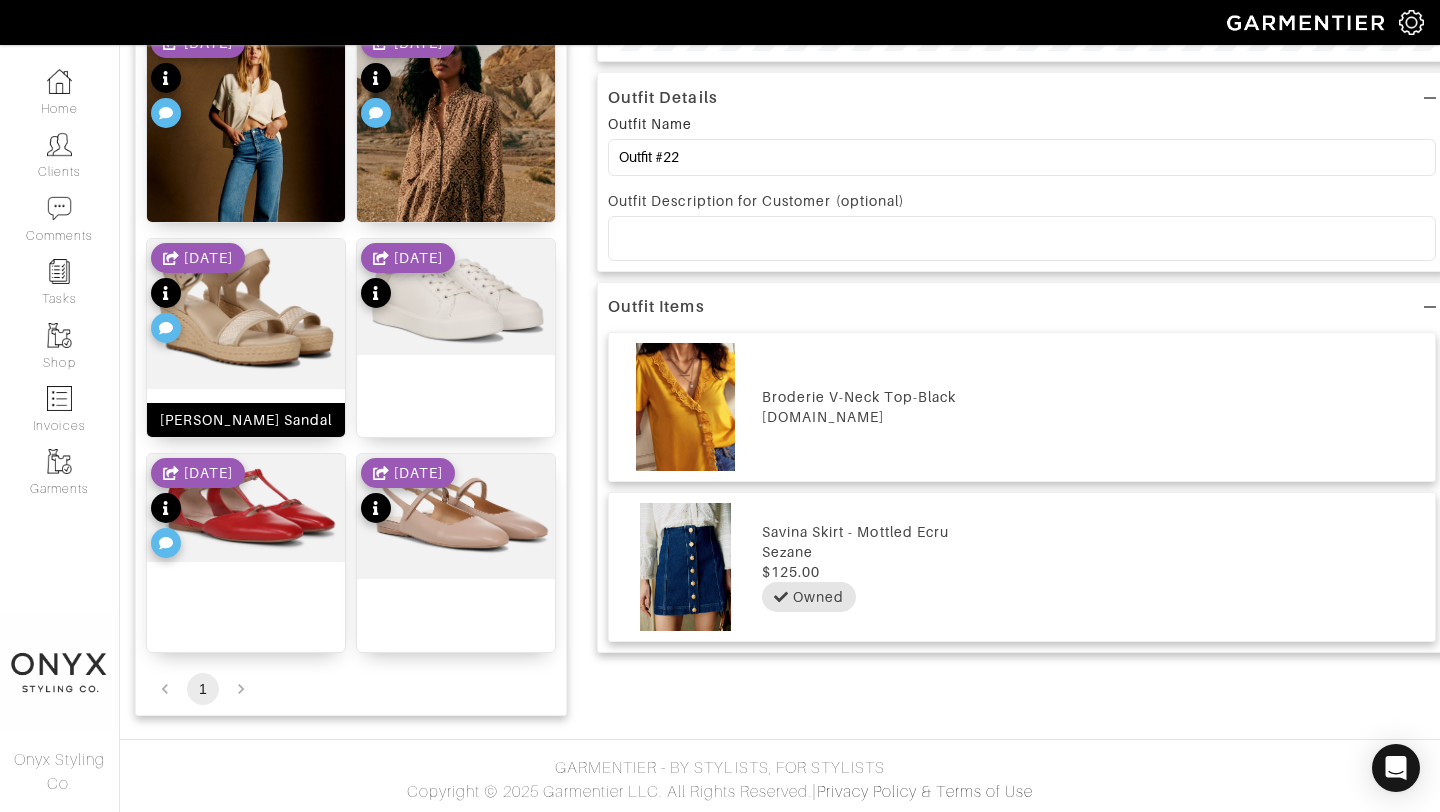click at bounding box center (246, 314) 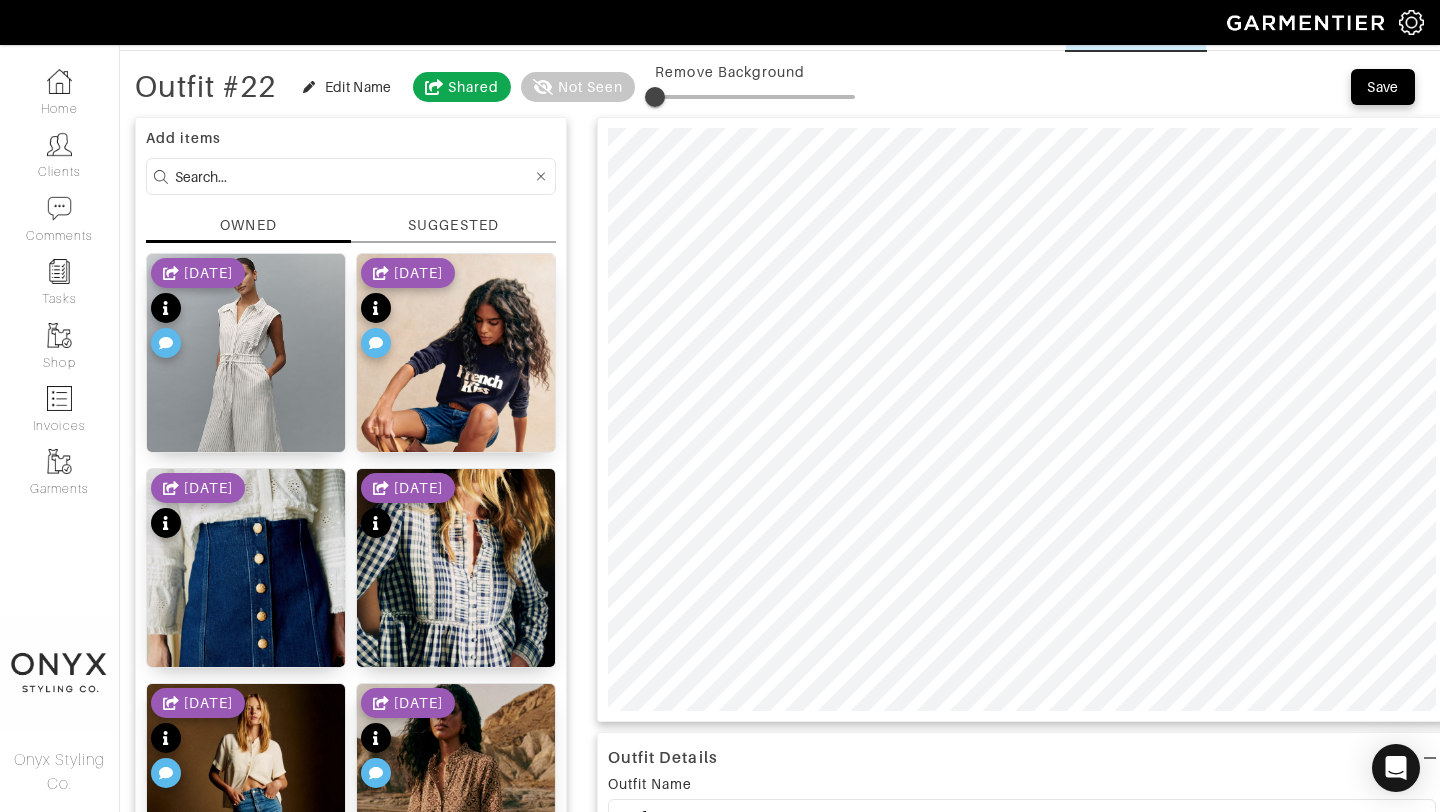scroll, scrollTop: 0, scrollLeft: 0, axis: both 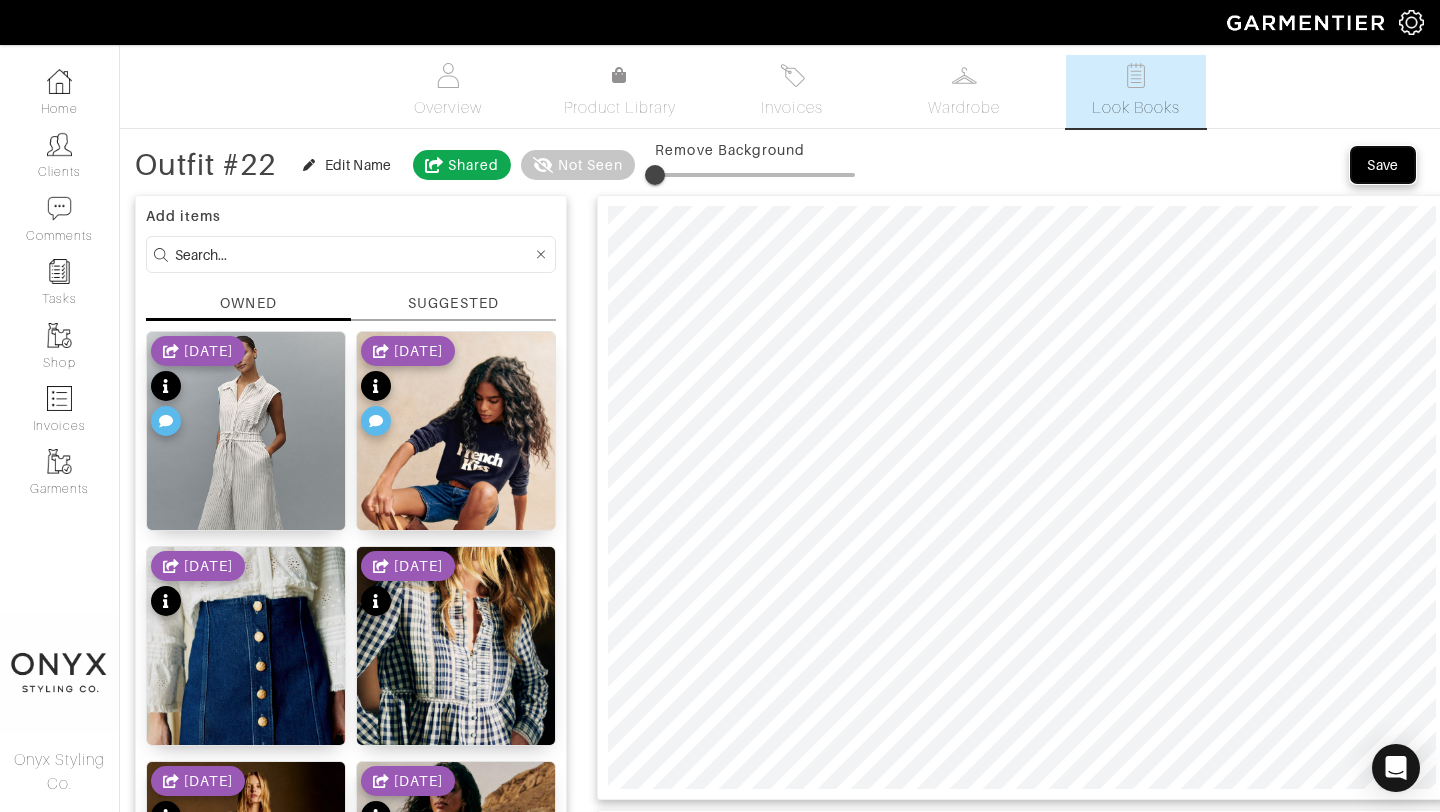 click on "Save" at bounding box center (1383, 165) 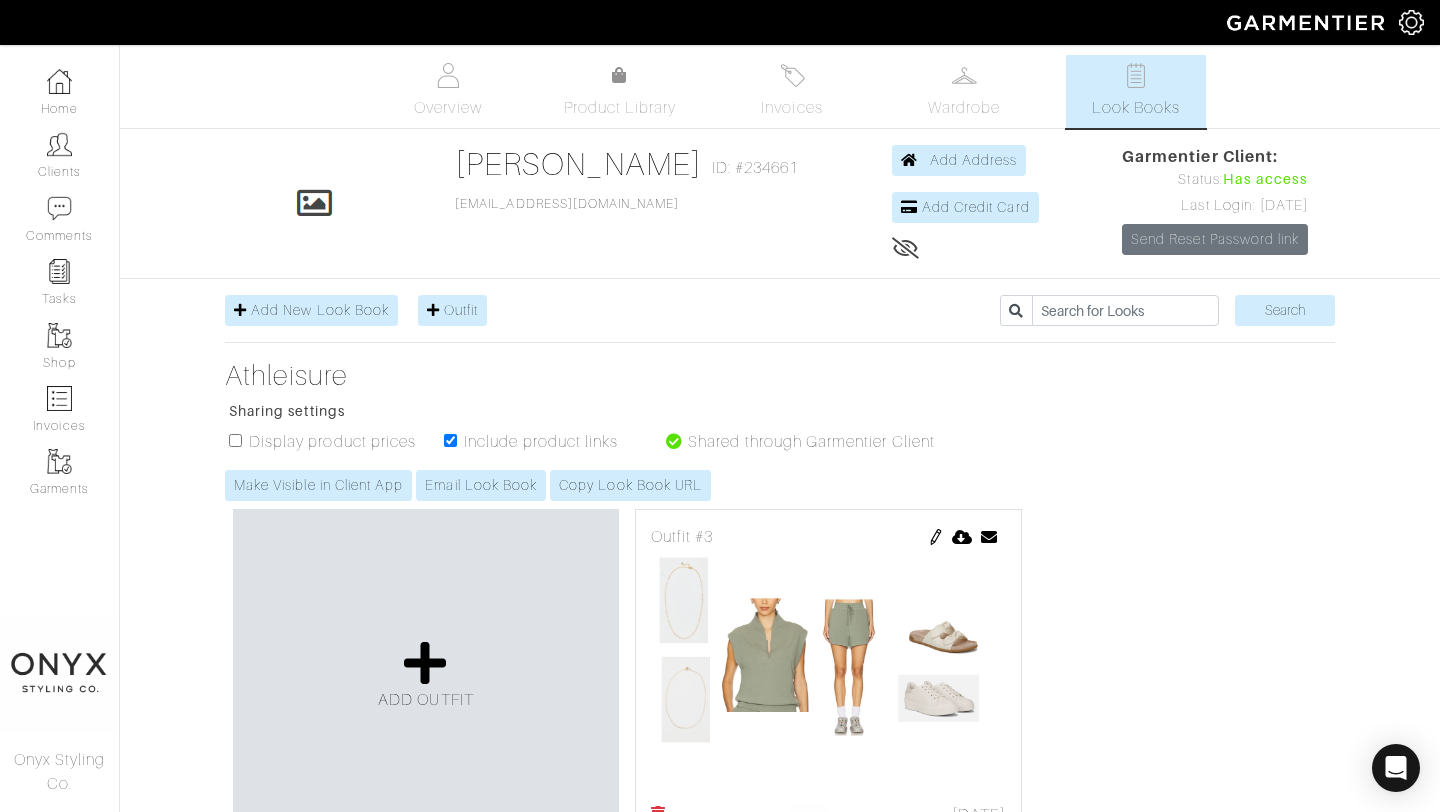 scroll, scrollTop: 0, scrollLeft: 0, axis: both 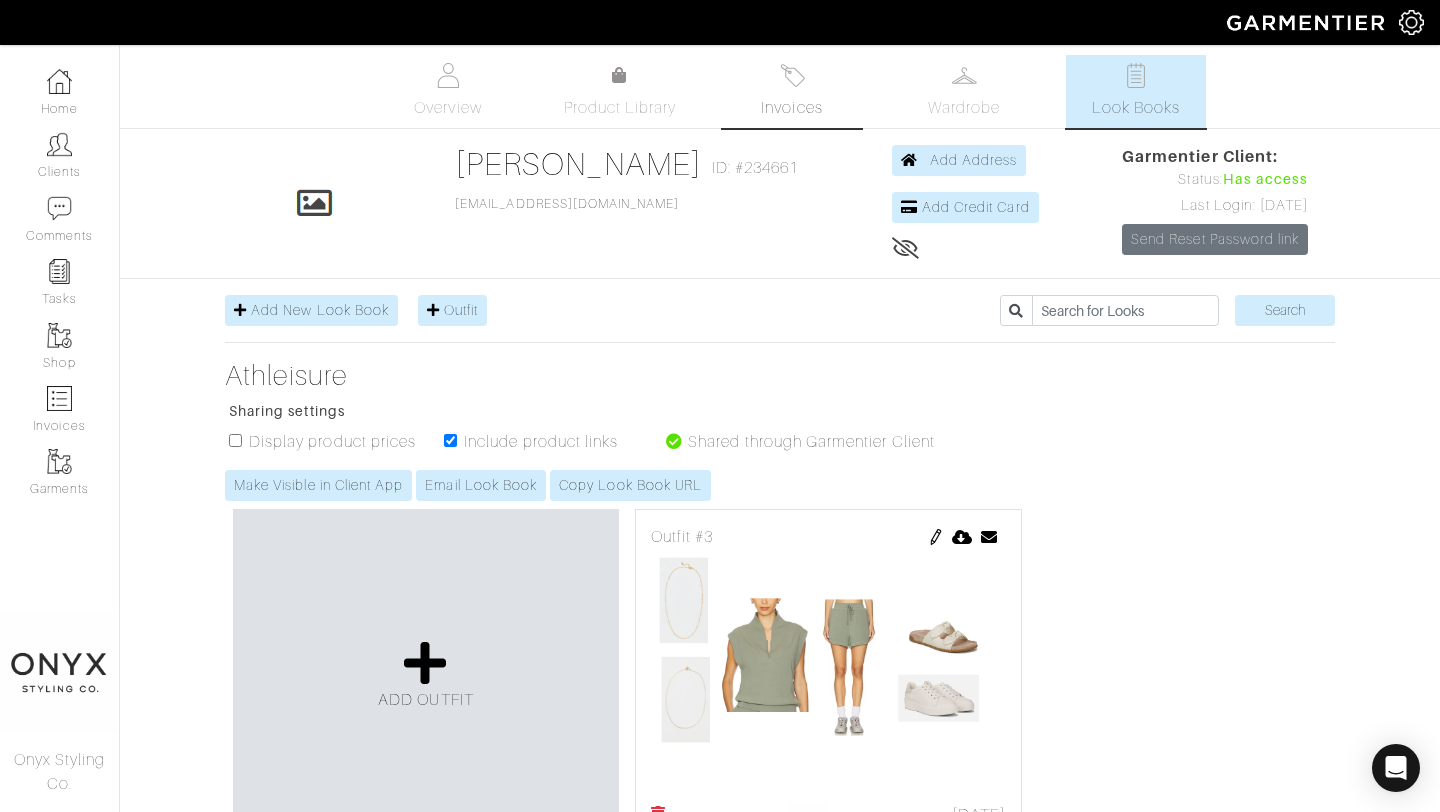 click on "Invoices" at bounding box center [791, 108] 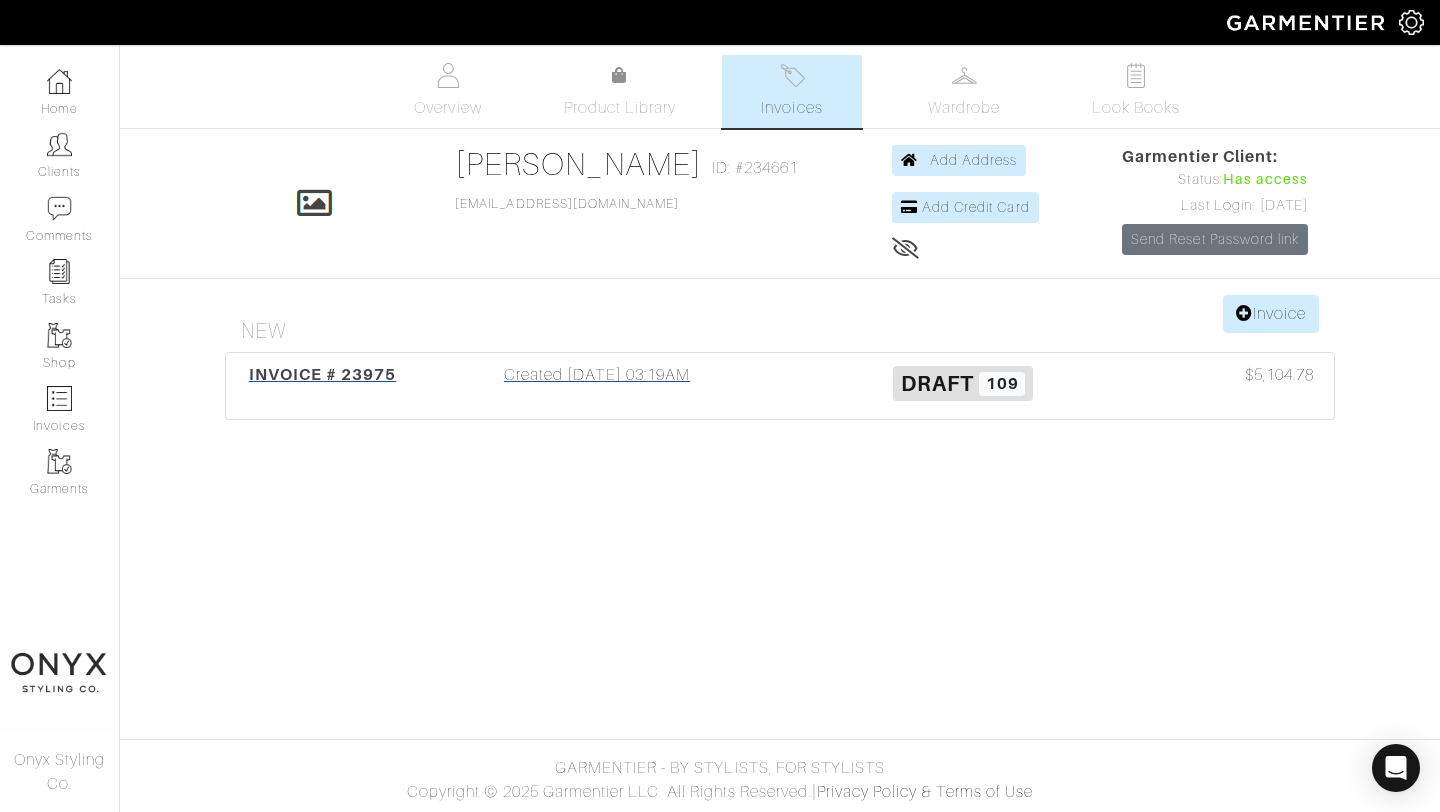 click on "INVOICE # 23975" at bounding box center (323, 374) 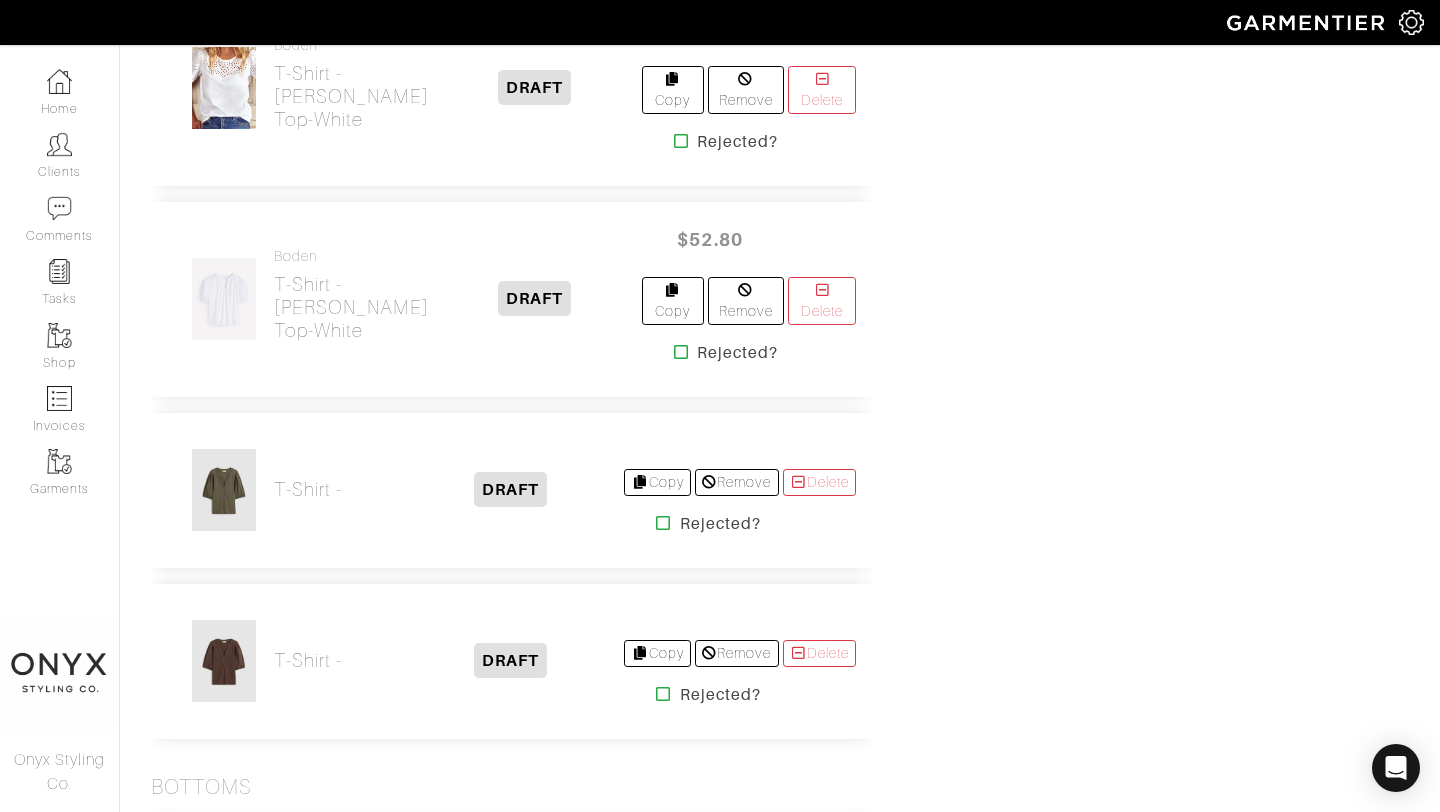 scroll, scrollTop: 6458, scrollLeft: 0, axis: vertical 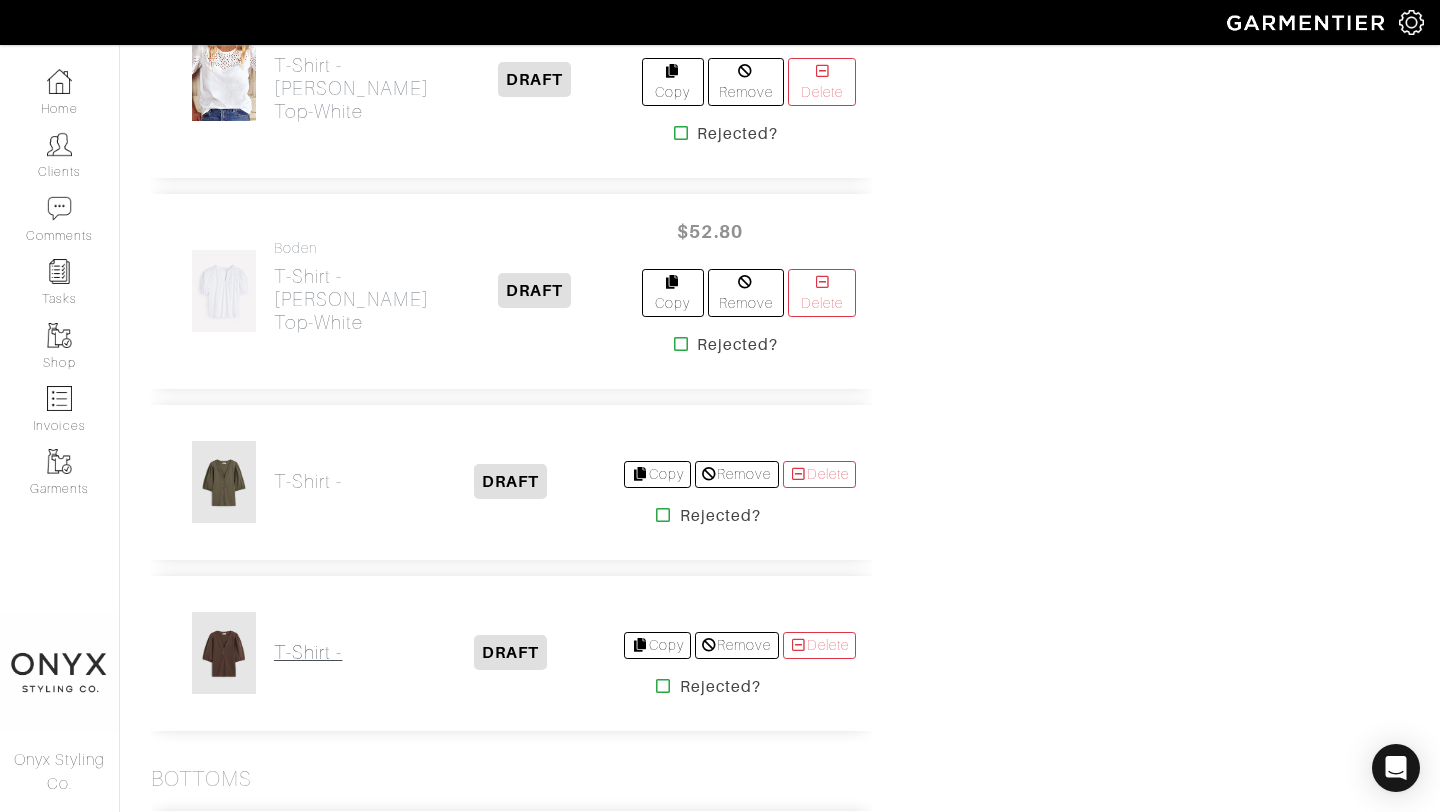 click on "T-Shirt -" at bounding box center [308, 652] 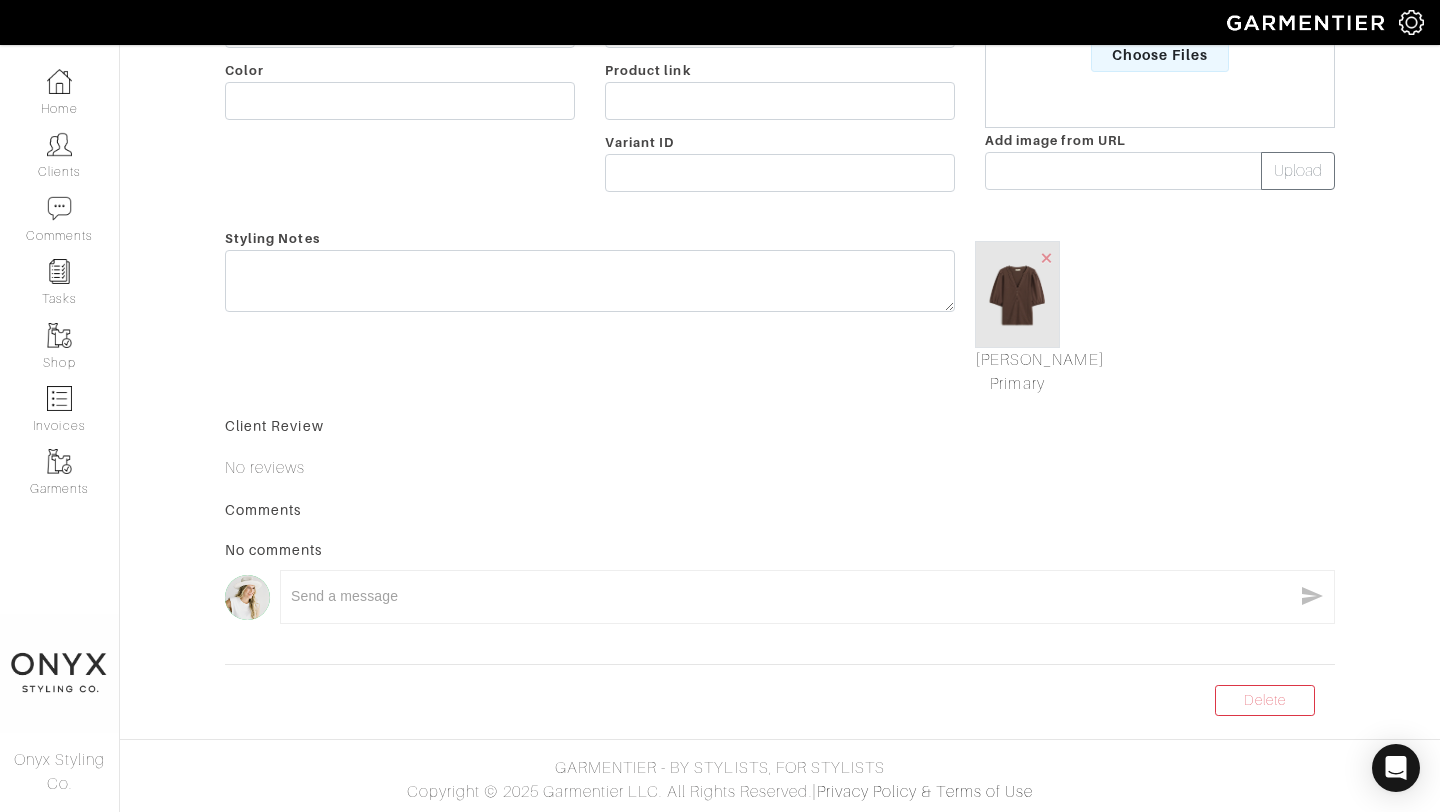 scroll, scrollTop: 0, scrollLeft: 0, axis: both 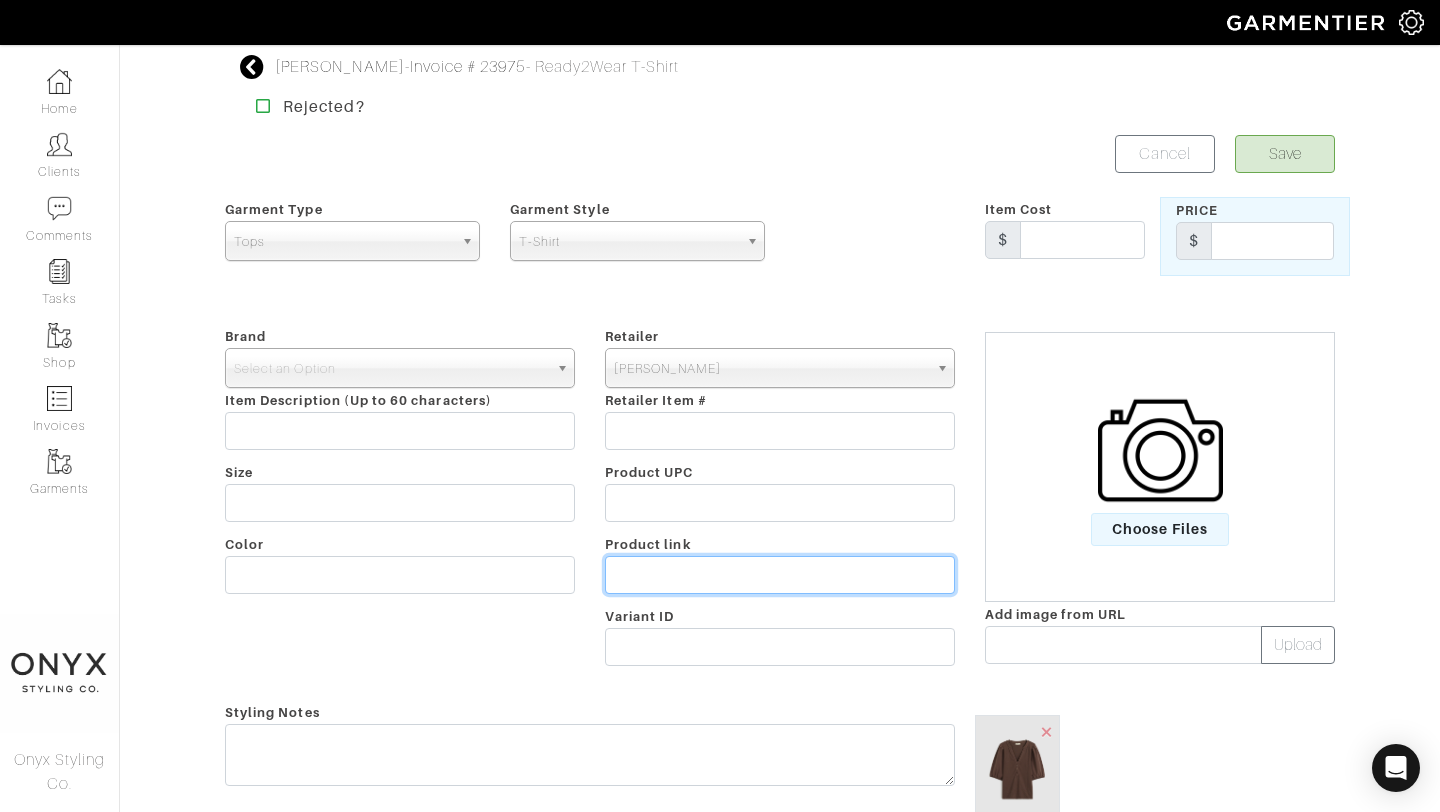 click at bounding box center (780, 575) 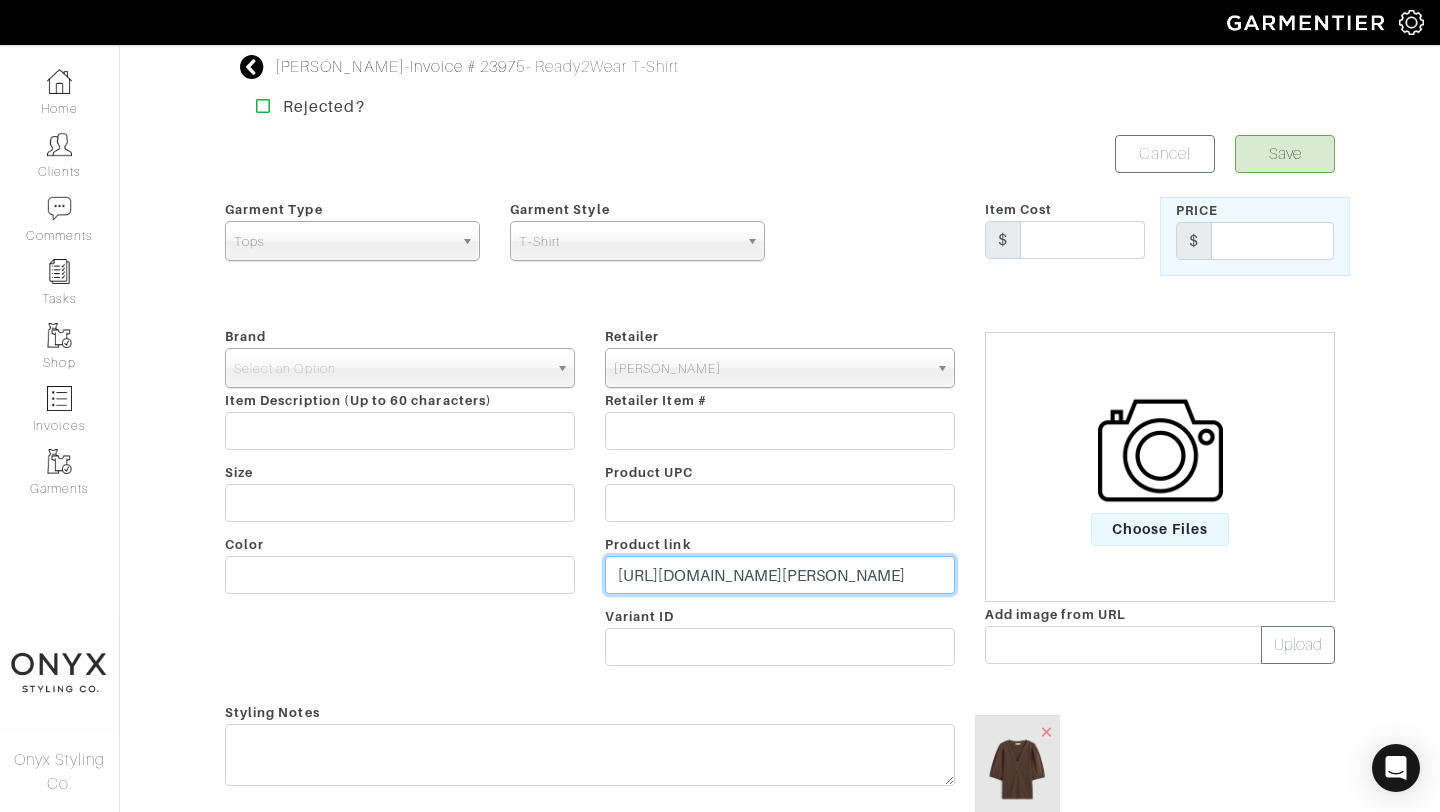 scroll, scrollTop: 0, scrollLeft: 510, axis: horizontal 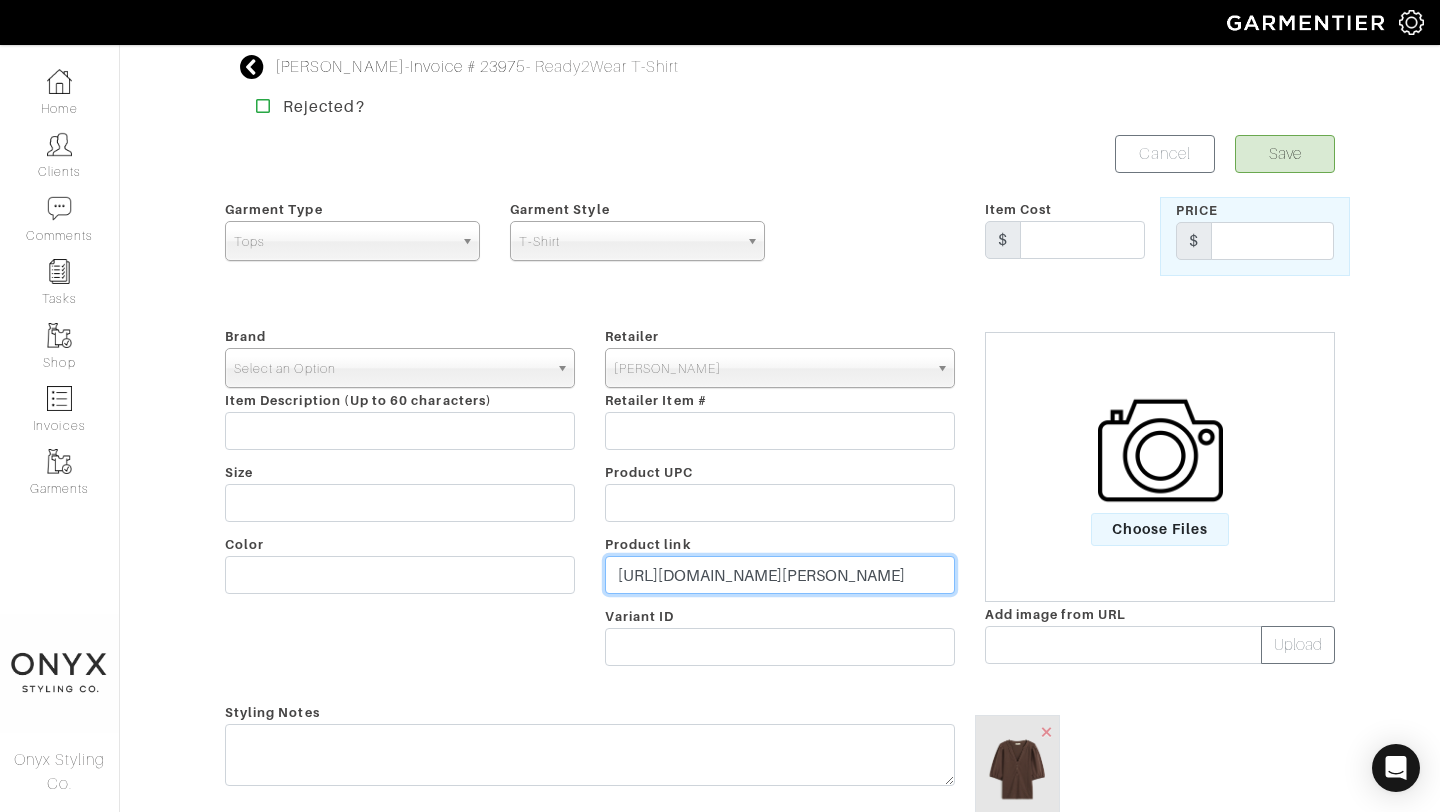 type on "https://www.madewell.com/p/womens/clothing/tops-shirts/tops/puff-sleeve-henley-knit-top/NW195/?ccode=BR6590" 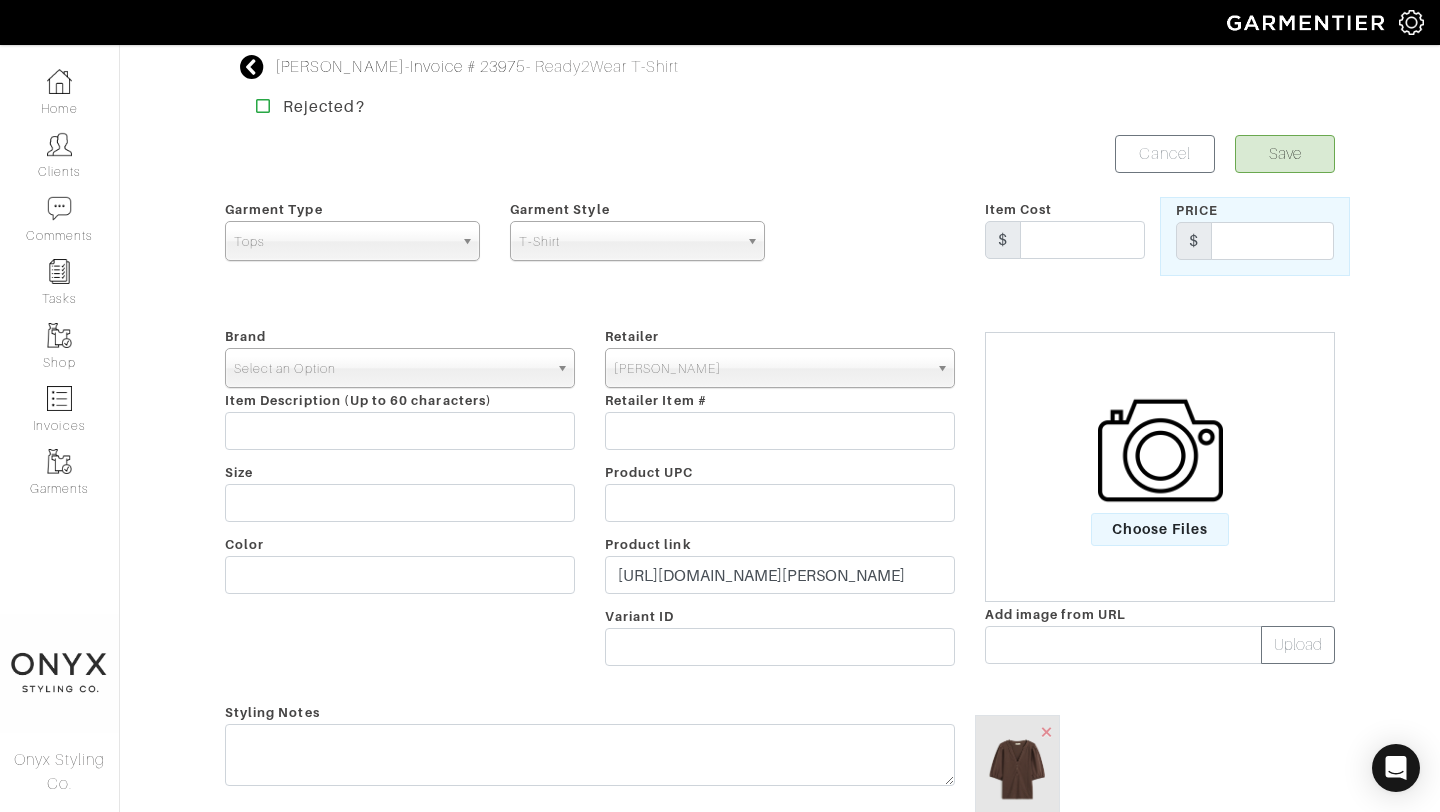 click on "Select an Option" at bounding box center [391, 369] 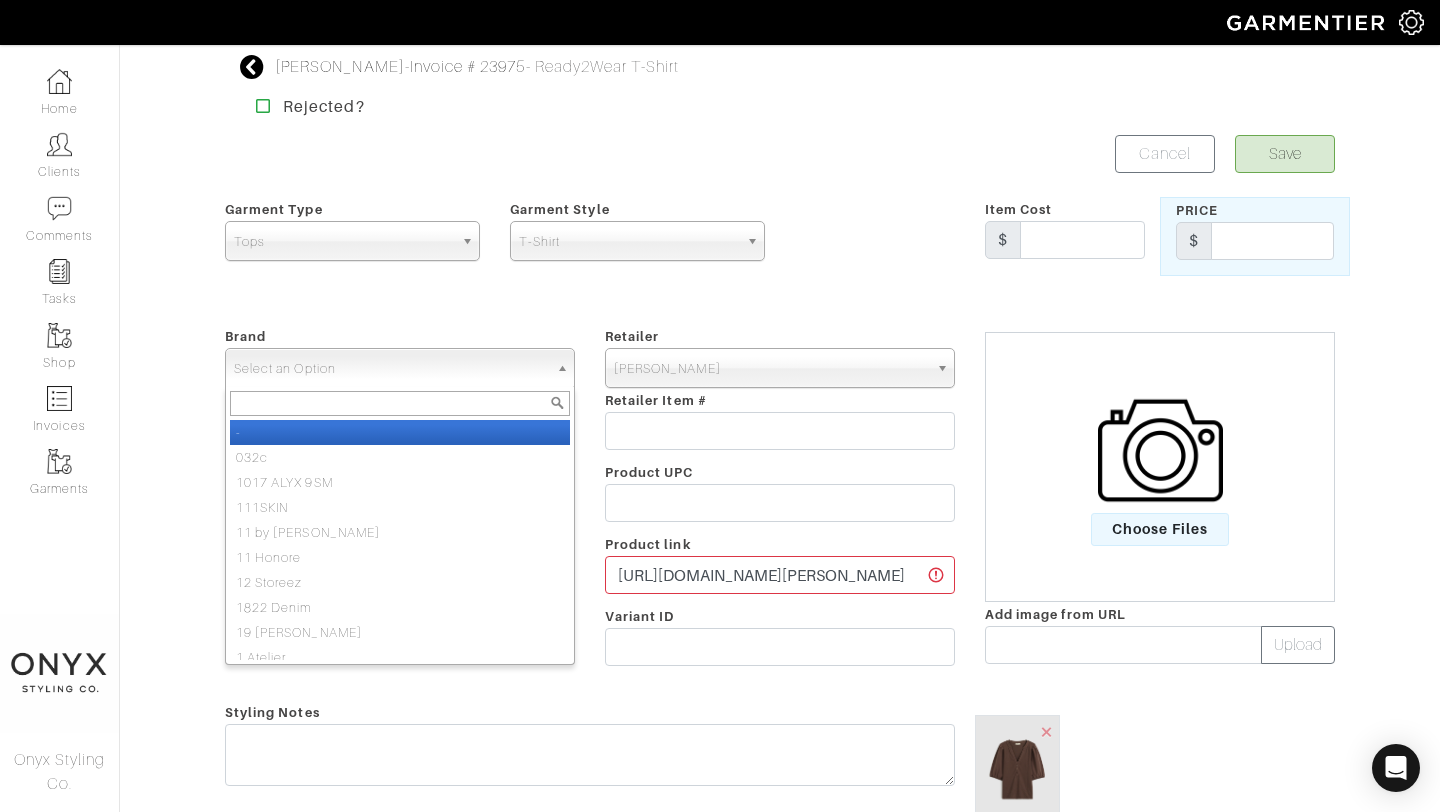 scroll, scrollTop: 0, scrollLeft: 0, axis: both 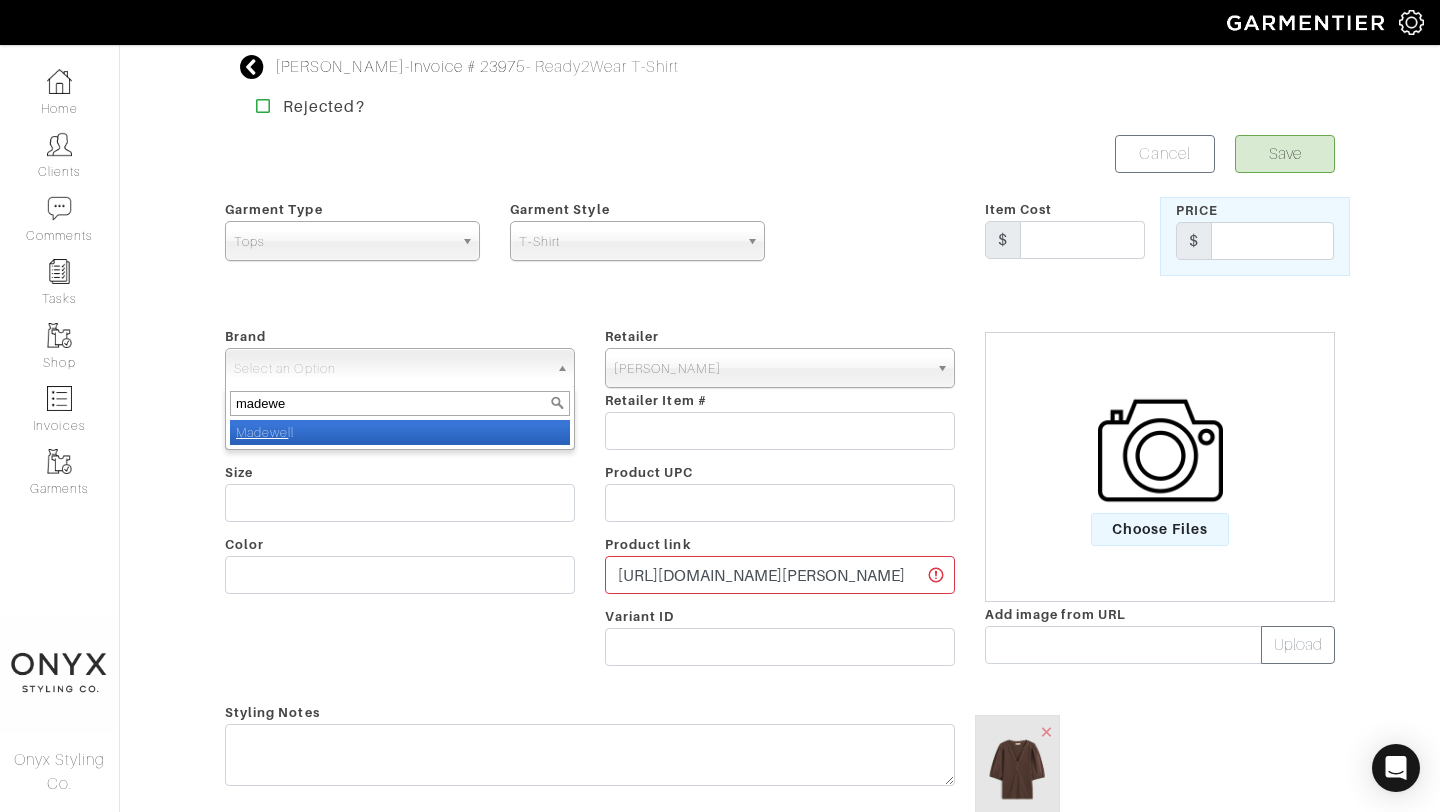 type on "madewe" 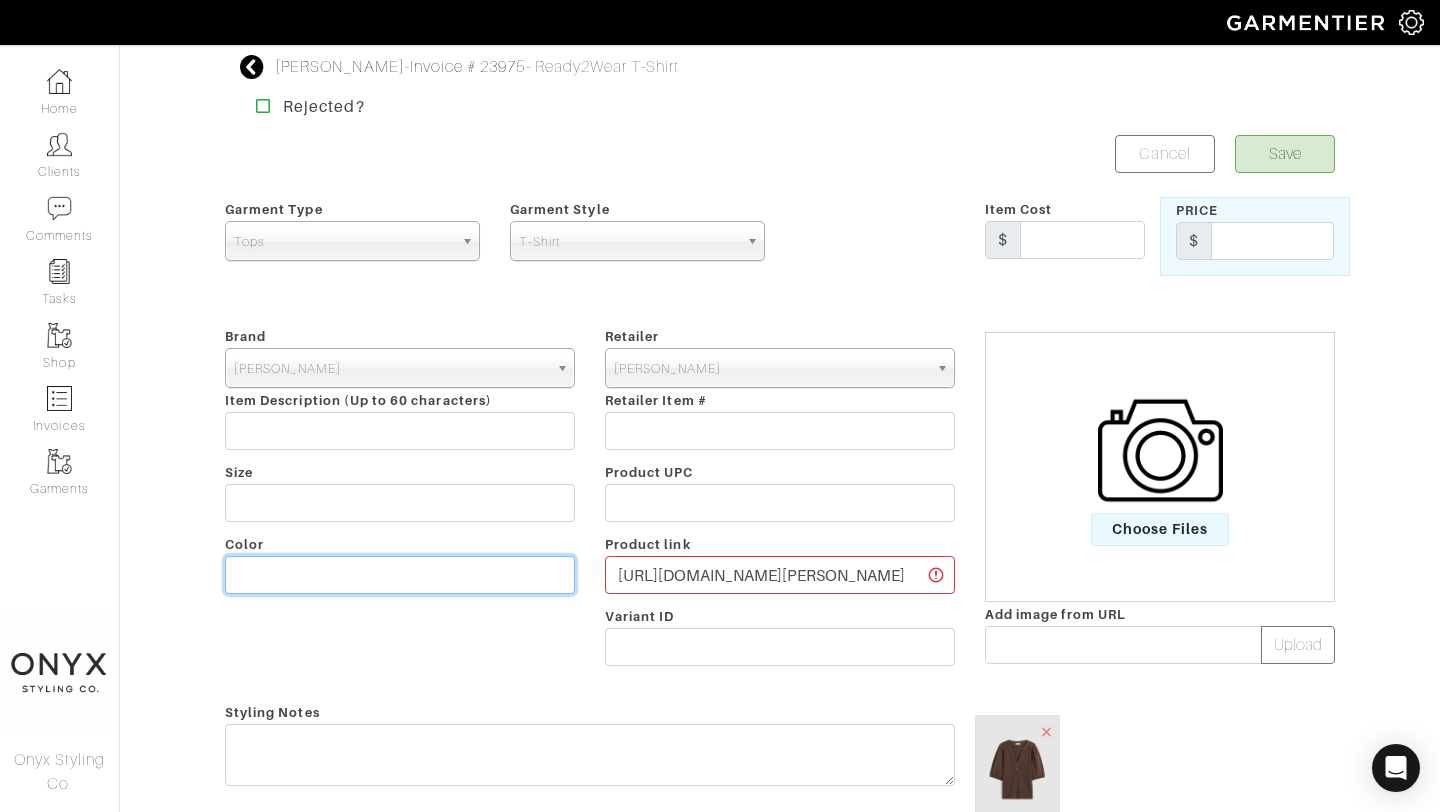 click at bounding box center (400, 575) 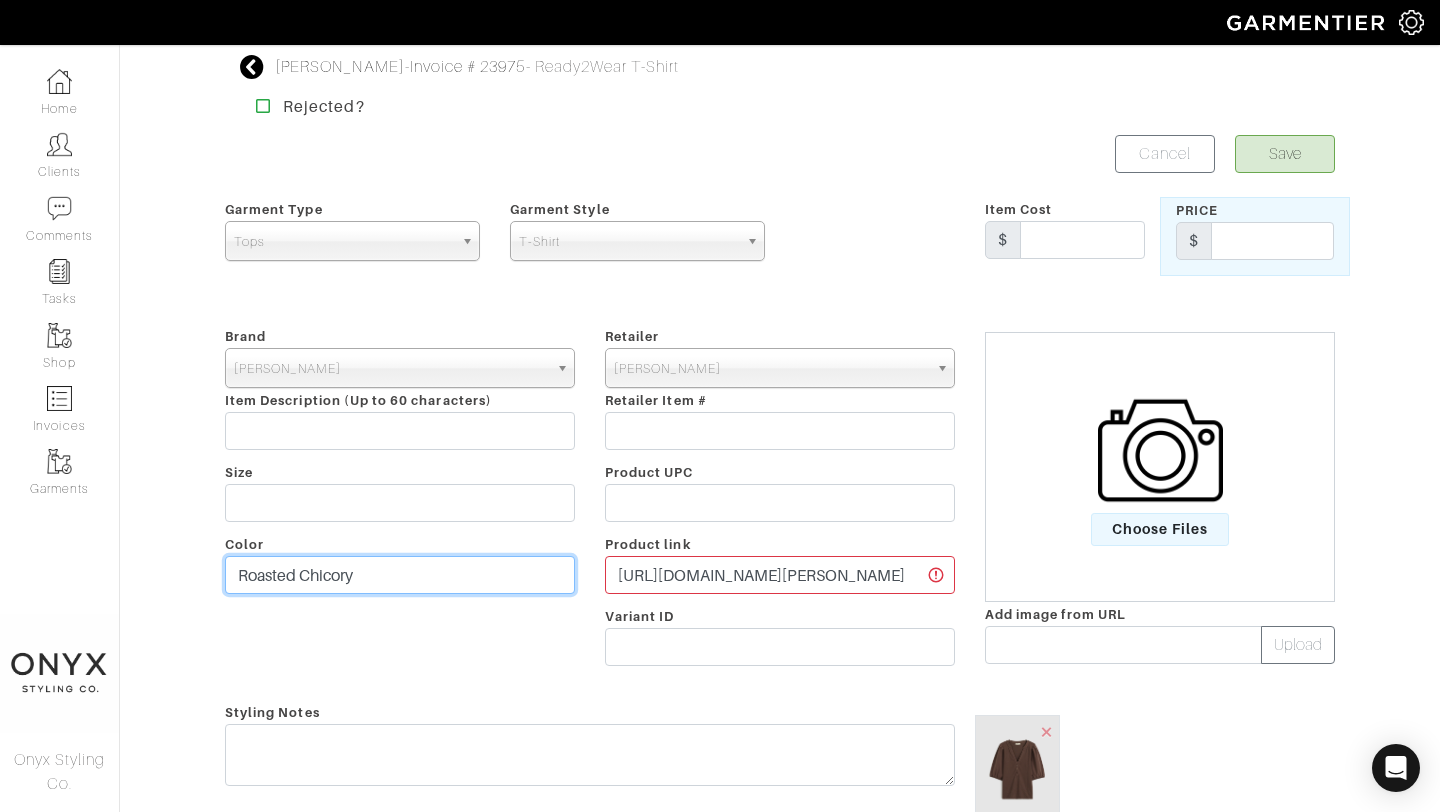 type on "Roasted Chicory" 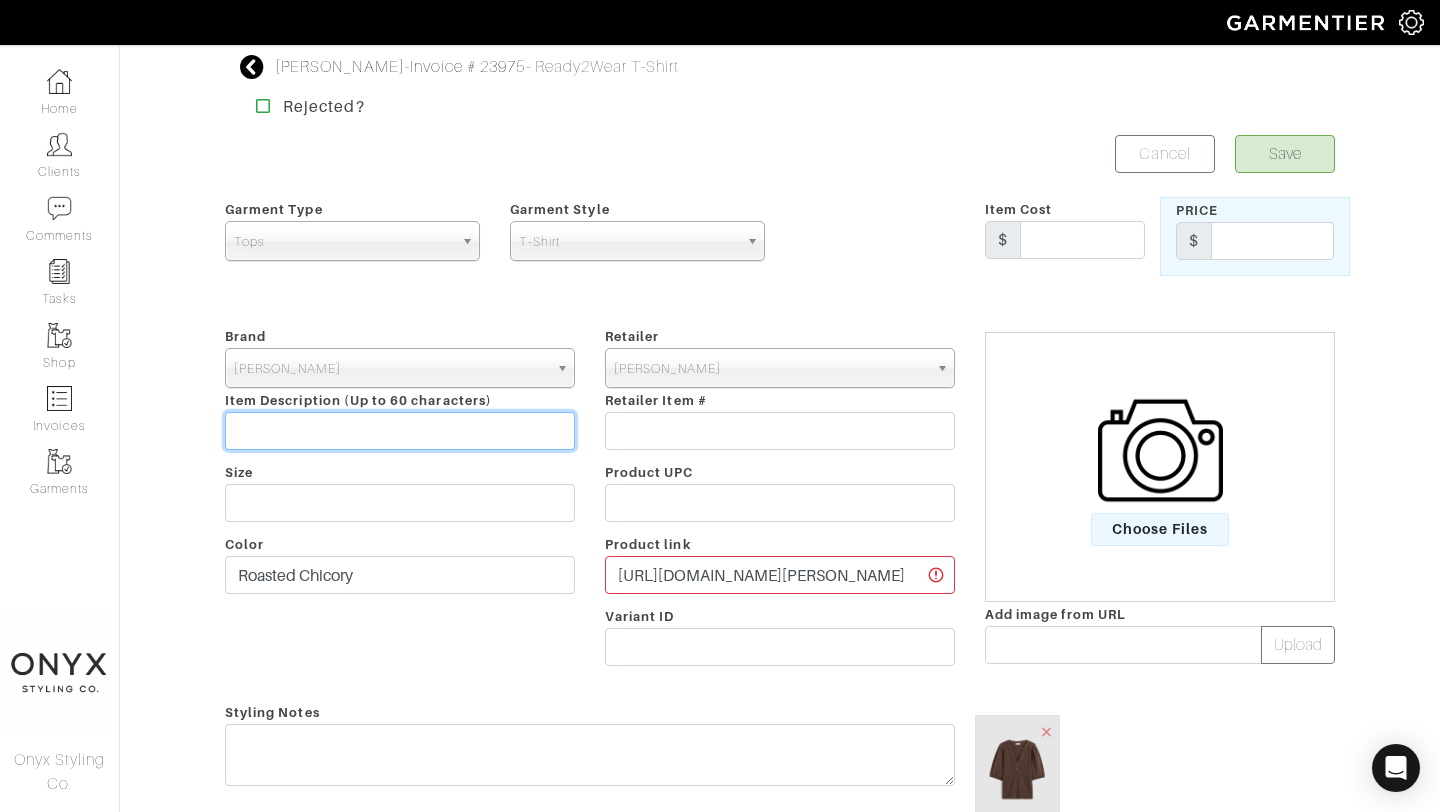 click at bounding box center (400, 431) 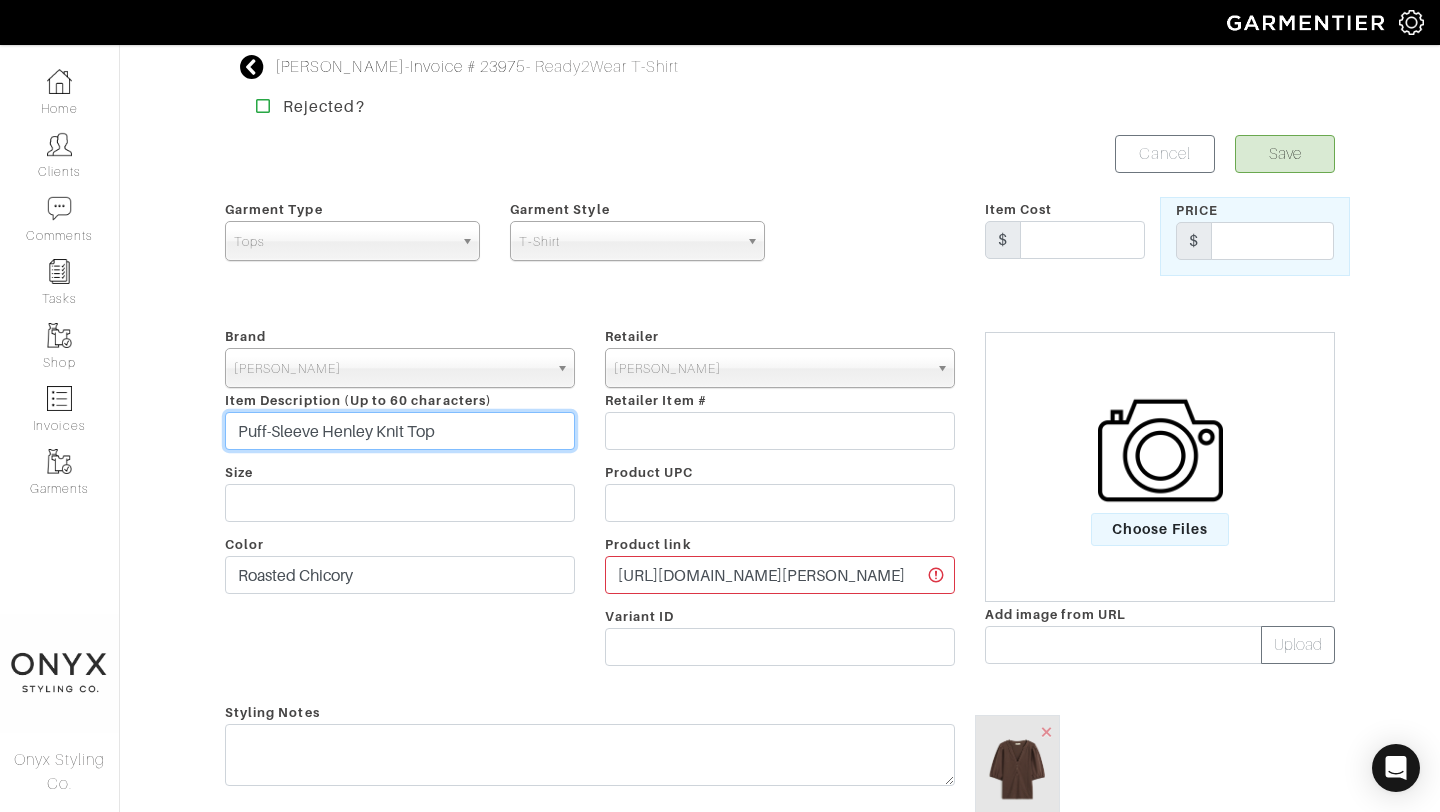 type on "Puff-Sleeve Henley Knit Top" 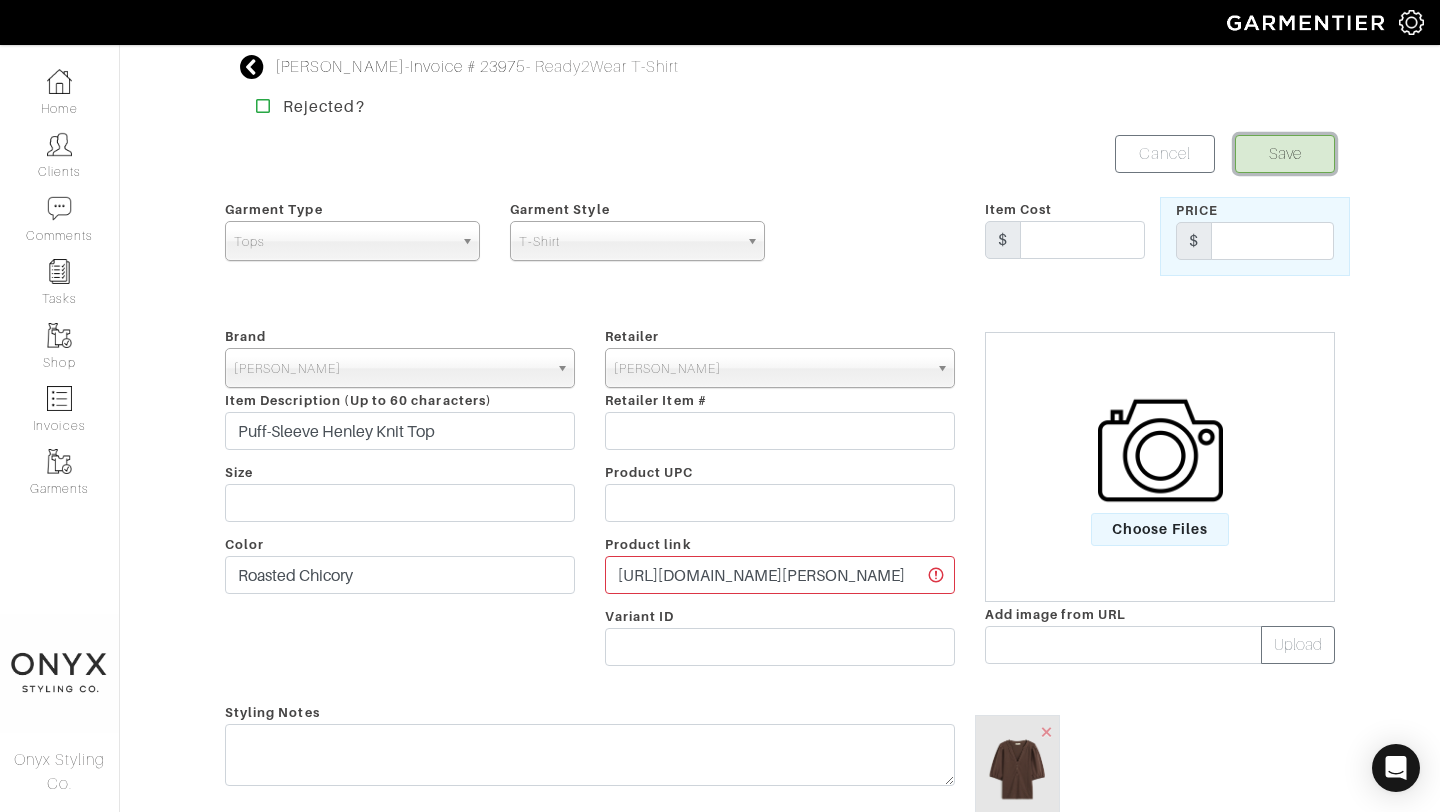 click on "Save" at bounding box center (1285, 154) 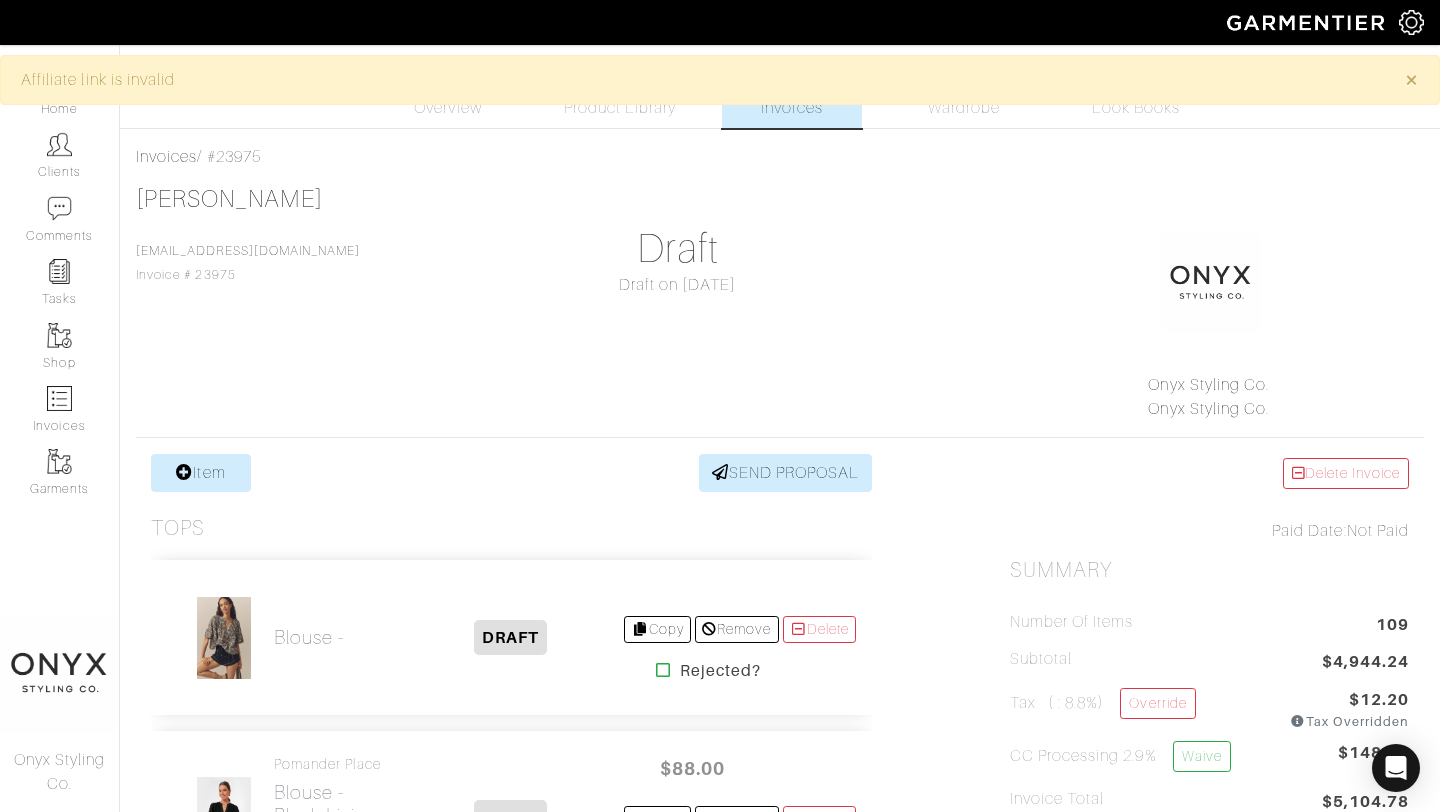 scroll, scrollTop: 0, scrollLeft: 0, axis: both 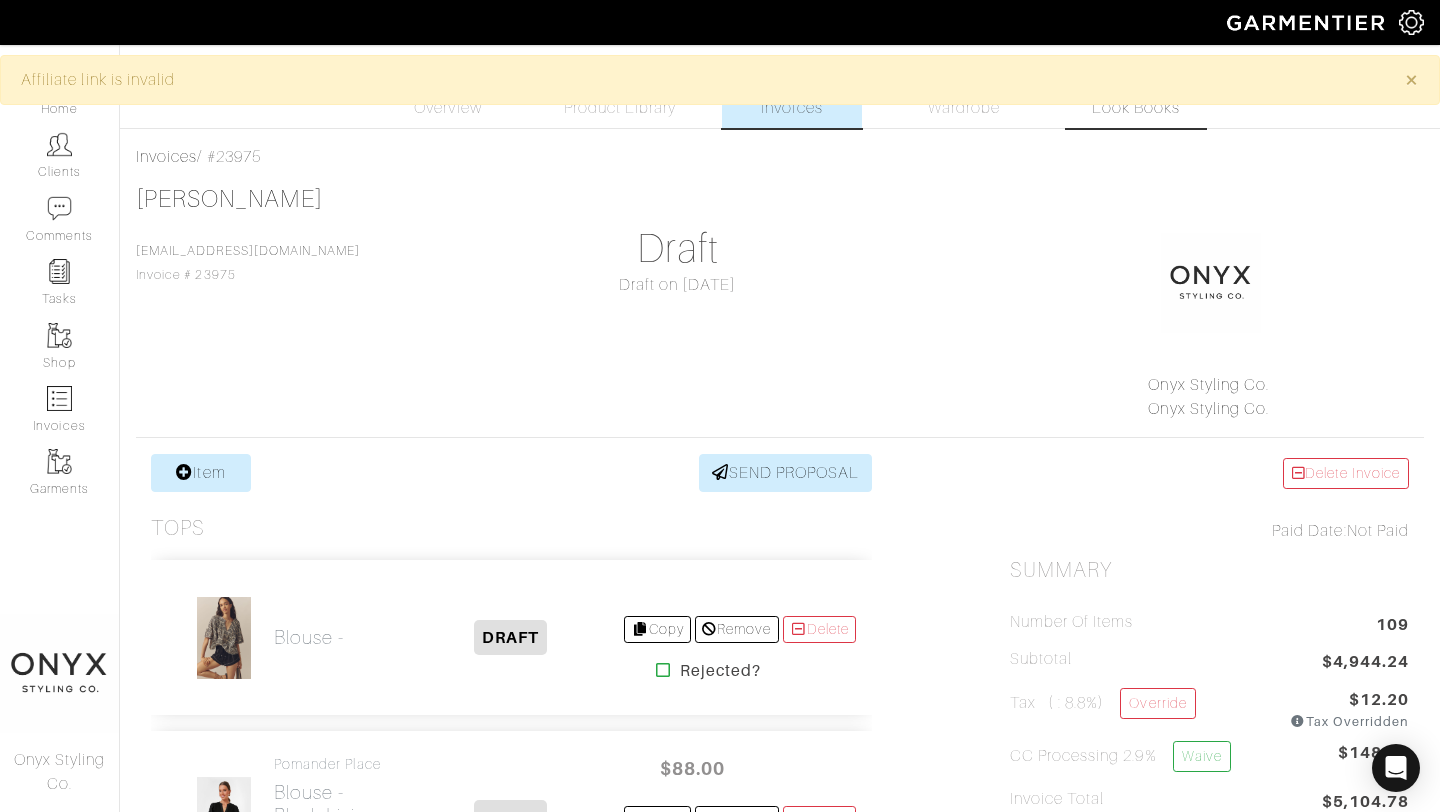click on "Look Books" at bounding box center (1136, 108) 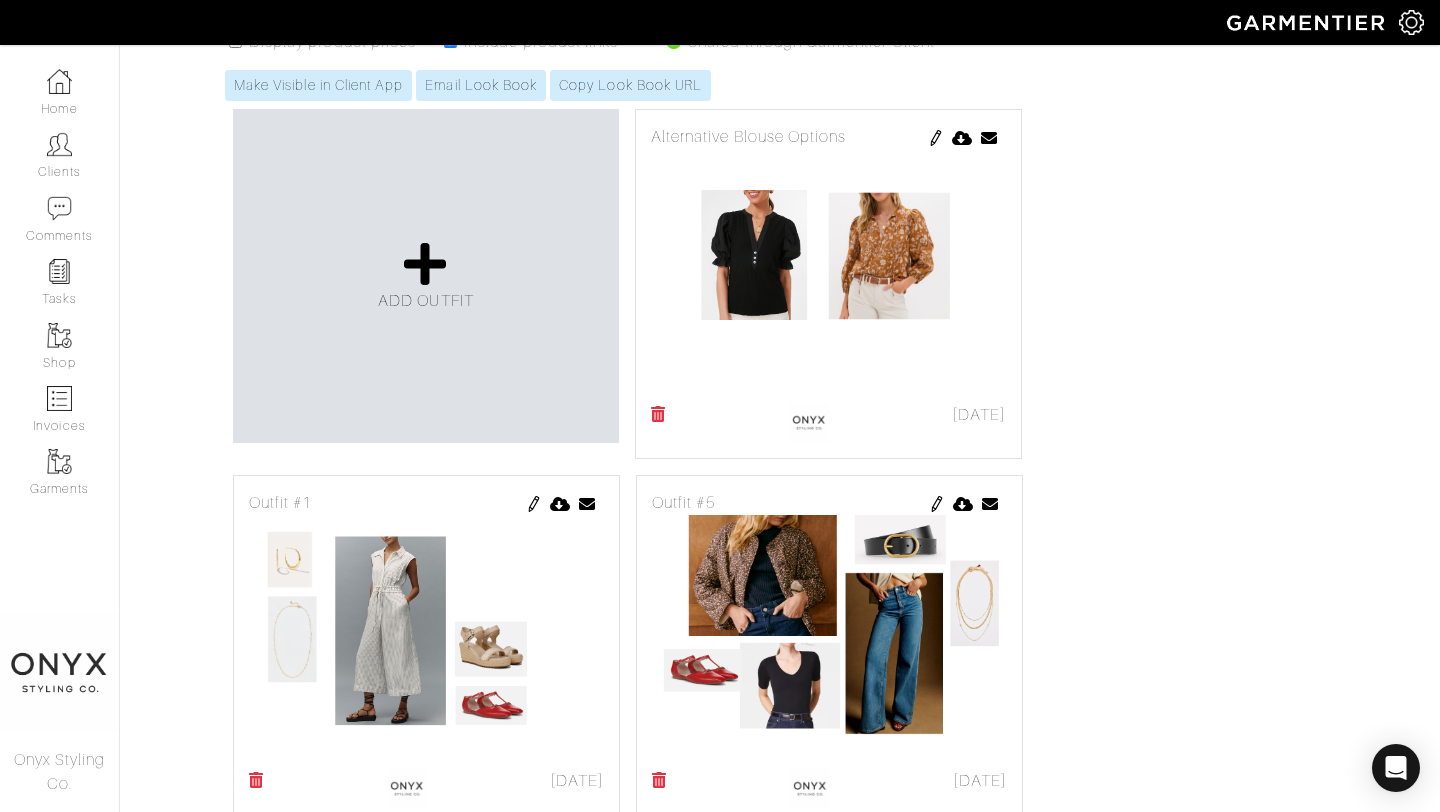 scroll, scrollTop: 1352, scrollLeft: 0, axis: vertical 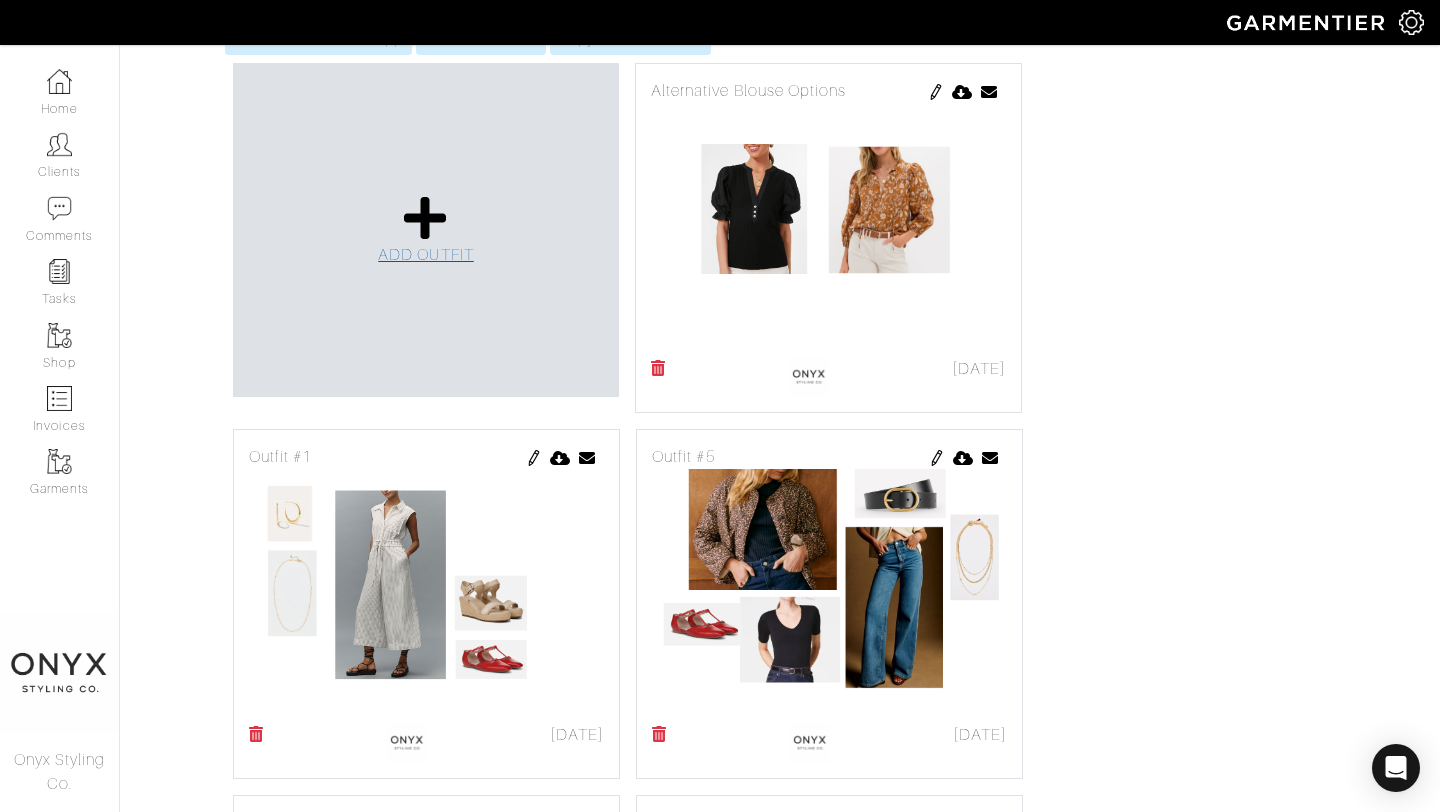 click at bounding box center (425, 218) 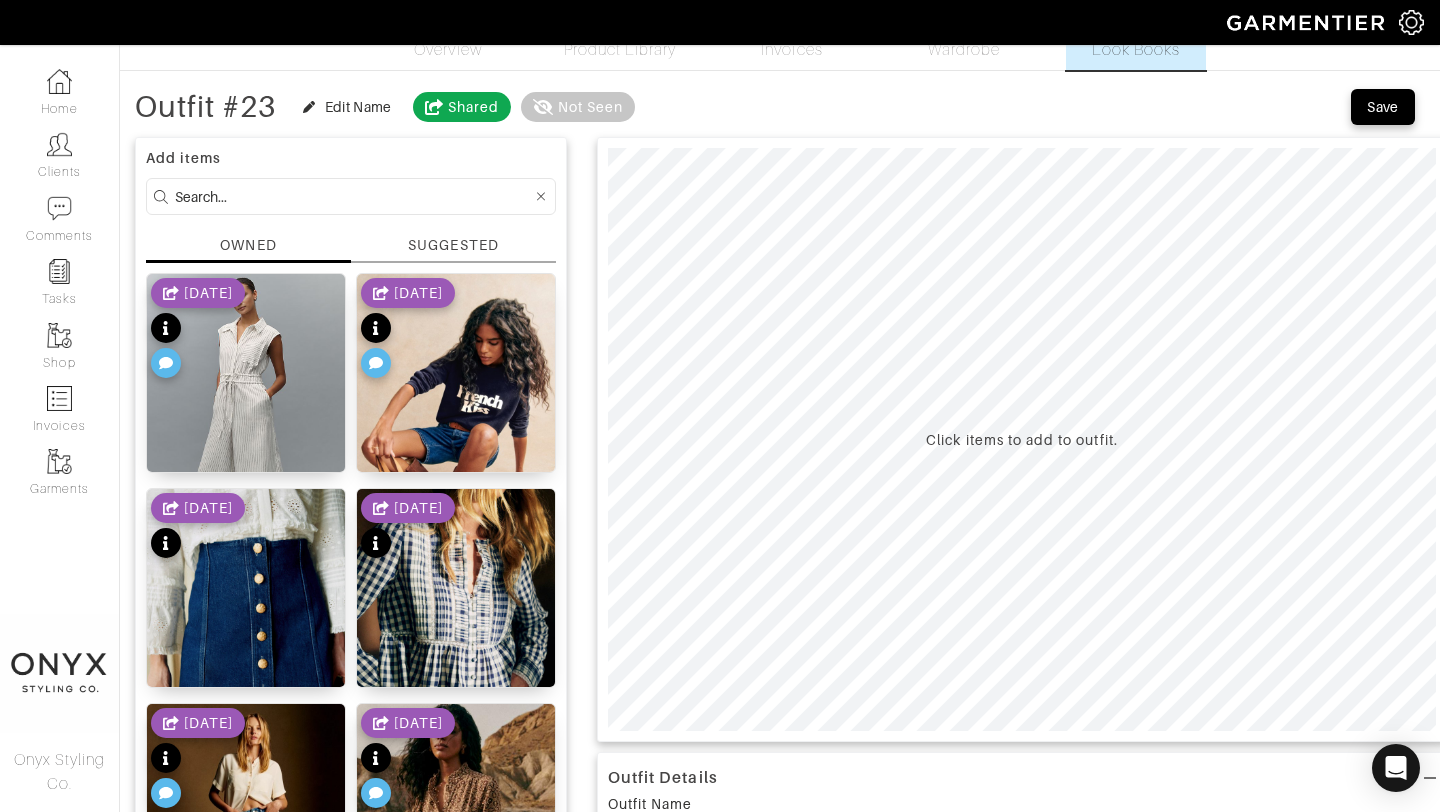 scroll, scrollTop: 0, scrollLeft: 0, axis: both 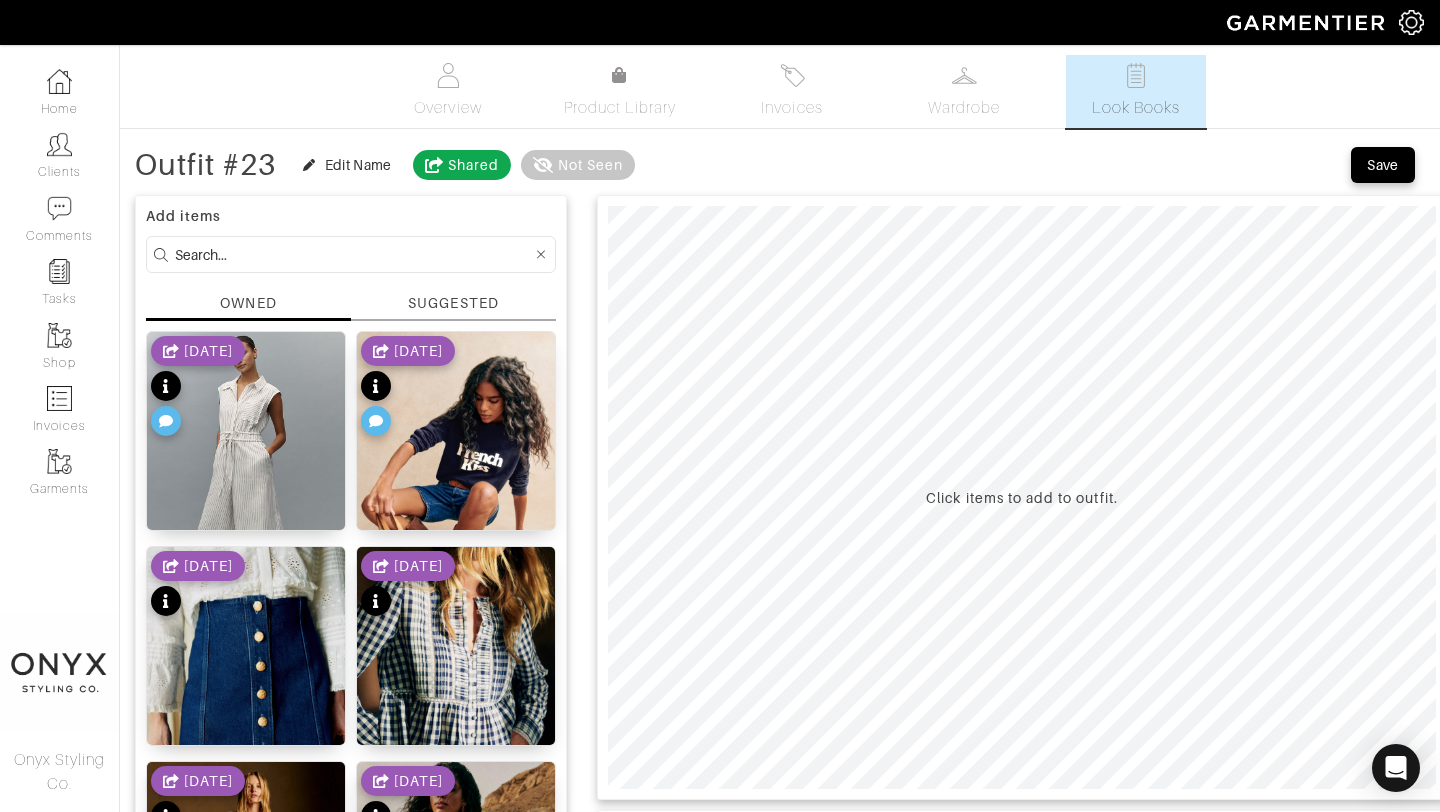 click on "SUGGESTED" at bounding box center (453, 303) 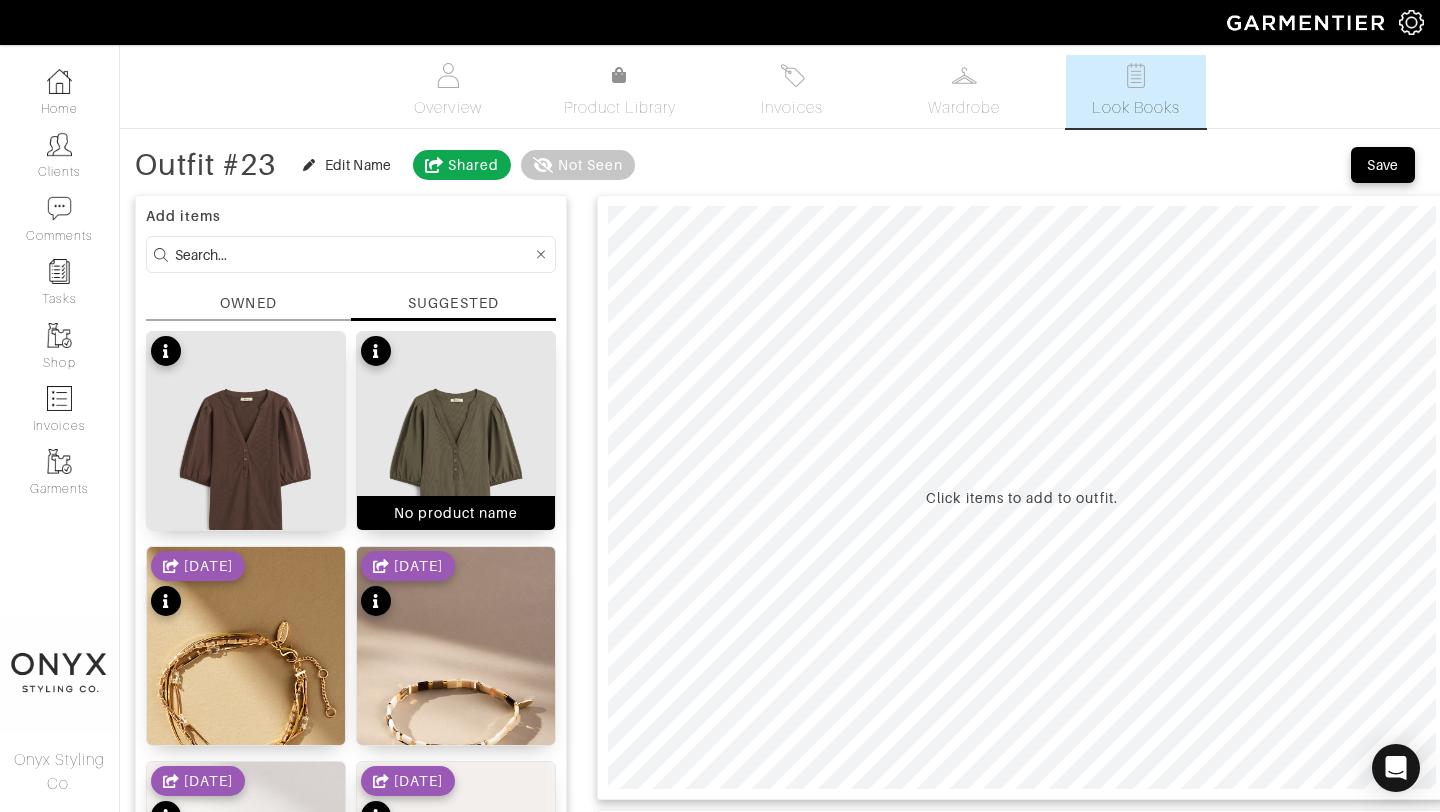 scroll, scrollTop: 29, scrollLeft: 0, axis: vertical 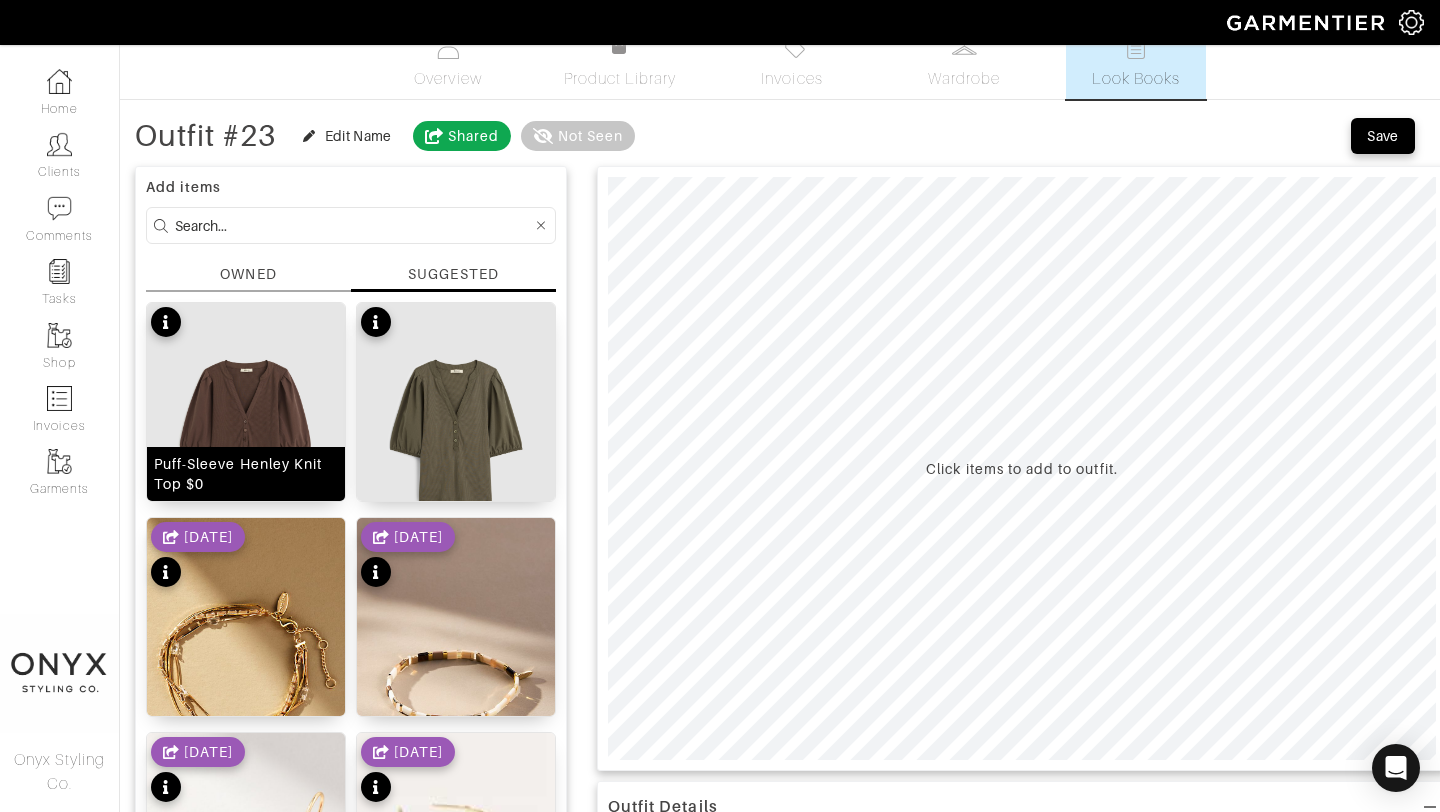 click at bounding box center [246, 429] 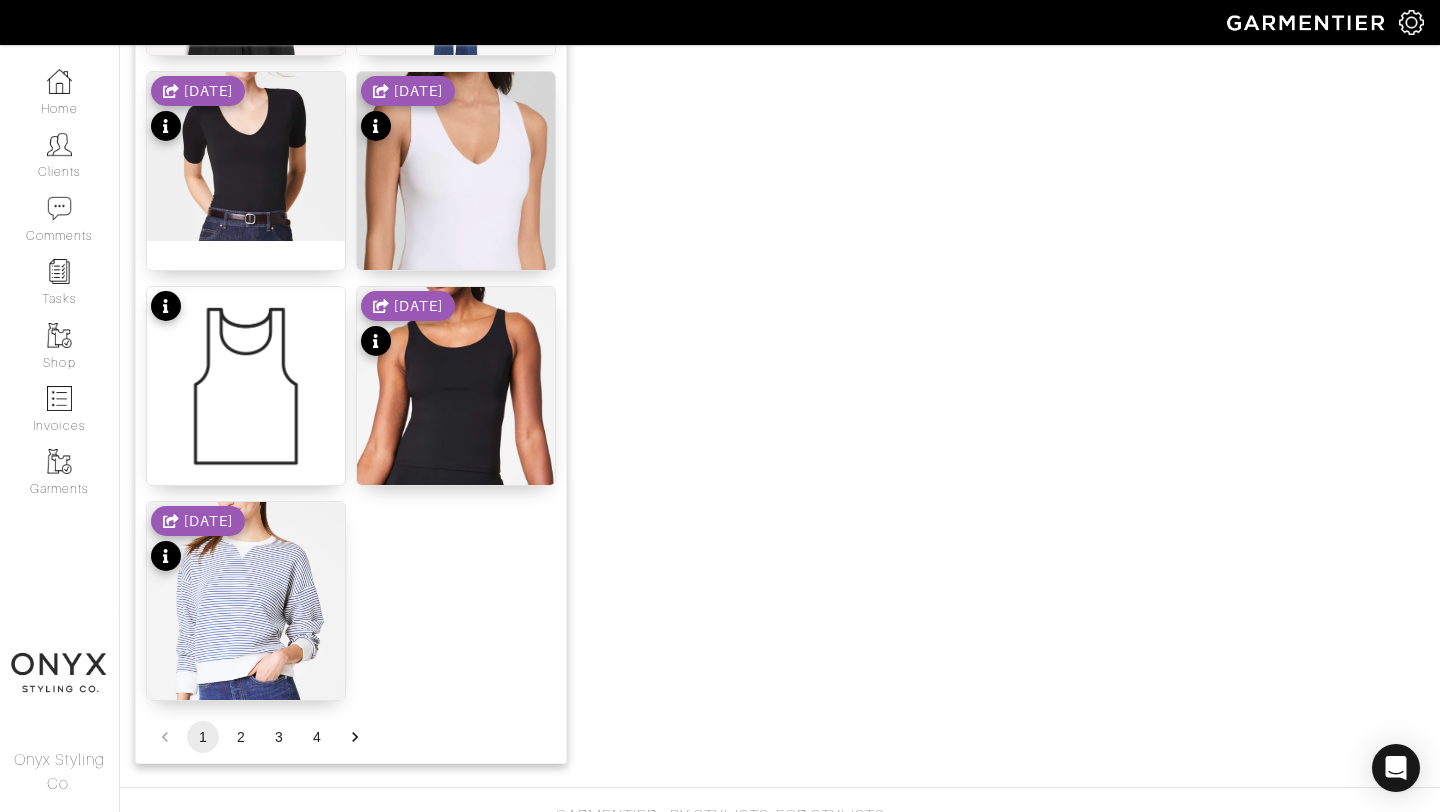 scroll, scrollTop: 2458, scrollLeft: 0, axis: vertical 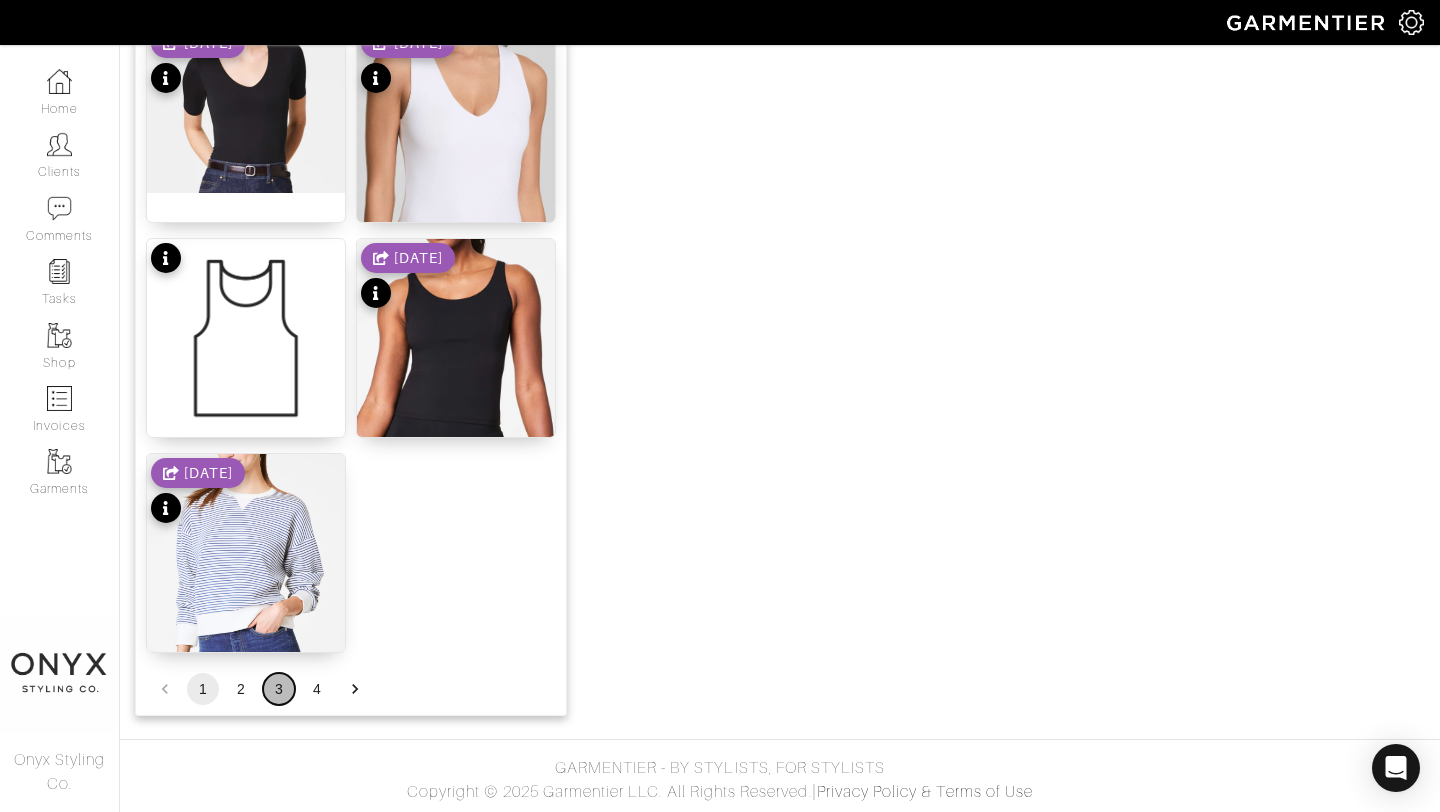 click on "3" at bounding box center [279, 689] 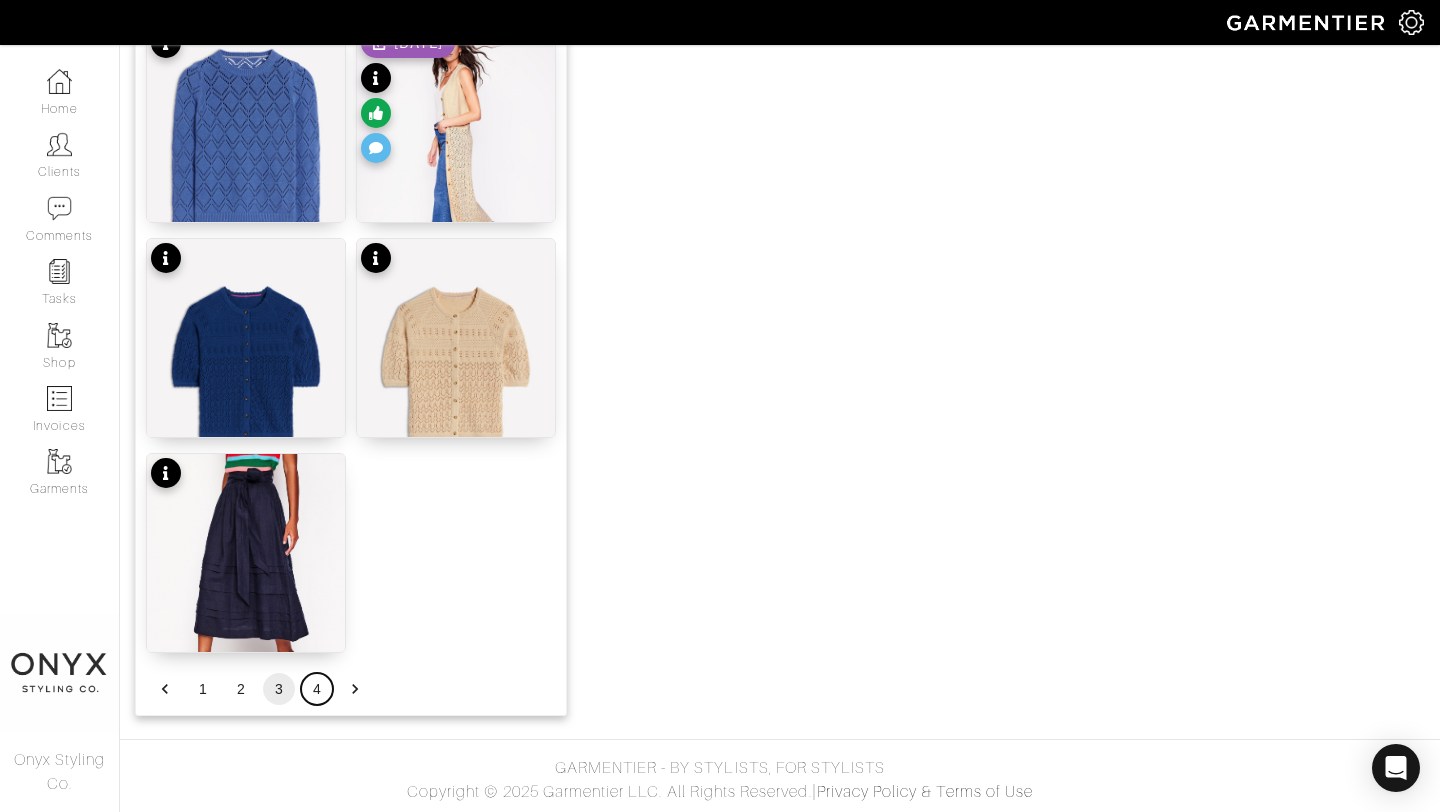 click on "4" at bounding box center (317, 689) 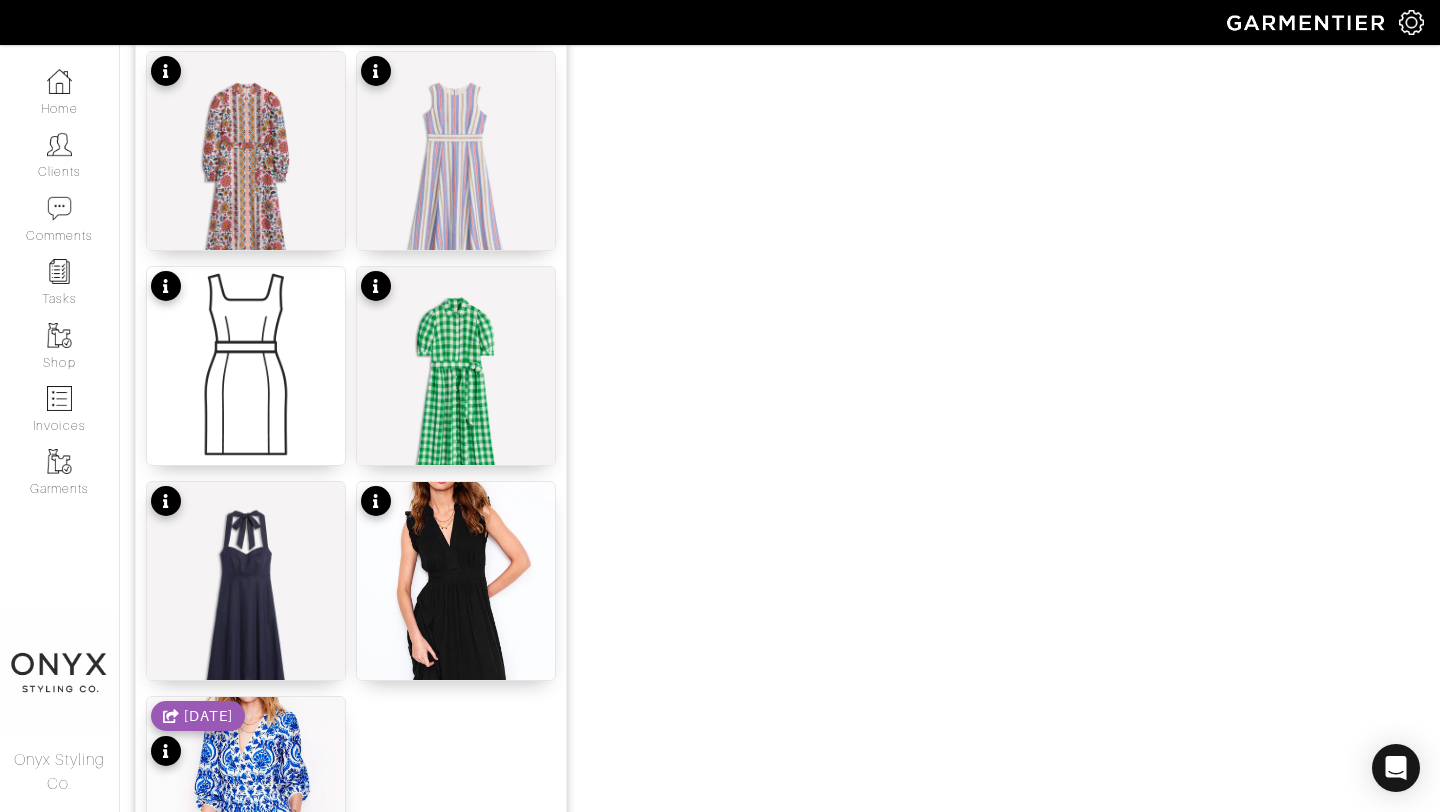 scroll, scrollTop: 2458, scrollLeft: 0, axis: vertical 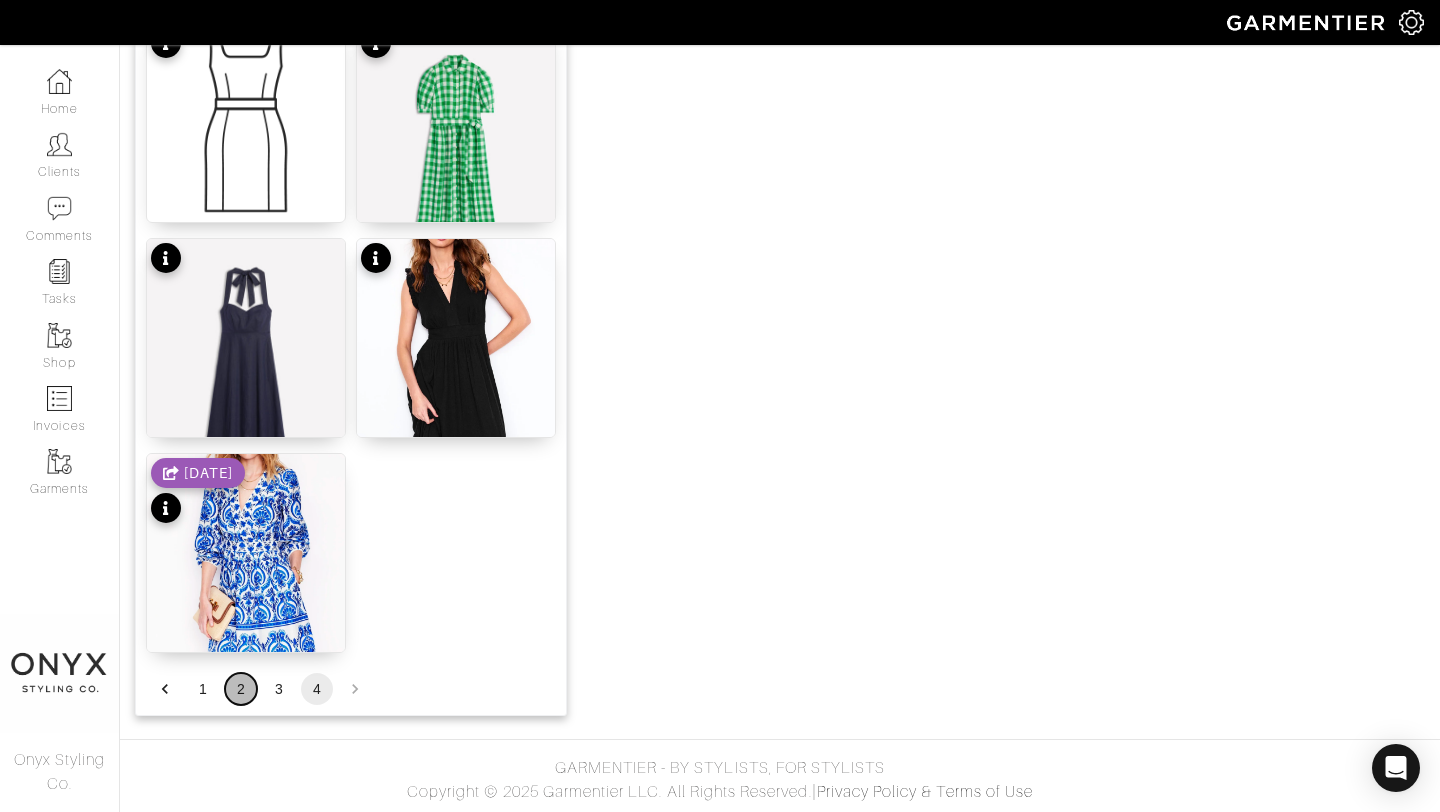 click on "2" at bounding box center (241, 689) 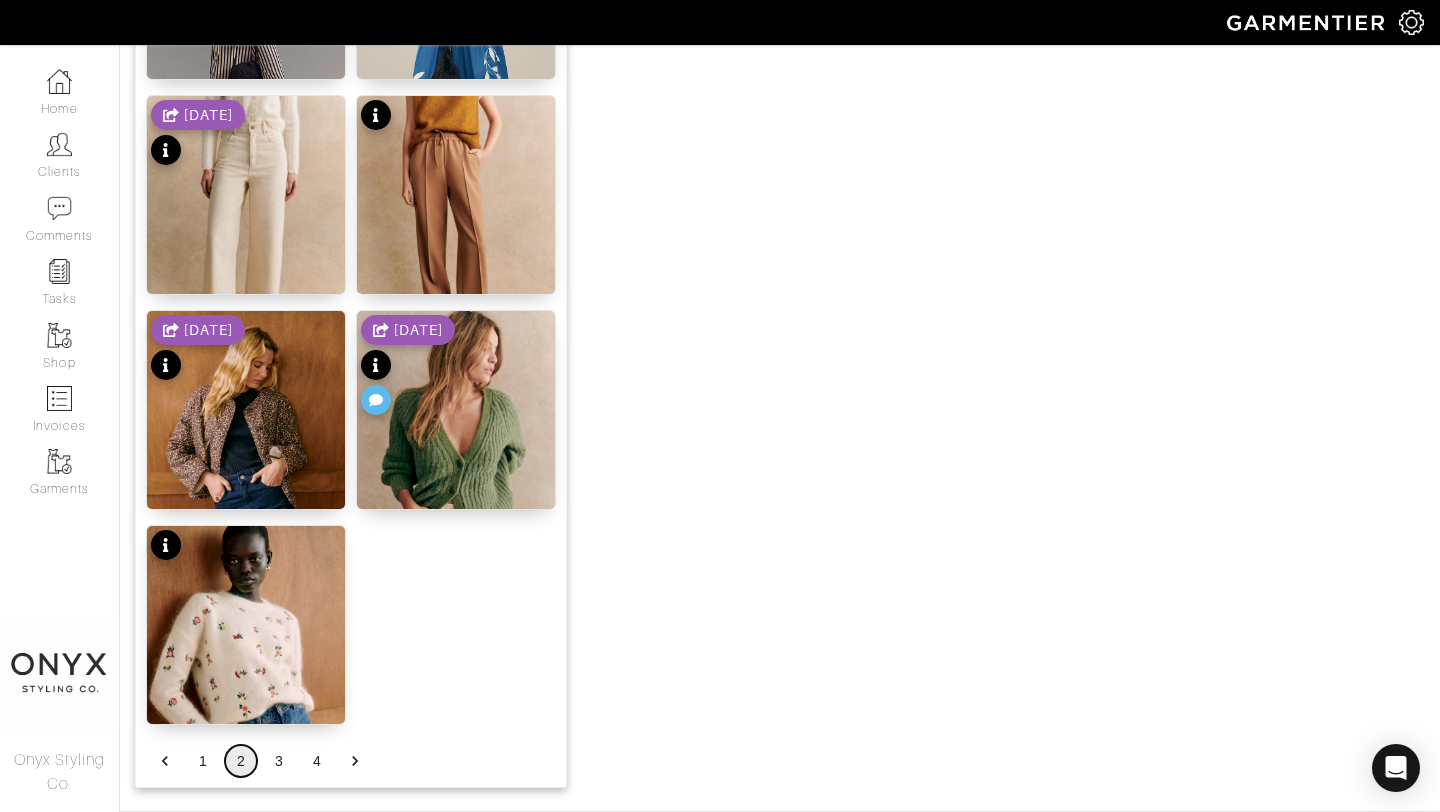 scroll, scrollTop: 2367, scrollLeft: 0, axis: vertical 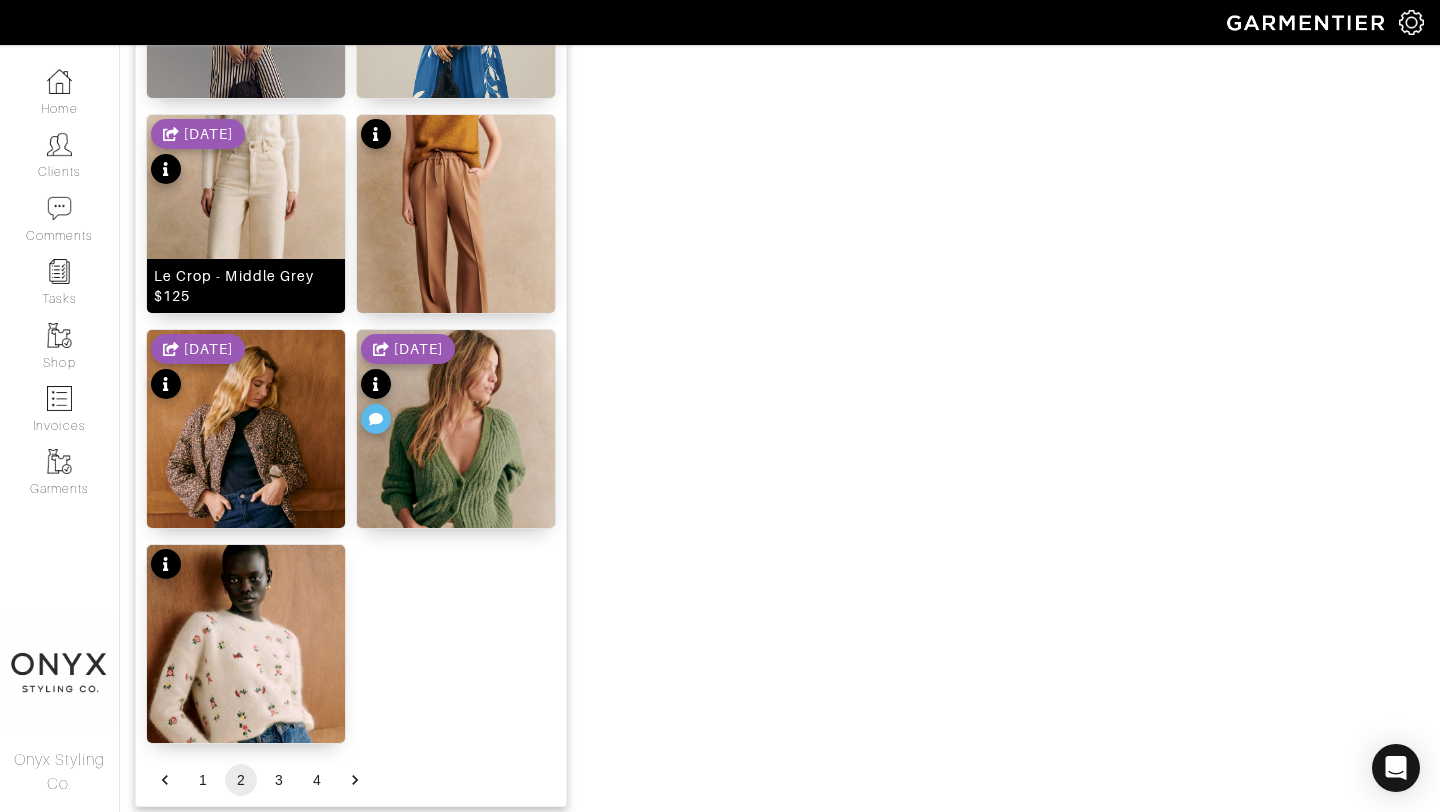 click at bounding box center (246, 254) 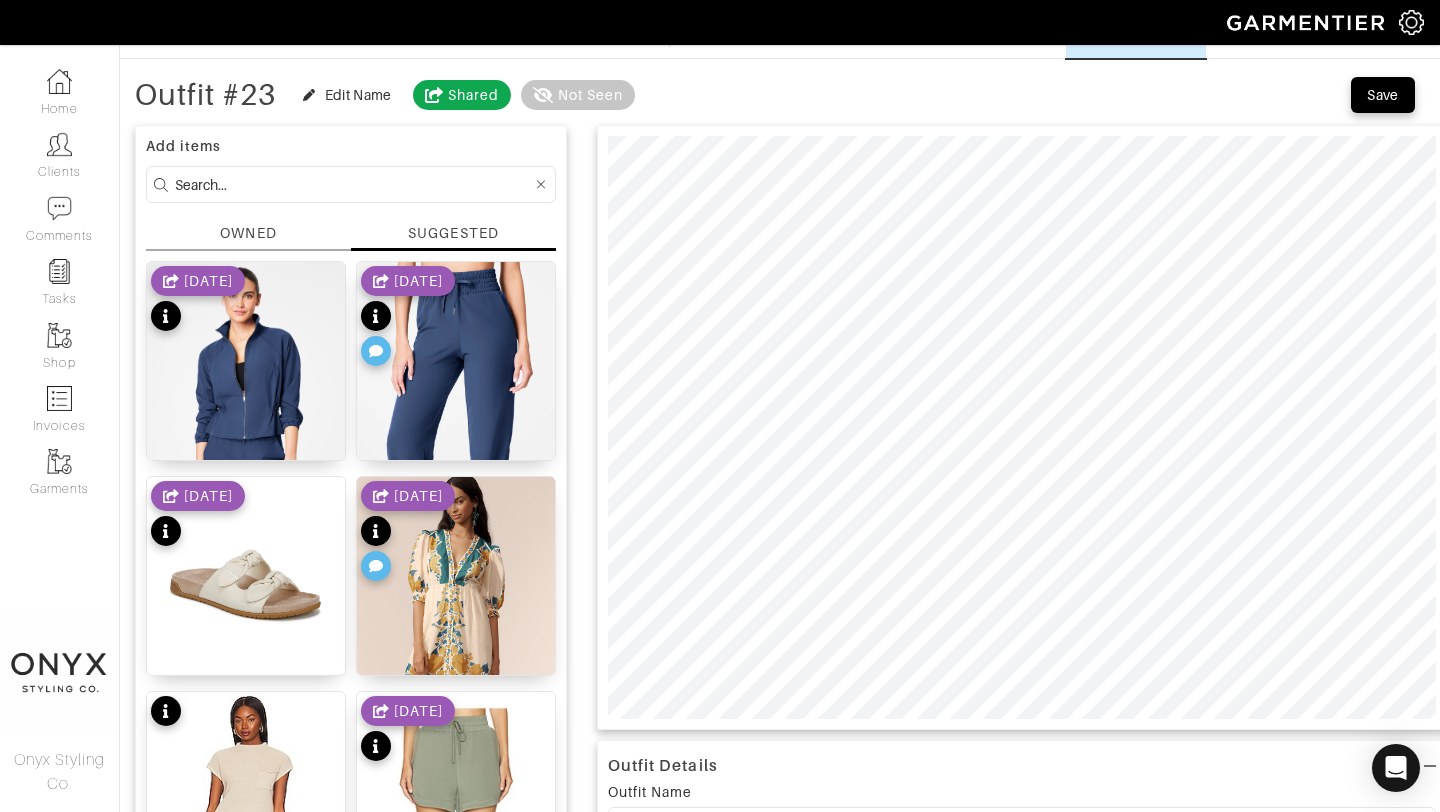scroll, scrollTop: 42, scrollLeft: 0, axis: vertical 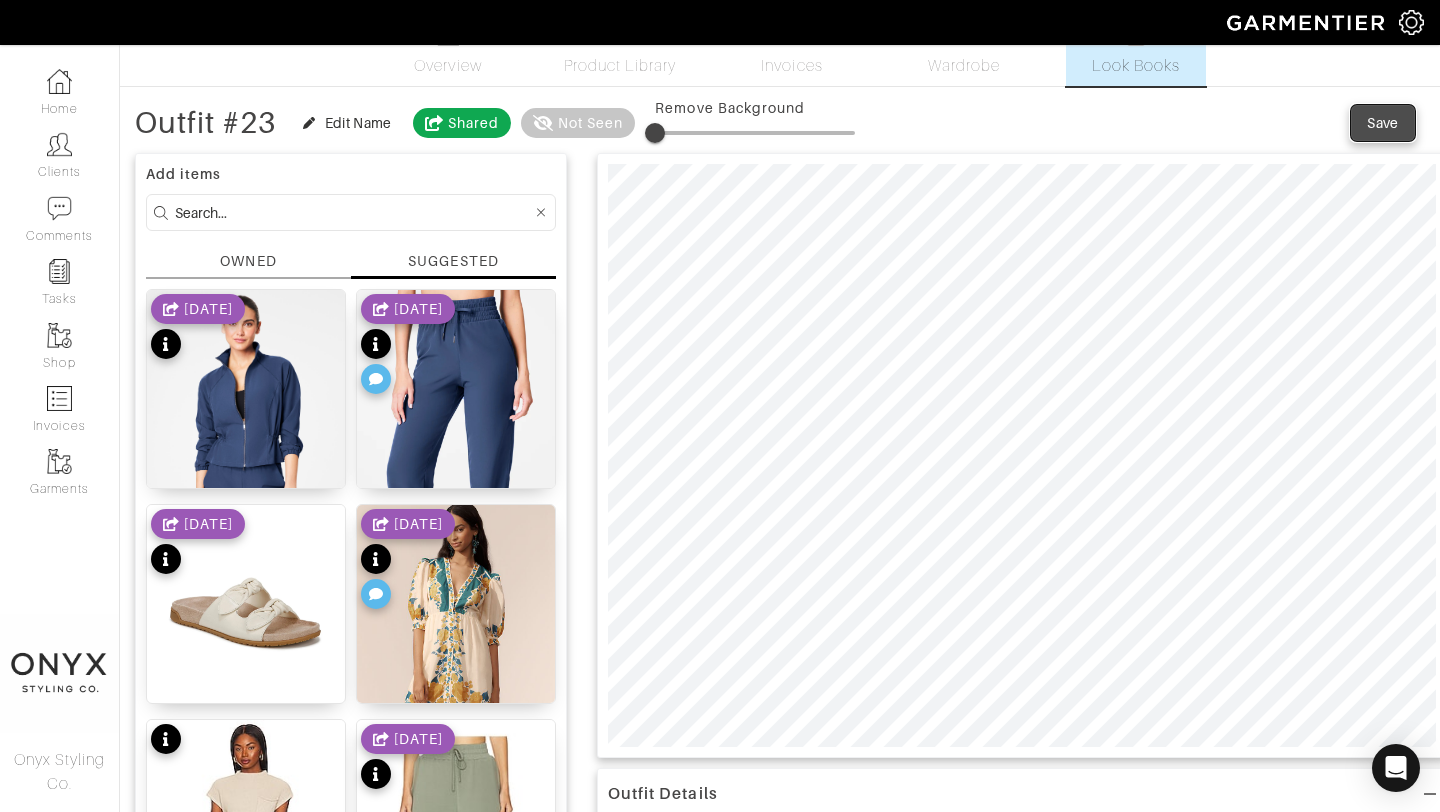 click on "Save" at bounding box center [1383, 123] 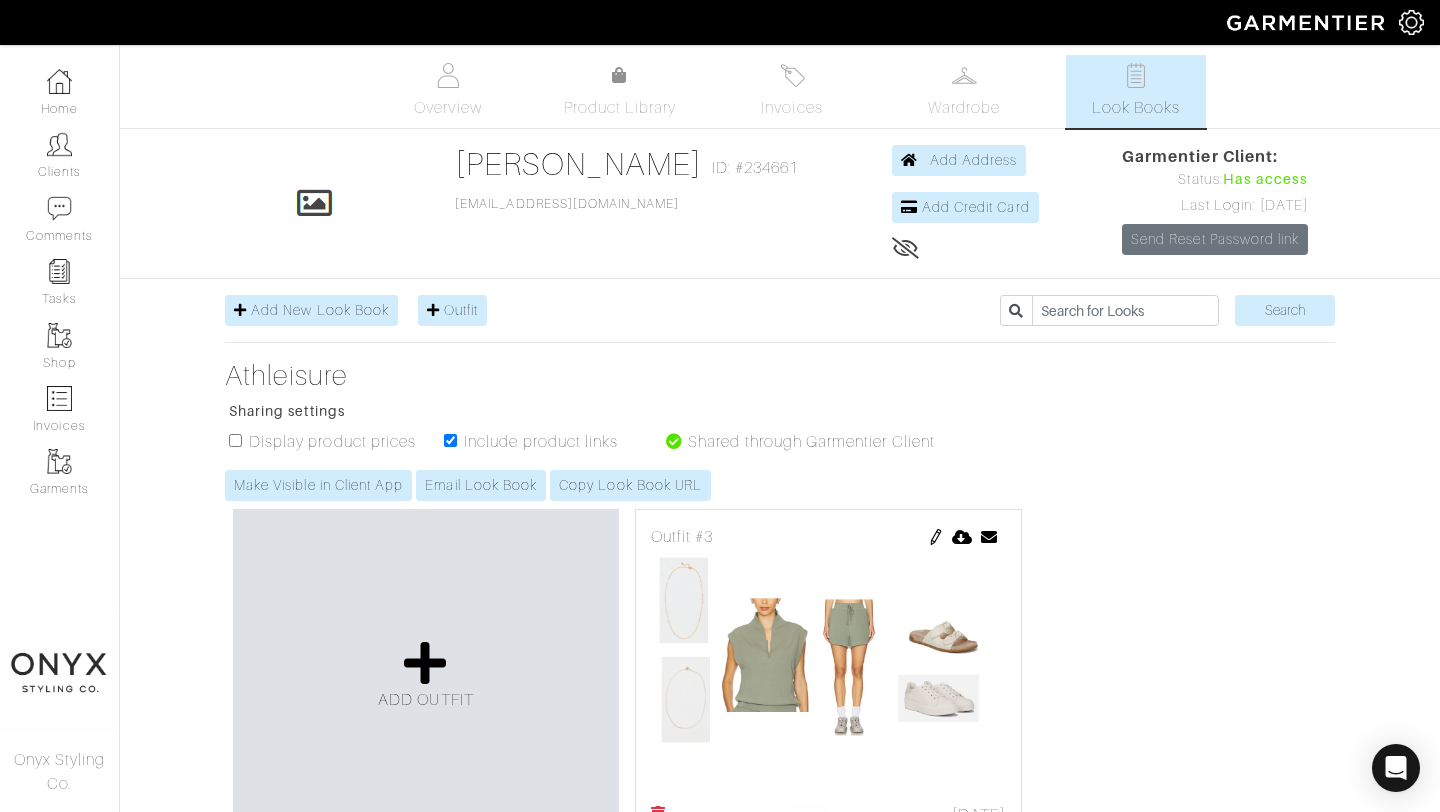scroll, scrollTop: 0, scrollLeft: 0, axis: both 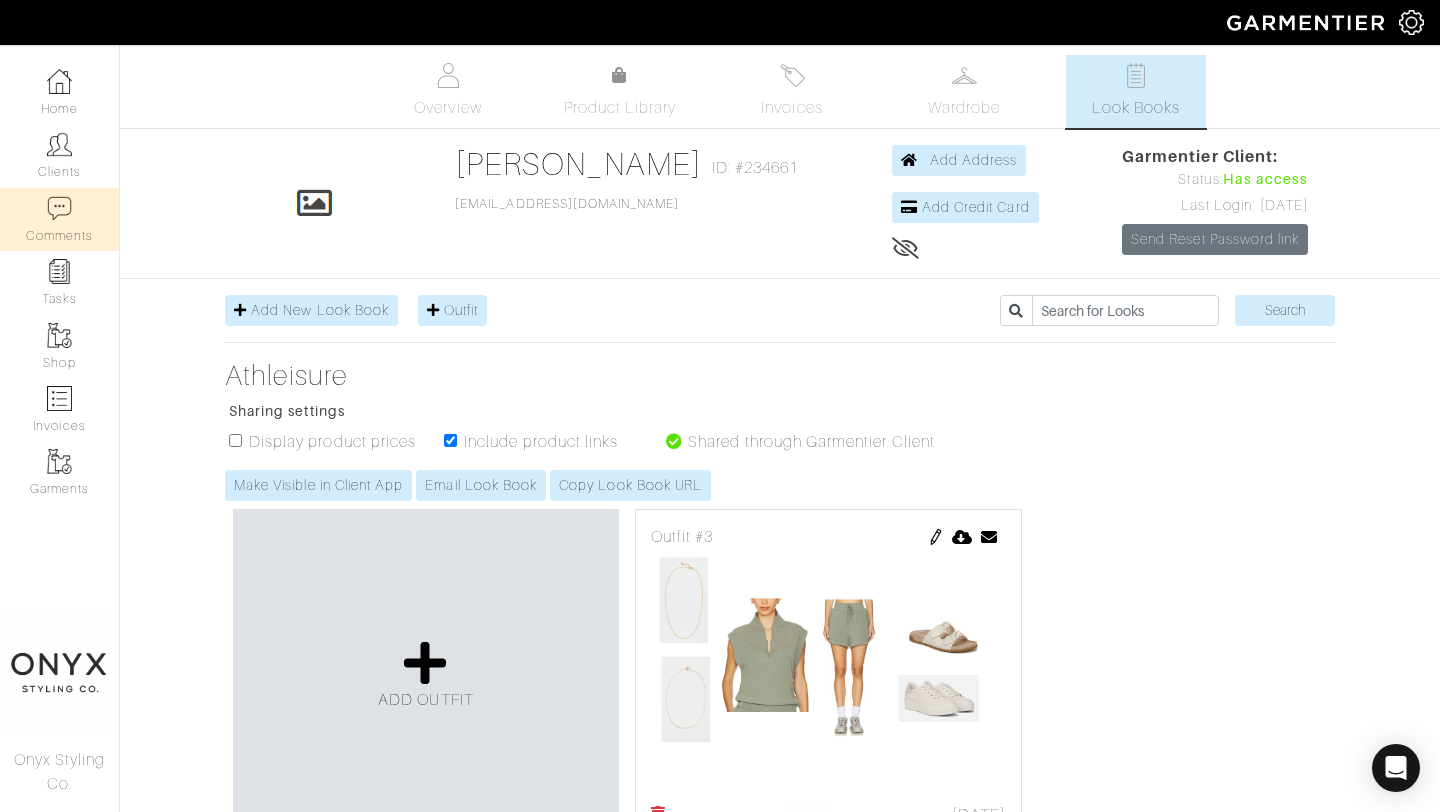 click on "Comments" at bounding box center [59, 219] 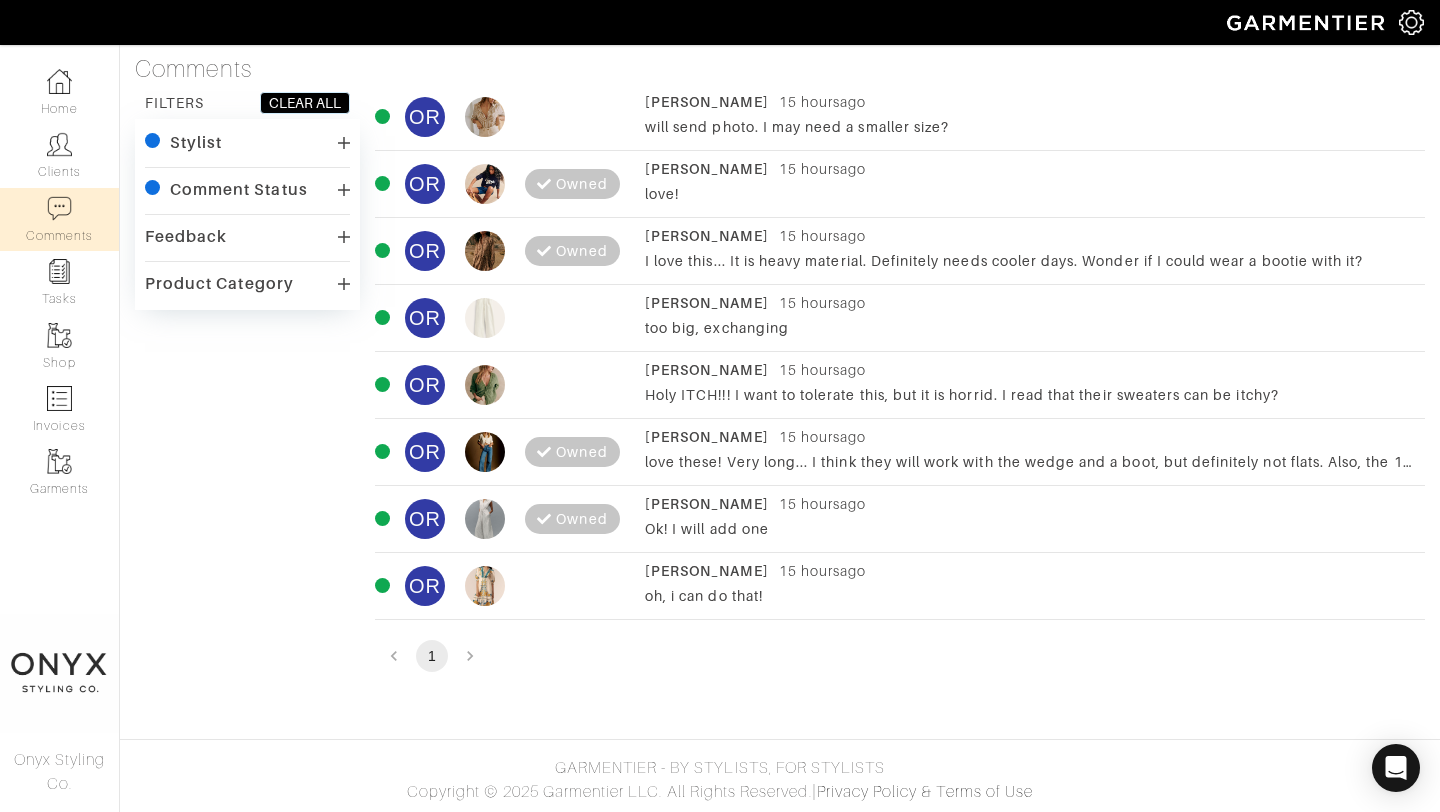 click on "will send photo. I may need a smaller size?" at bounding box center (1030, 127) 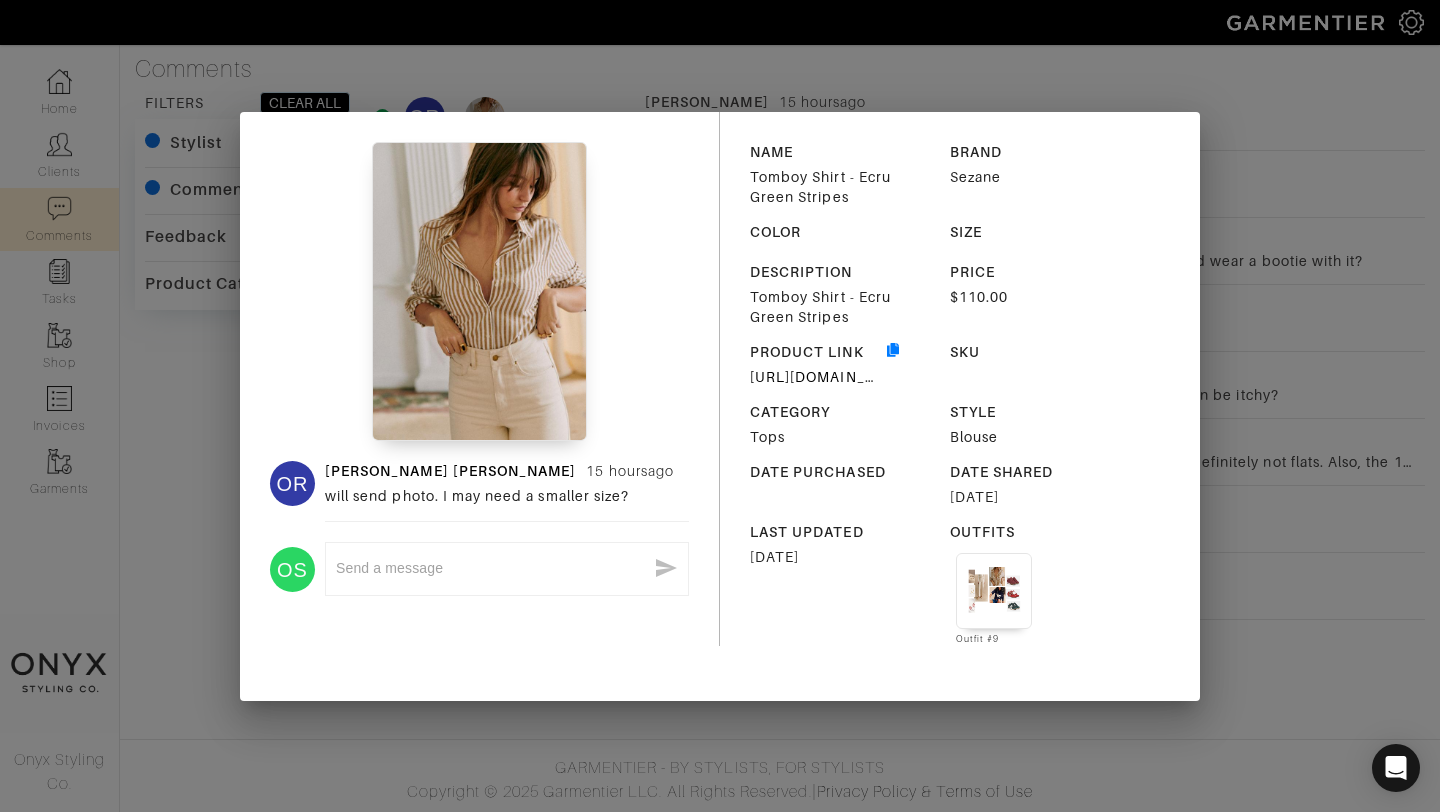 click at bounding box center [491, 568] 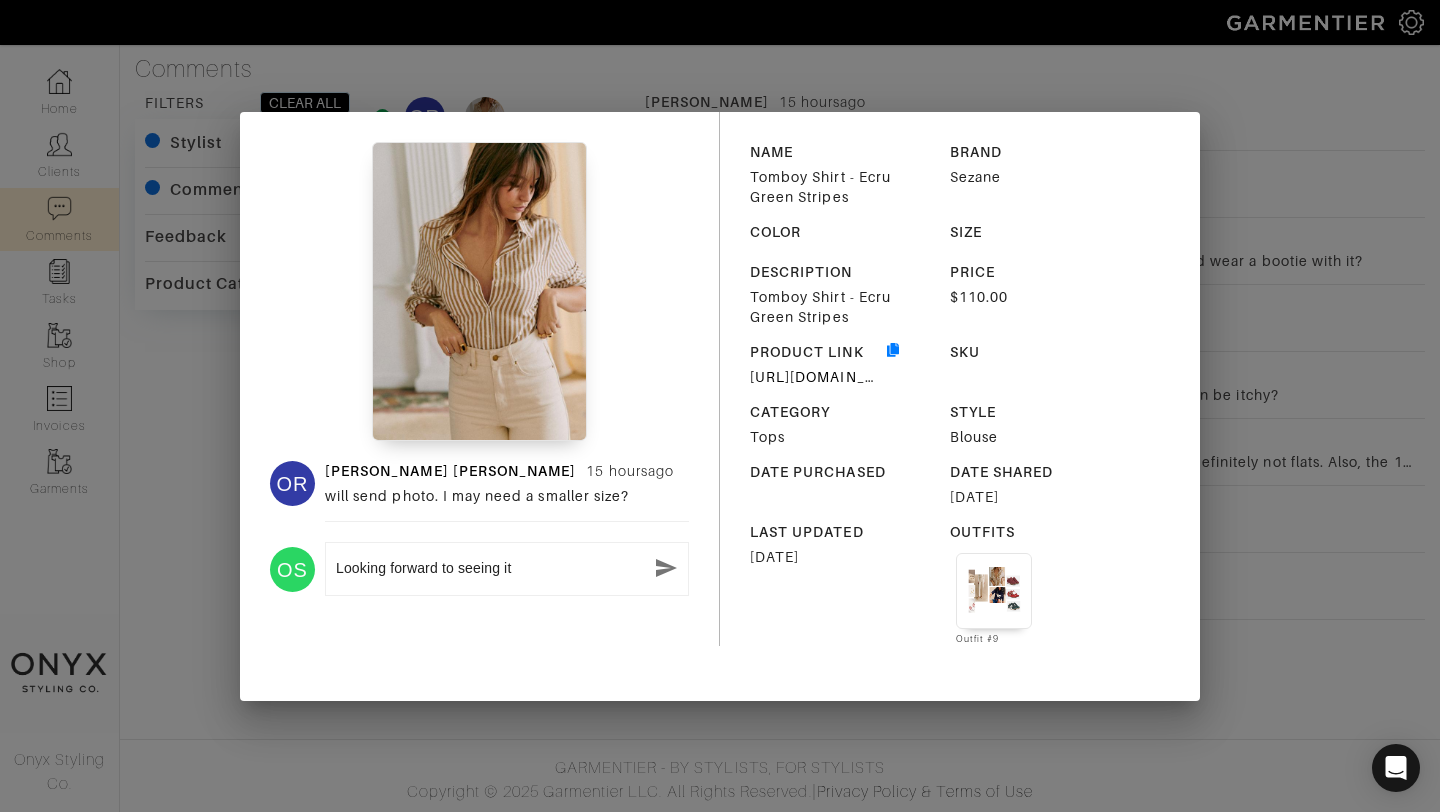 type on "Looking forward to seeing it!" 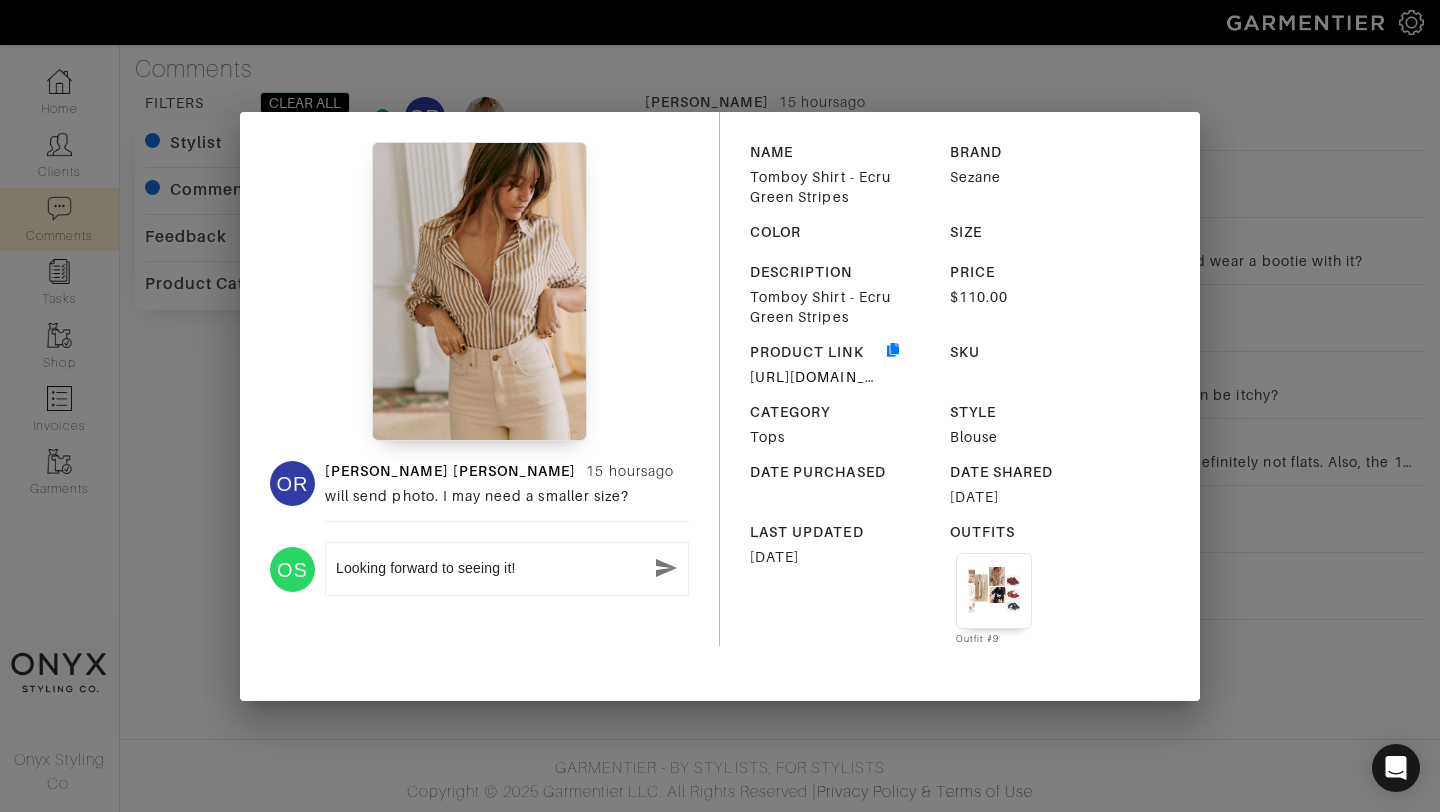 type 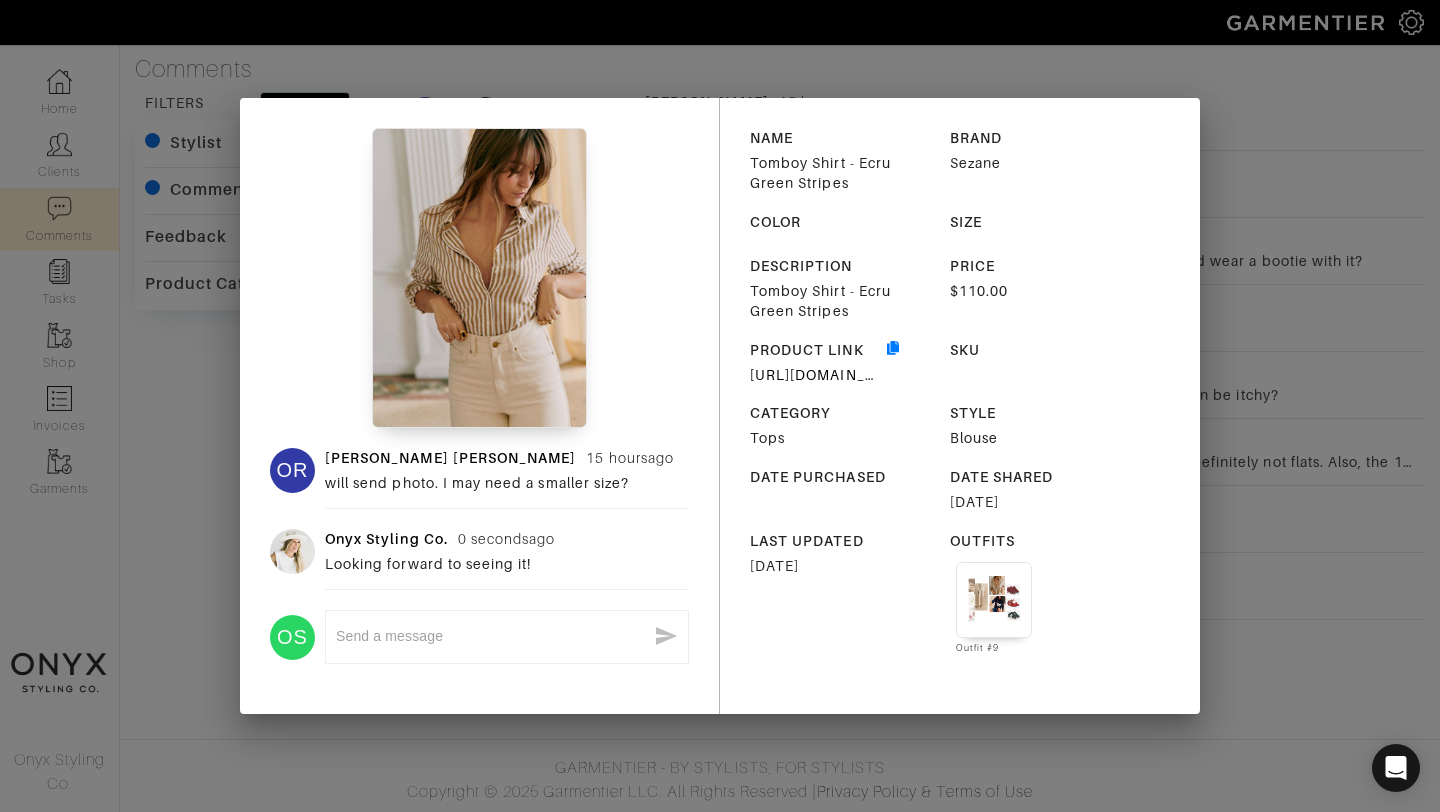 click on "OR Olivia   Resnick 15 hours  ago will send photo. I may need a smaller size? Onyx Styling Co.   0 seconds  ago Looking forward to seeing it! OS x NAME Tomboy Shirt - Ecru Green Stripes BRAND Sezane COLOR SIZE DESCRIPTION Tomboy Shirt - Ecru Green Stripes PRICE $110.00 PRODUCT LINK https://www.sezane.com/us-en/product/tomboy-shirt/ecru-camel-stripes#size-0   SKU CATEGORY Tops STYLE Blouse DATE PURCHASED DATE SHARED 06/27/2025 LAST UPDATED 06/25/2025 OUTFITS Outfit #9" at bounding box center (720, 406) 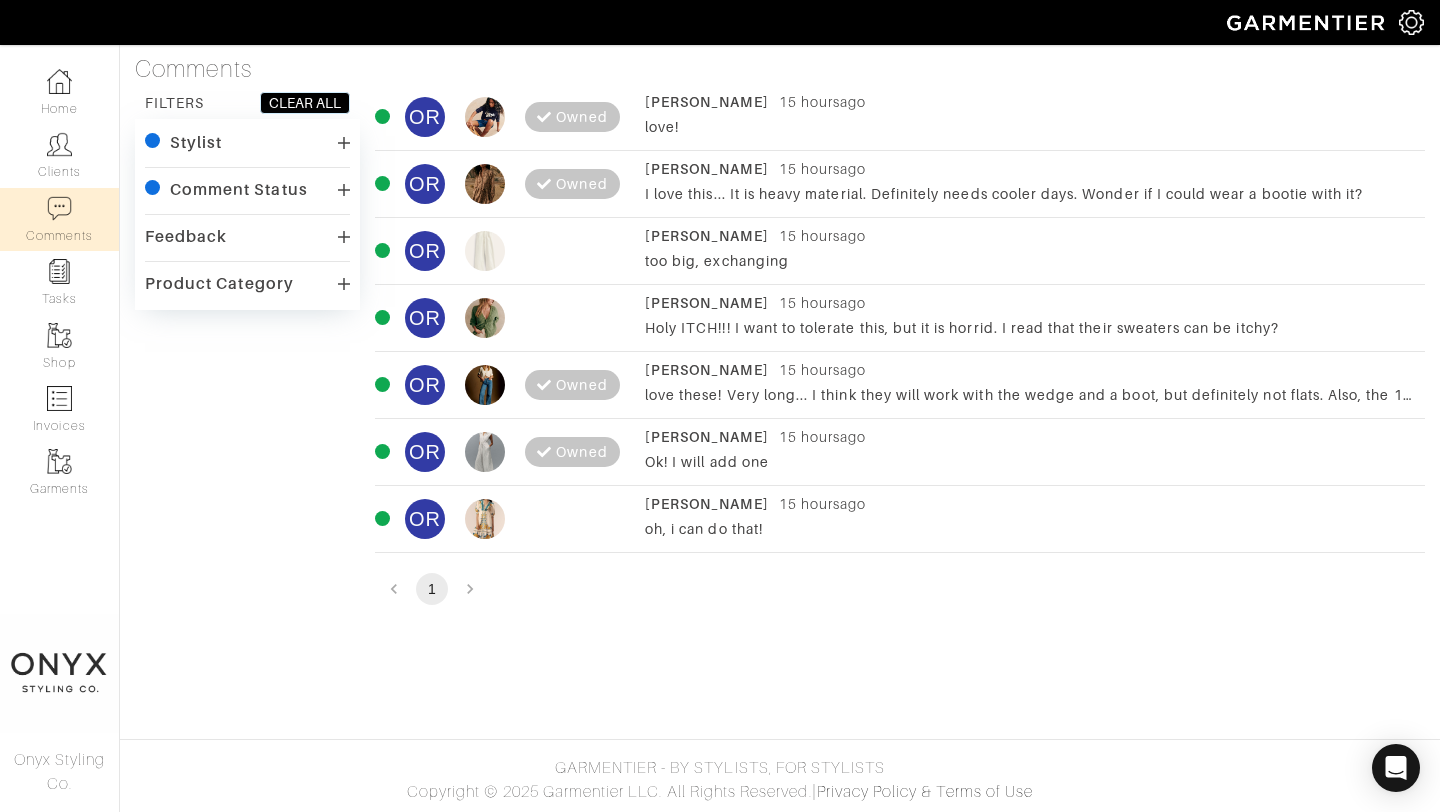 click on "love!" at bounding box center (1030, 127) 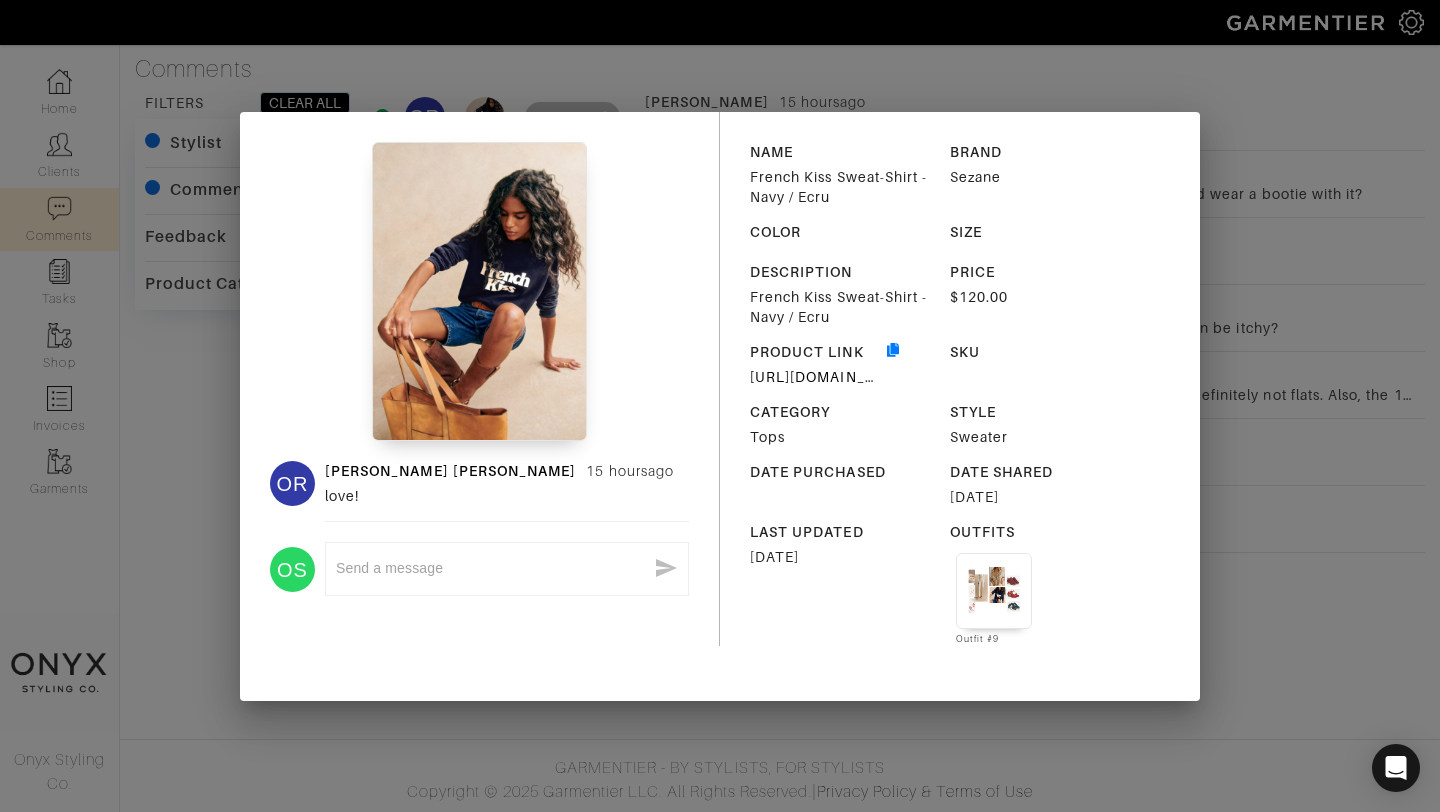 click on "OR Olivia   Resnick 15 hours  ago love! OS x NAME French Kiss Sweat-Shirt - Navy / Ecru BRAND Sezane COLOR SIZE DESCRIPTION French Kiss Sweat-Shirt - Navy / Ecru PRICE $120.00 PRODUCT LINK https://www.sezane.com/us-en/product/french-kiss-sweat-shirt/navy-ecru#size-XS   SKU CATEGORY Tops STYLE Sweater DATE PURCHASED DATE SHARED 06/27/2025 LAST UPDATED 07/23/2025 OUTFITS Outfit #9" at bounding box center (720, 406) 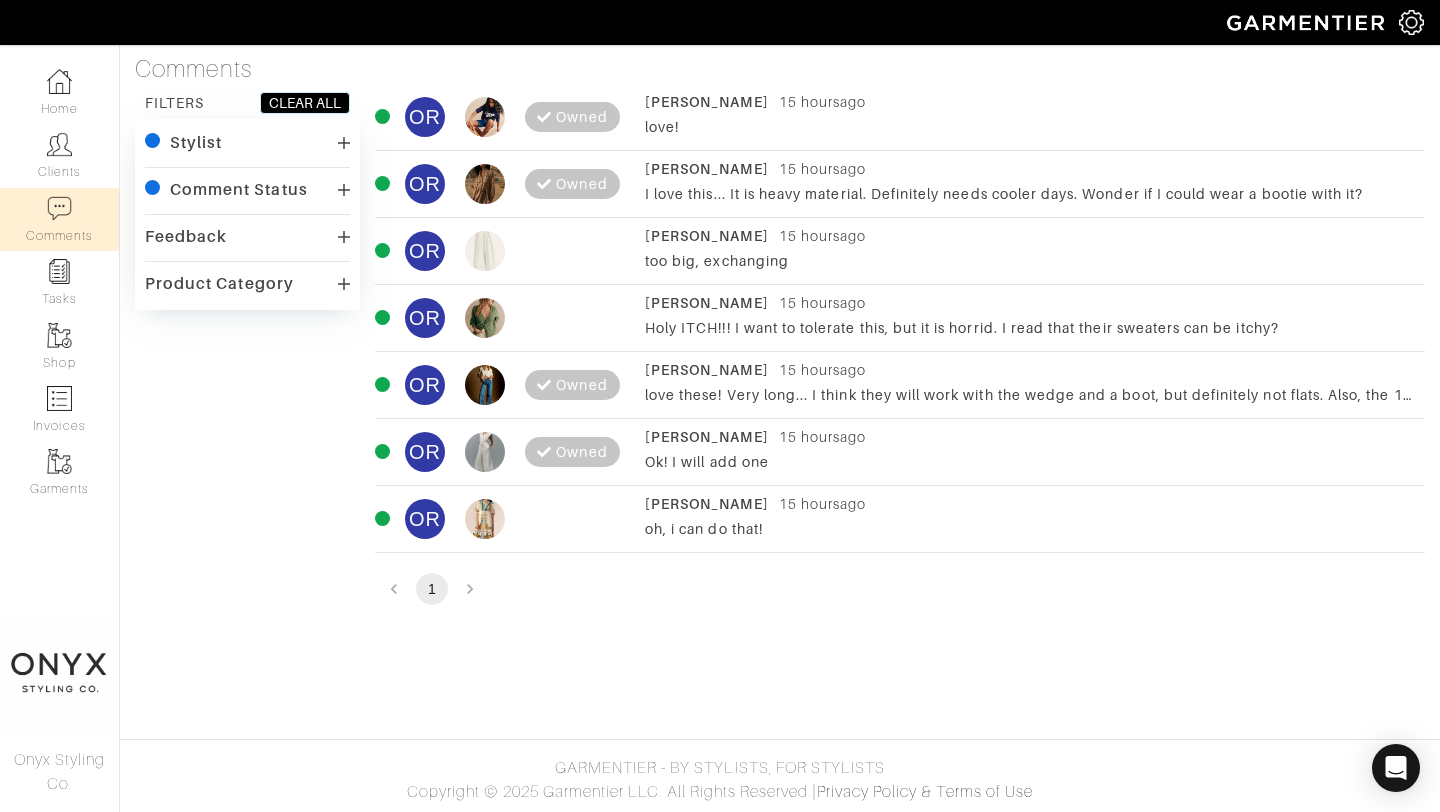 click on "love!" at bounding box center (1030, 127) 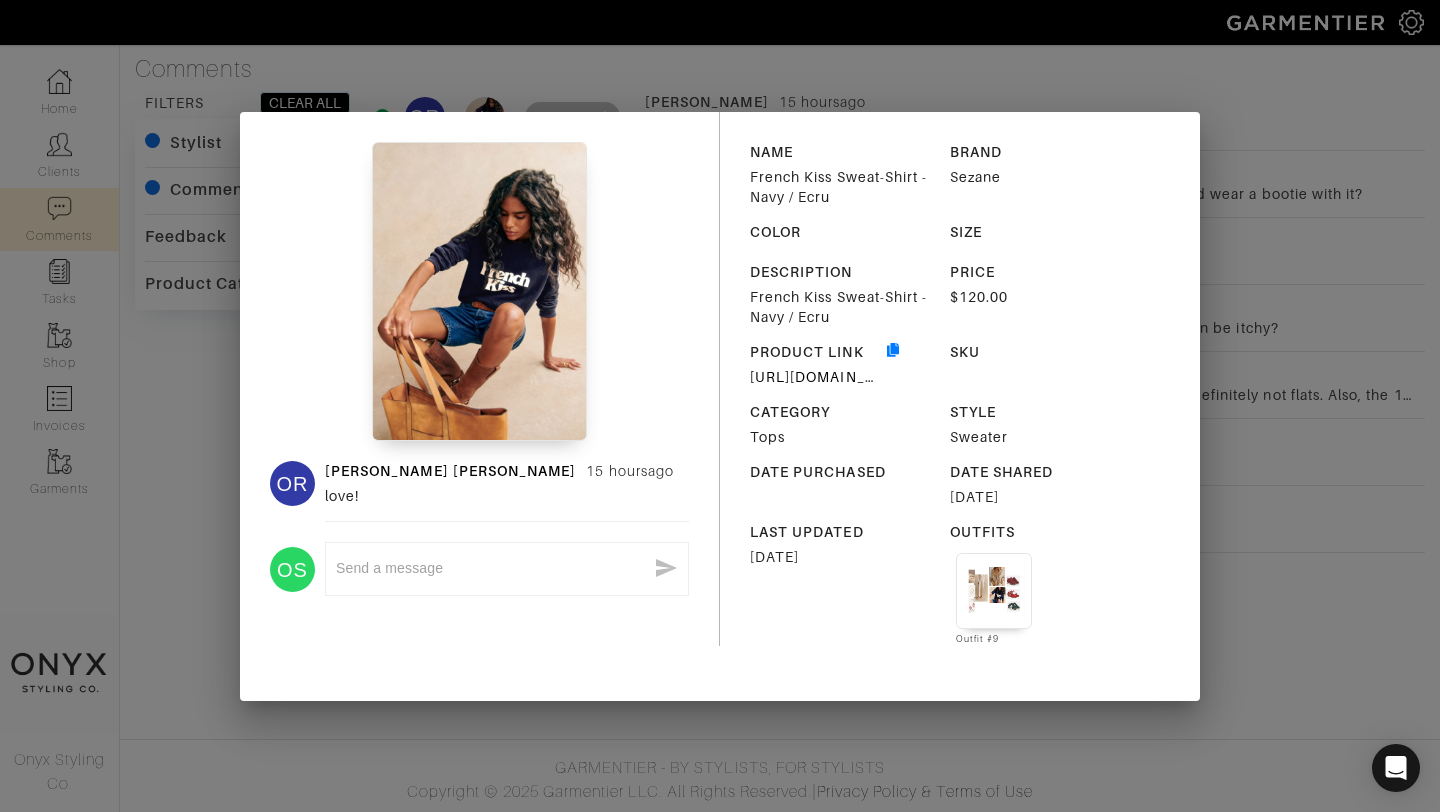 click on "OR Olivia   Resnick 15 hours  ago love! OS x NAME French Kiss Sweat-Shirt - Navy / Ecru BRAND Sezane COLOR SIZE DESCRIPTION French Kiss Sweat-Shirt - Navy / Ecru PRICE $120.00 PRODUCT LINK https://www.sezane.com/us-en/product/french-kiss-sweat-shirt/navy-ecru#size-XS   SKU CATEGORY Tops STYLE Sweater DATE PURCHASED DATE SHARED 06/27/2025 LAST UPDATED 07/23/2025 OUTFITS Outfit #9" at bounding box center (720, 406) 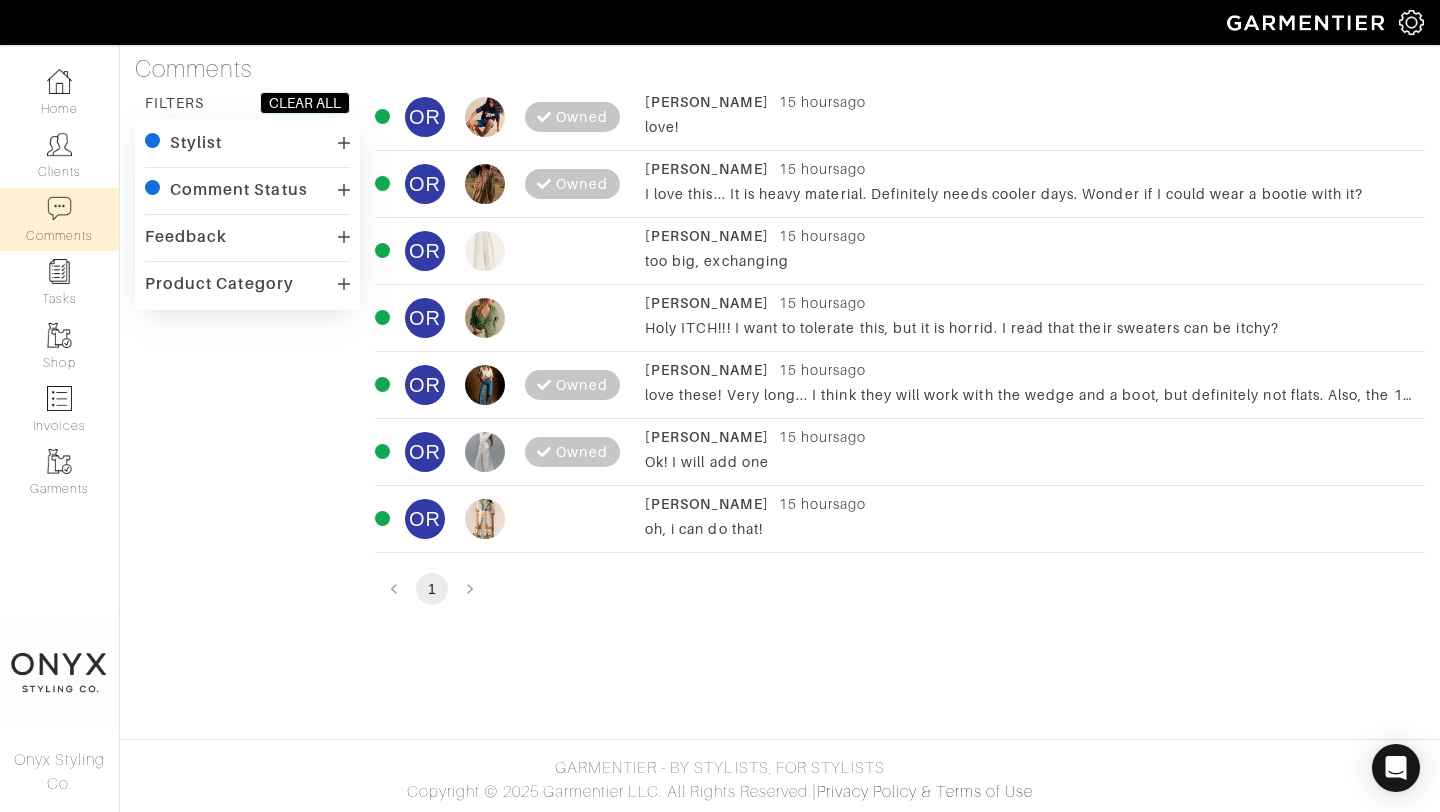click on "Olivia Resnick 15 hours  ago I love this... It is heavy material. Definitely needs cooler days. Wonder if I could wear a bootie with it?" at bounding box center [1030, 184] 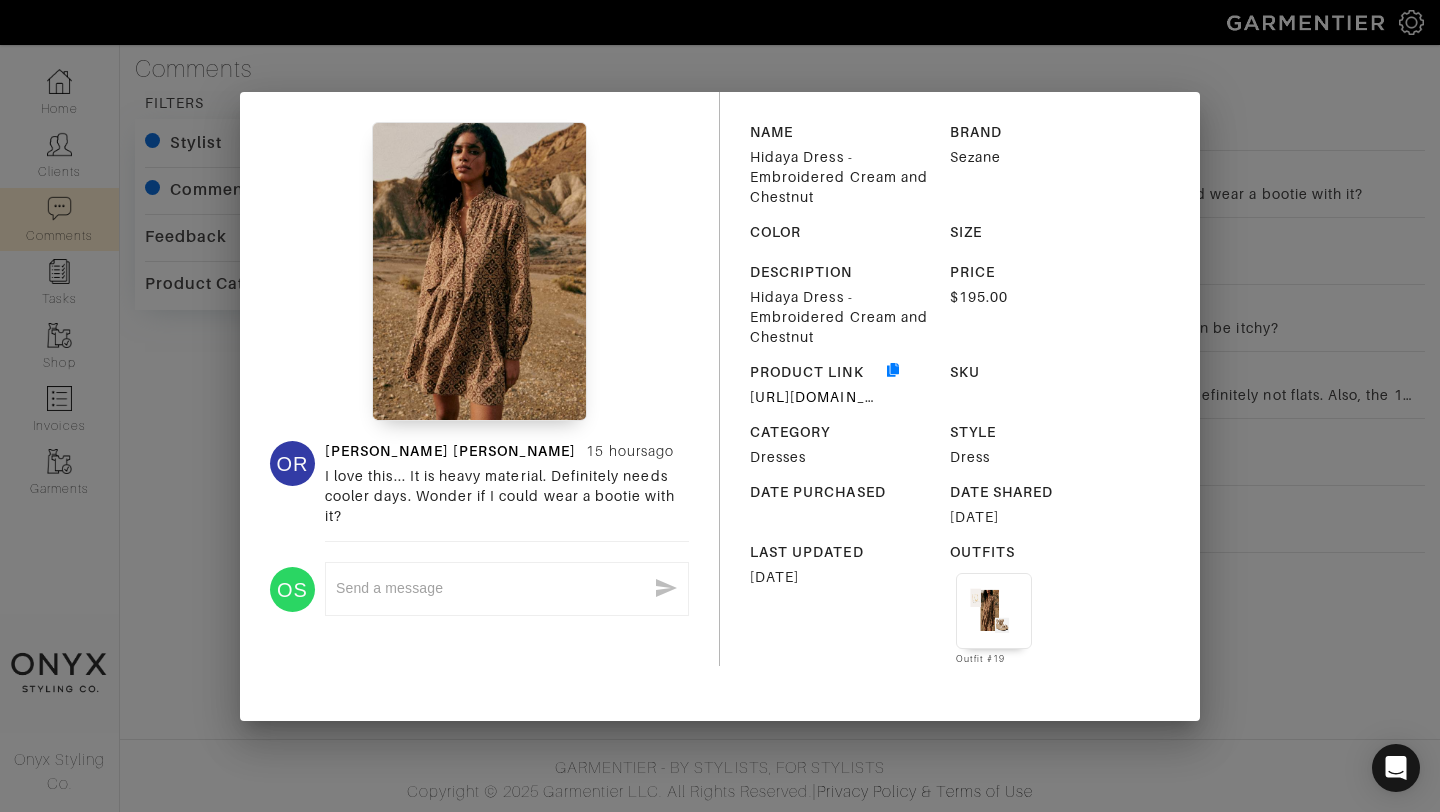 click at bounding box center [491, 588] 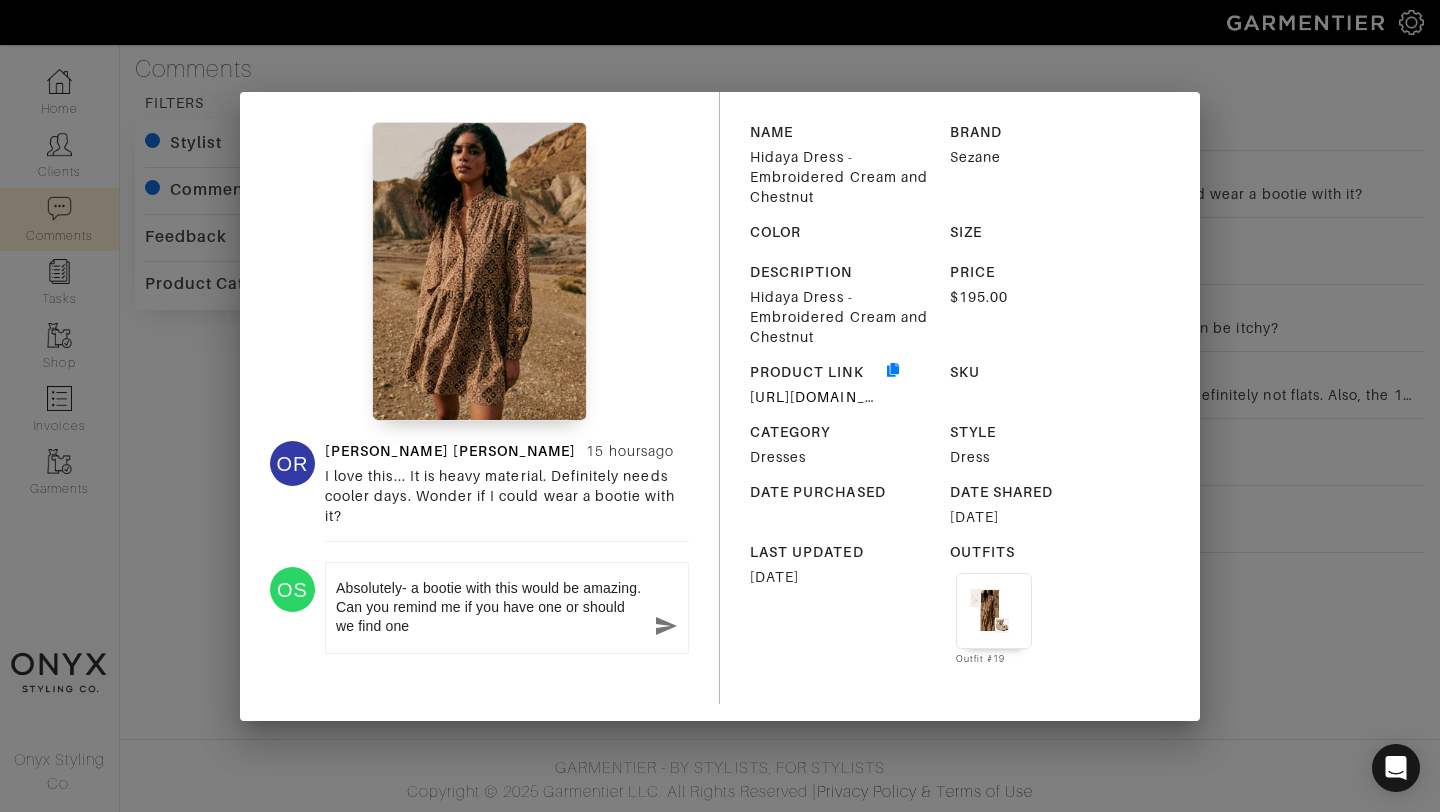 type on "Absolutely- a bootie with this would be amazing. Can you remind me if you have one or should we find one?" 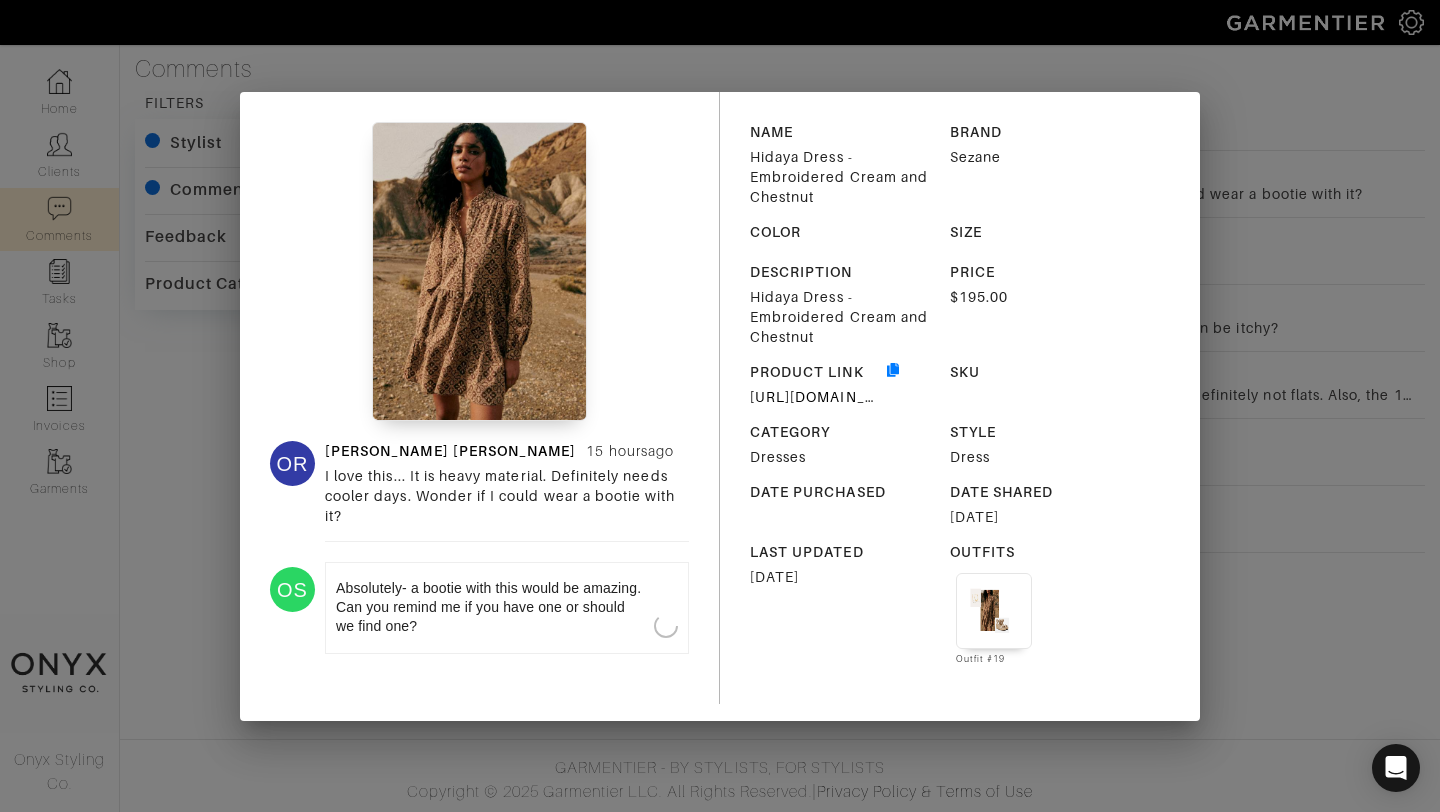 type 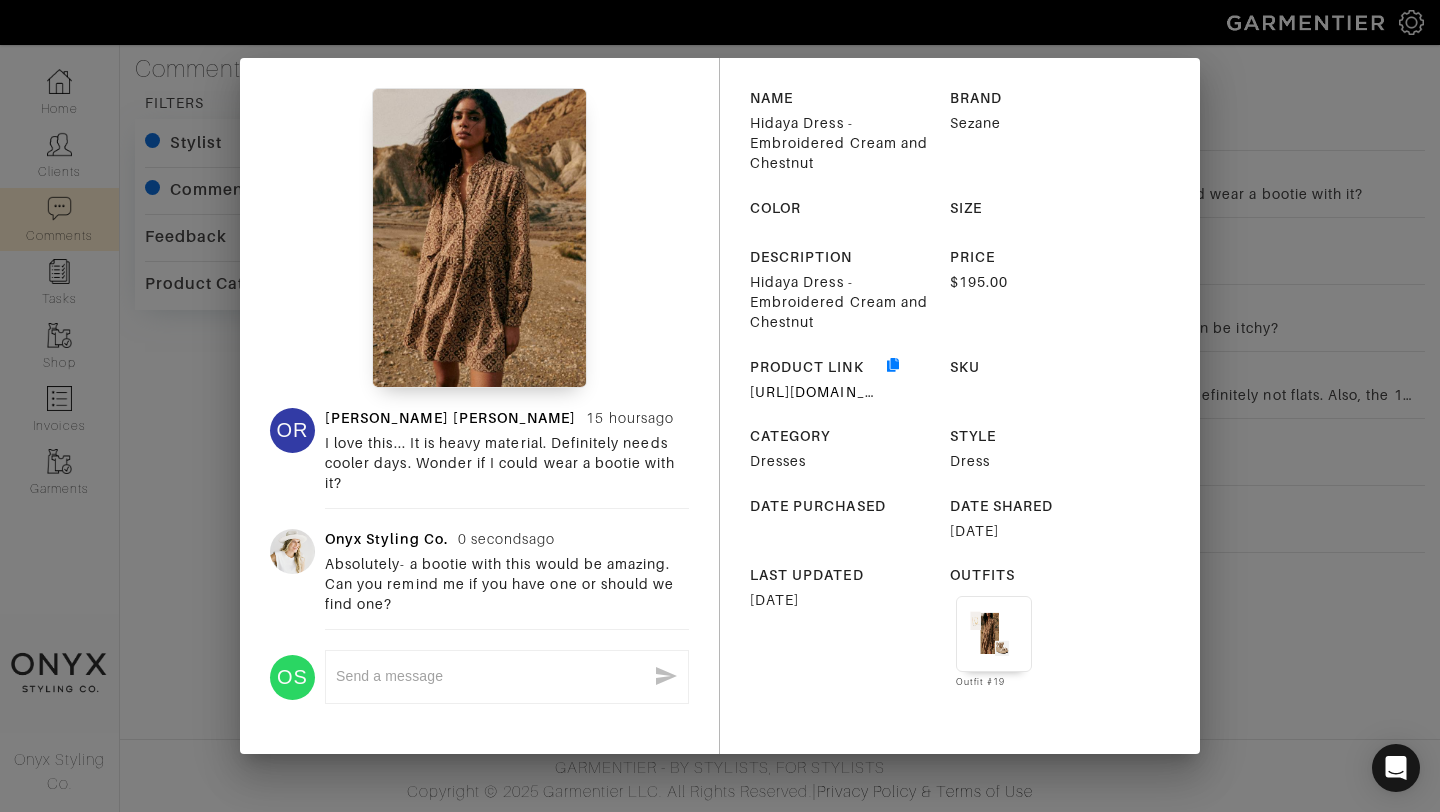 click on "OR Olivia   Resnick 15 hours  ago I love this... It is heavy material. Definitely needs cooler days. Wonder if I could wear a bootie with it?  Onyx Styling Co.   0 seconds  ago Absolutely- a bootie with this would be amazing. Can you remind me if you have one or should we find one? OS x NAME Hidaya Dress - Embroidered Cream and Chestnut BRAND Sezane COLOR SIZE DESCRIPTION Hidaya Dress - Embroidered Cream and Chestnut PRICE $195.00 PRODUCT LINK https://www.sezane.com/us-en/product/hidaya-dress/embroidered-cream-and-chestnut#size-2   SKU CATEGORY Dresses STYLE Dress DATE PURCHASED DATE SHARED 06/27/2025 LAST UPDATED 07/23/2025 OUTFITS Outfit #19" at bounding box center [720, 406] 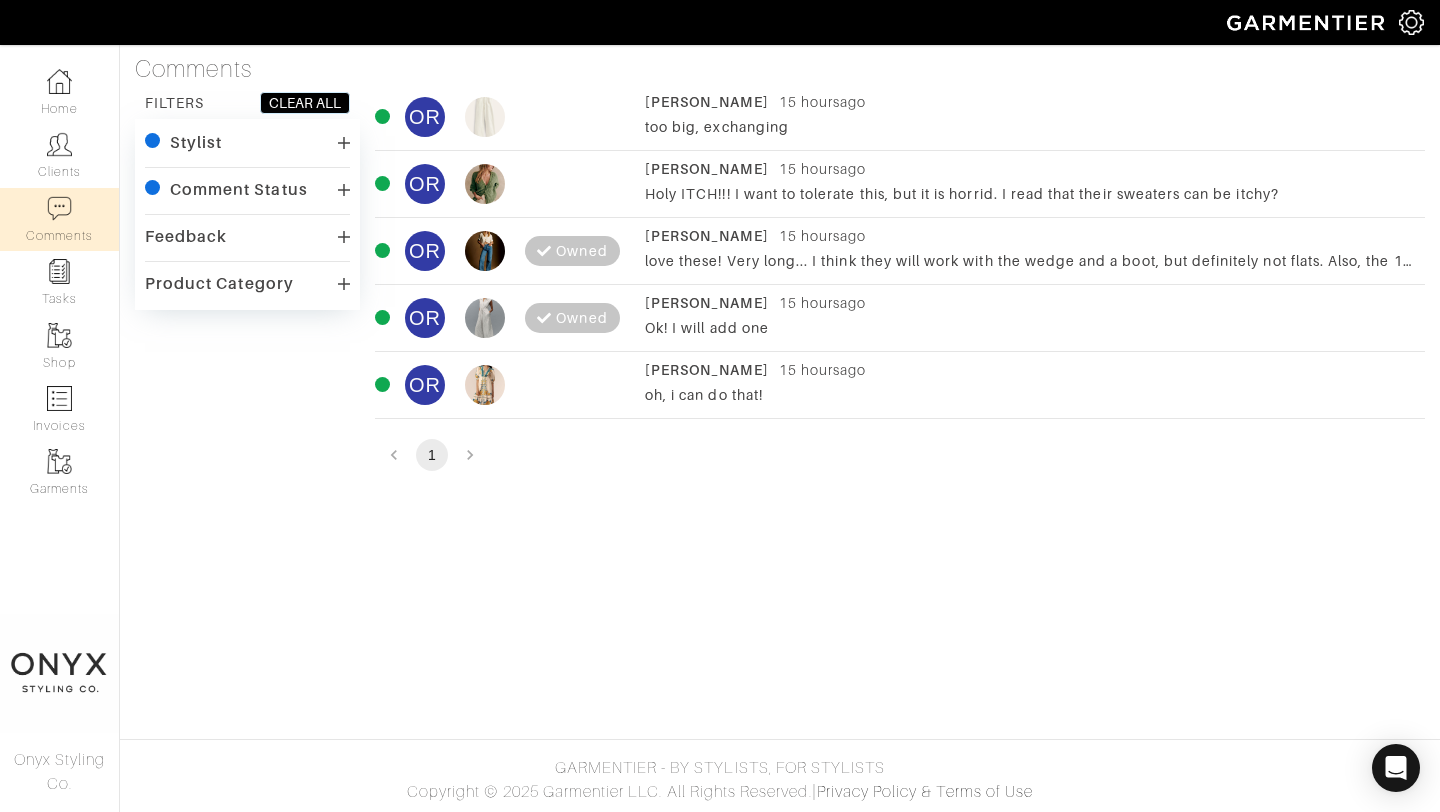 click on "Olivia Resnick 15 hours  ago too big, exchanging" at bounding box center [1030, 117] 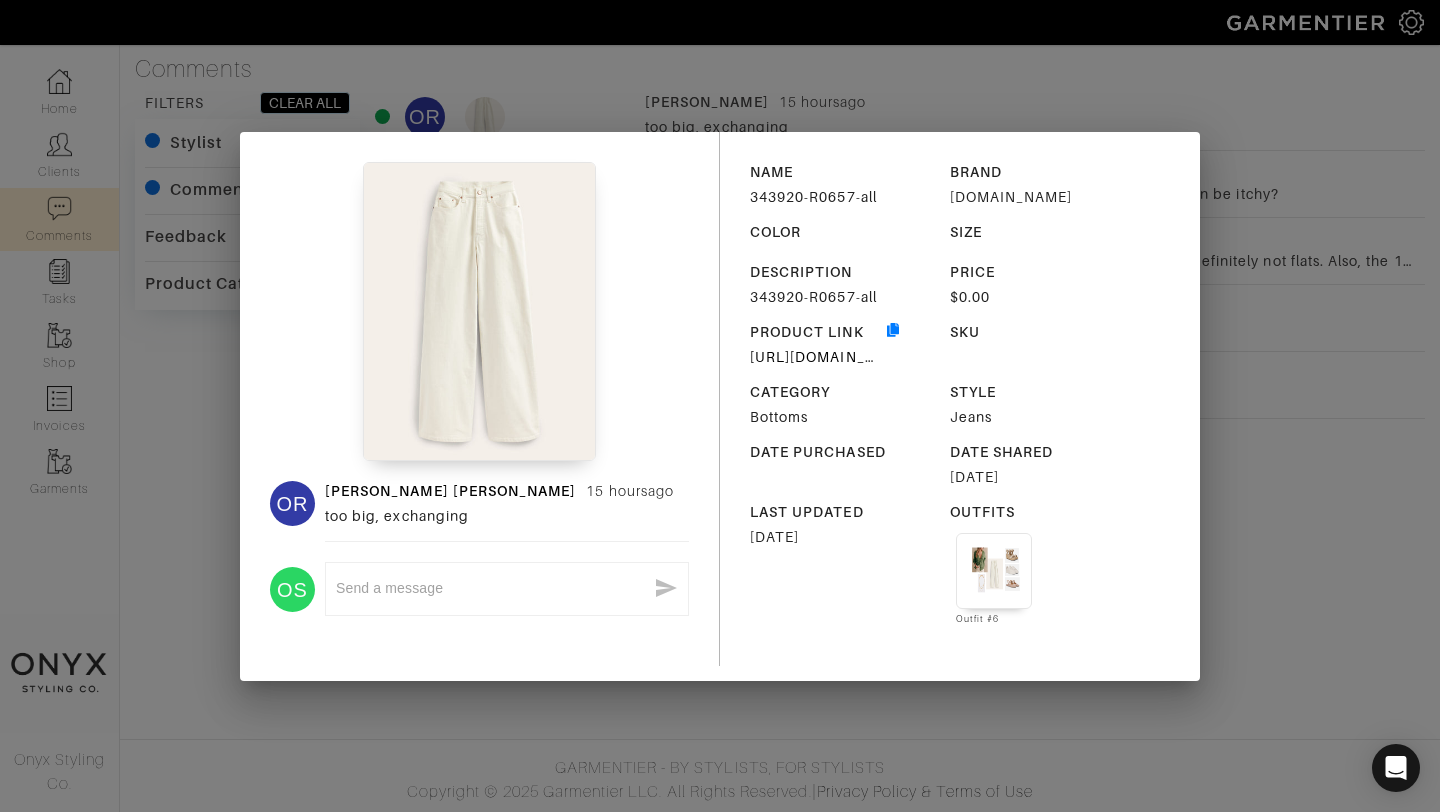click on "x" at bounding box center [507, 589] 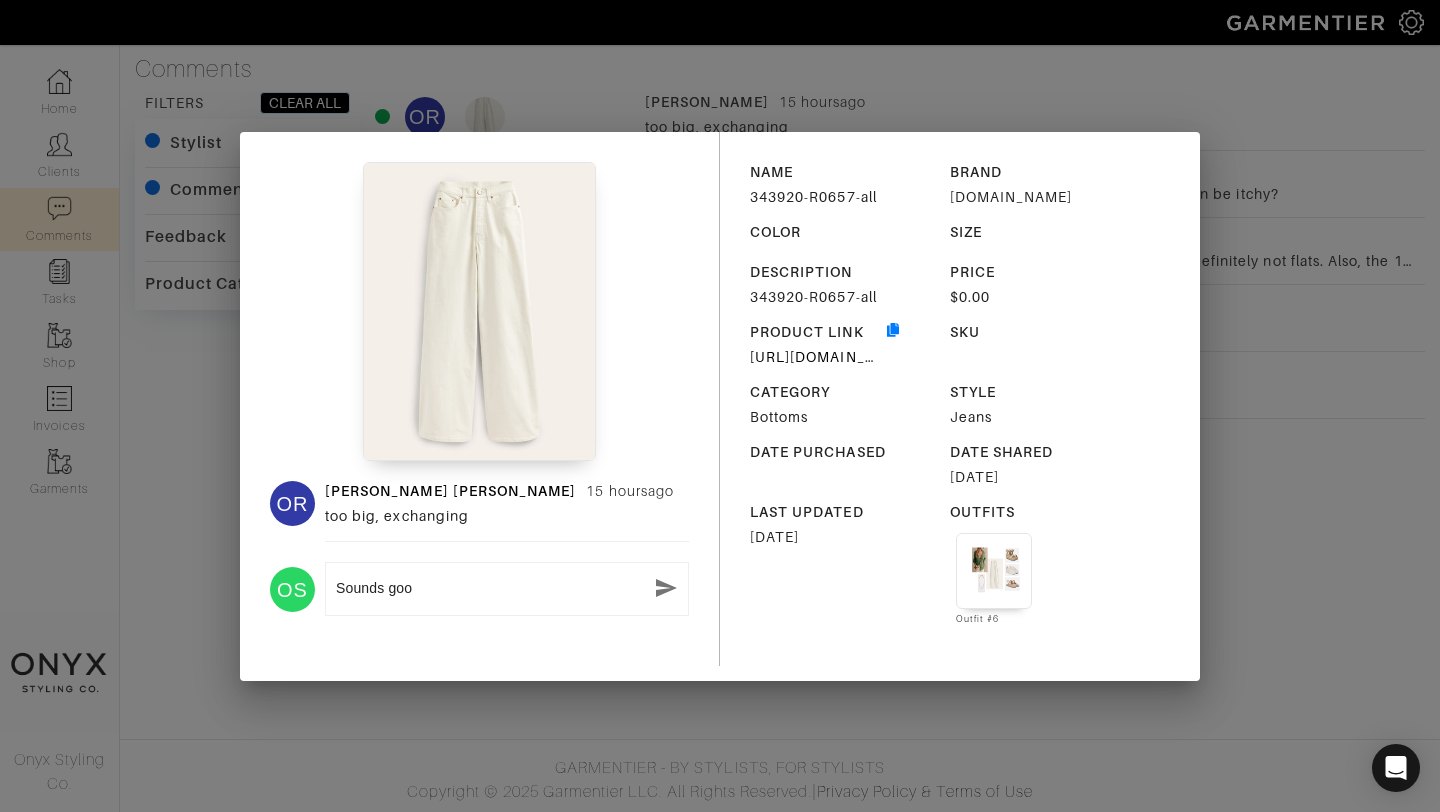 type on "Sounds good" 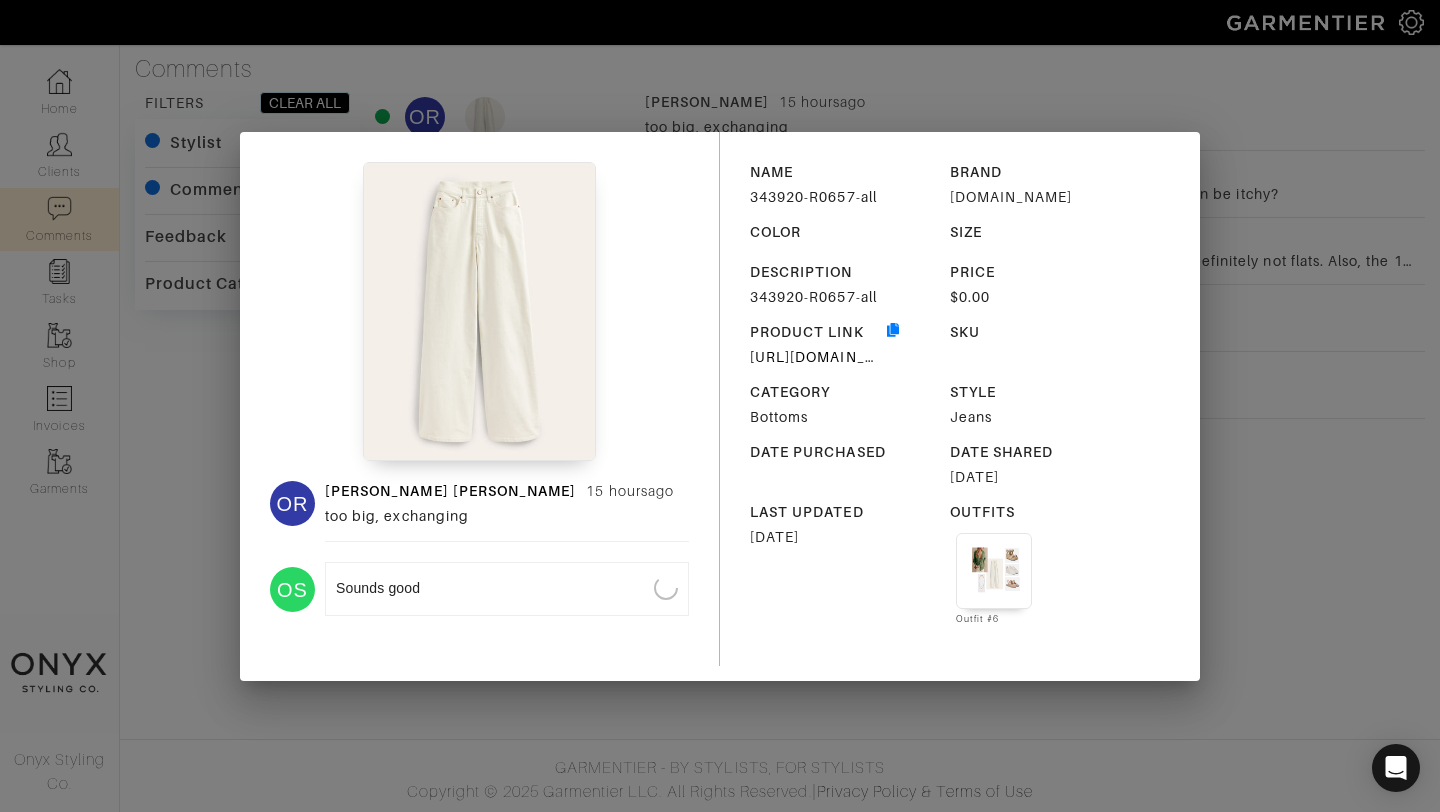 type 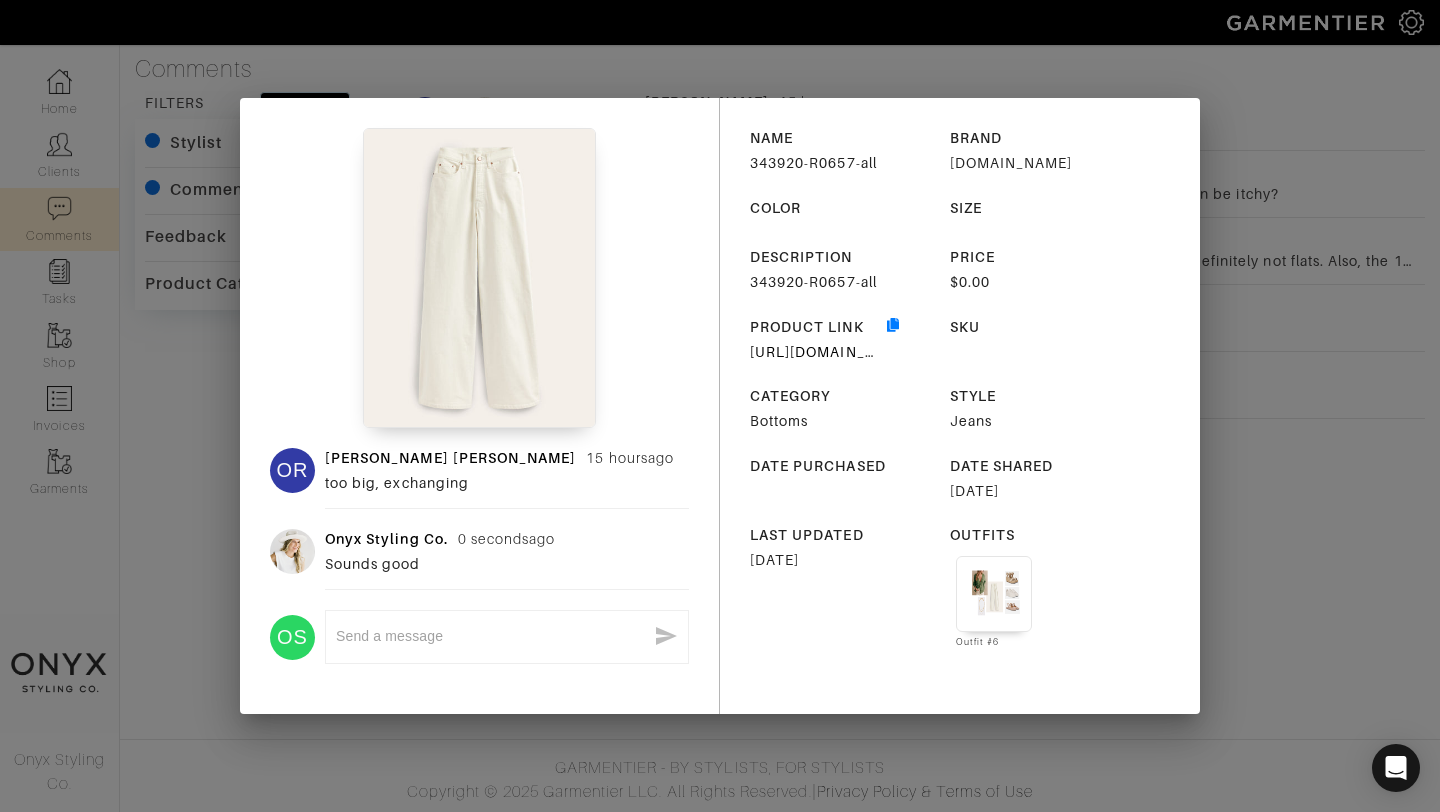 click on "OR Olivia   Resnick 15 hours  ago too big, exchanging Onyx Styling Co.   0 seconds  ago Sounds good OS x NAME 343920-R0657-all BRAND us.boden.com COLOR SIZE DESCRIPTION 343920-R0657-all PRICE $0.00 PRODUCT LINK https://us.boden.com/products/high-rise-wide-leg-jeans-ecru-1   SKU CATEGORY Bottoms STYLE Jeans DATE PURCHASED DATE SHARED 06/27/2025 LAST UPDATED 06/22/2025 OUTFITS Outfit #6" at bounding box center (720, 406) 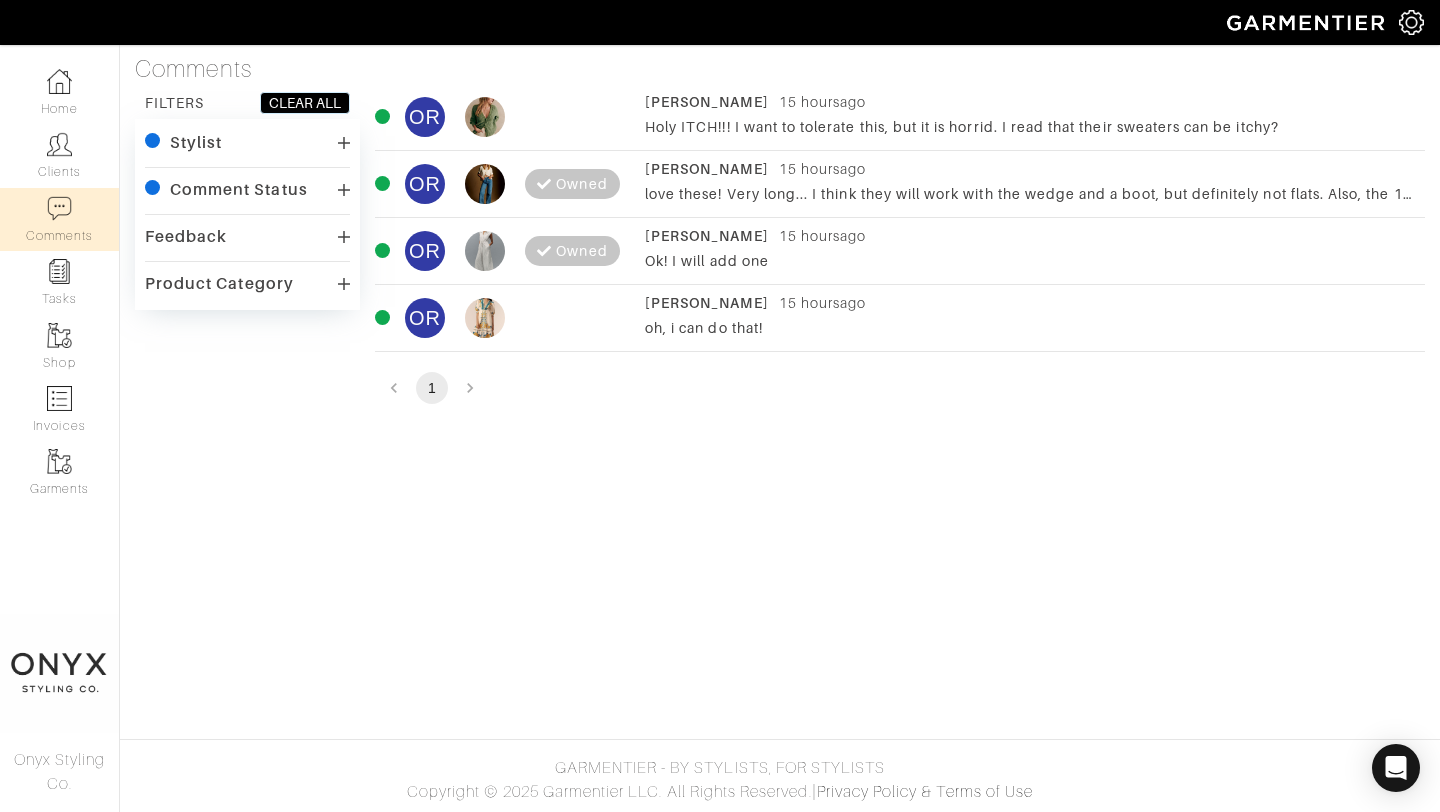 click on "Holy ITCH!!! I want to tolerate this, but it is horrid. I read that their sweaters can be itchy?" at bounding box center [1030, 127] 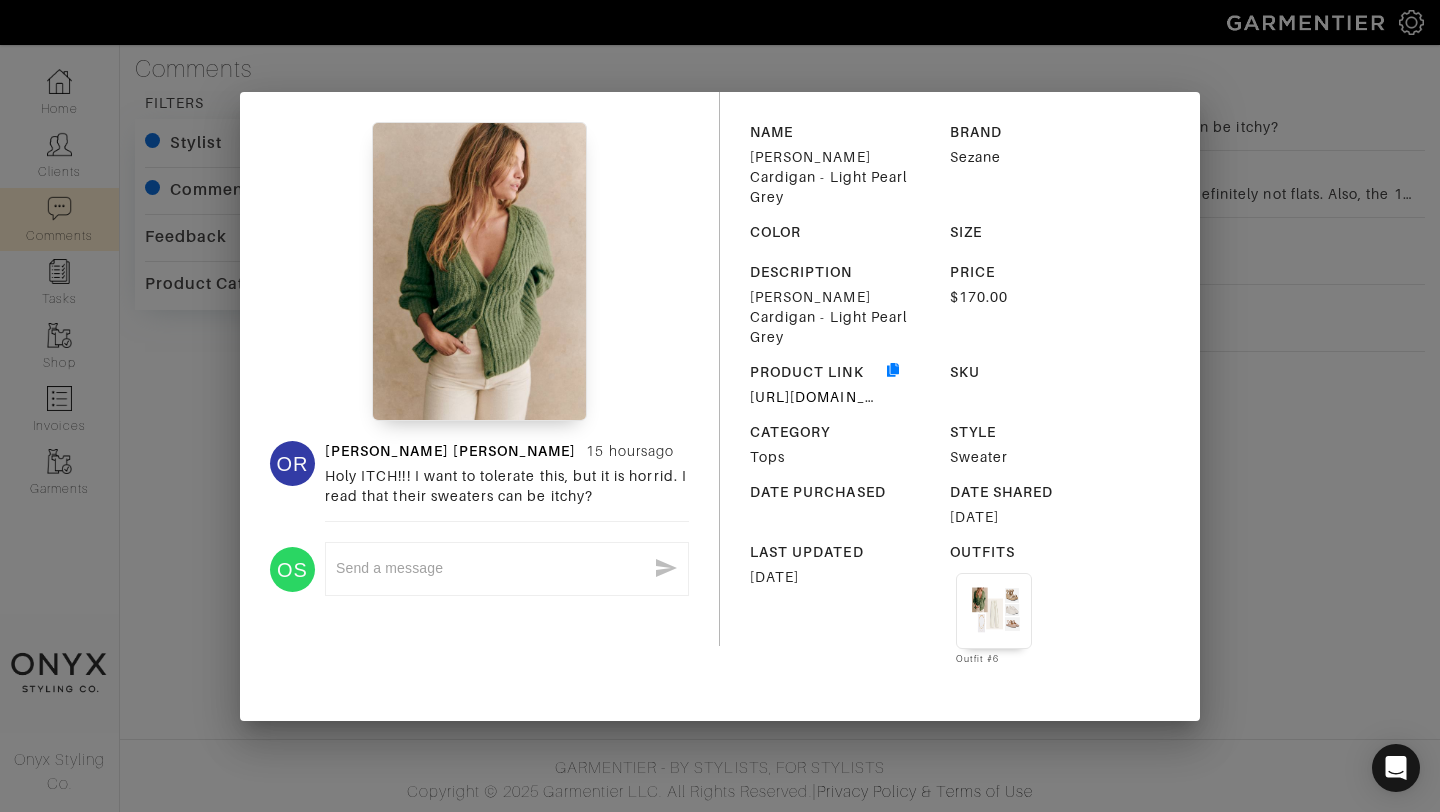 click at bounding box center [491, 568] 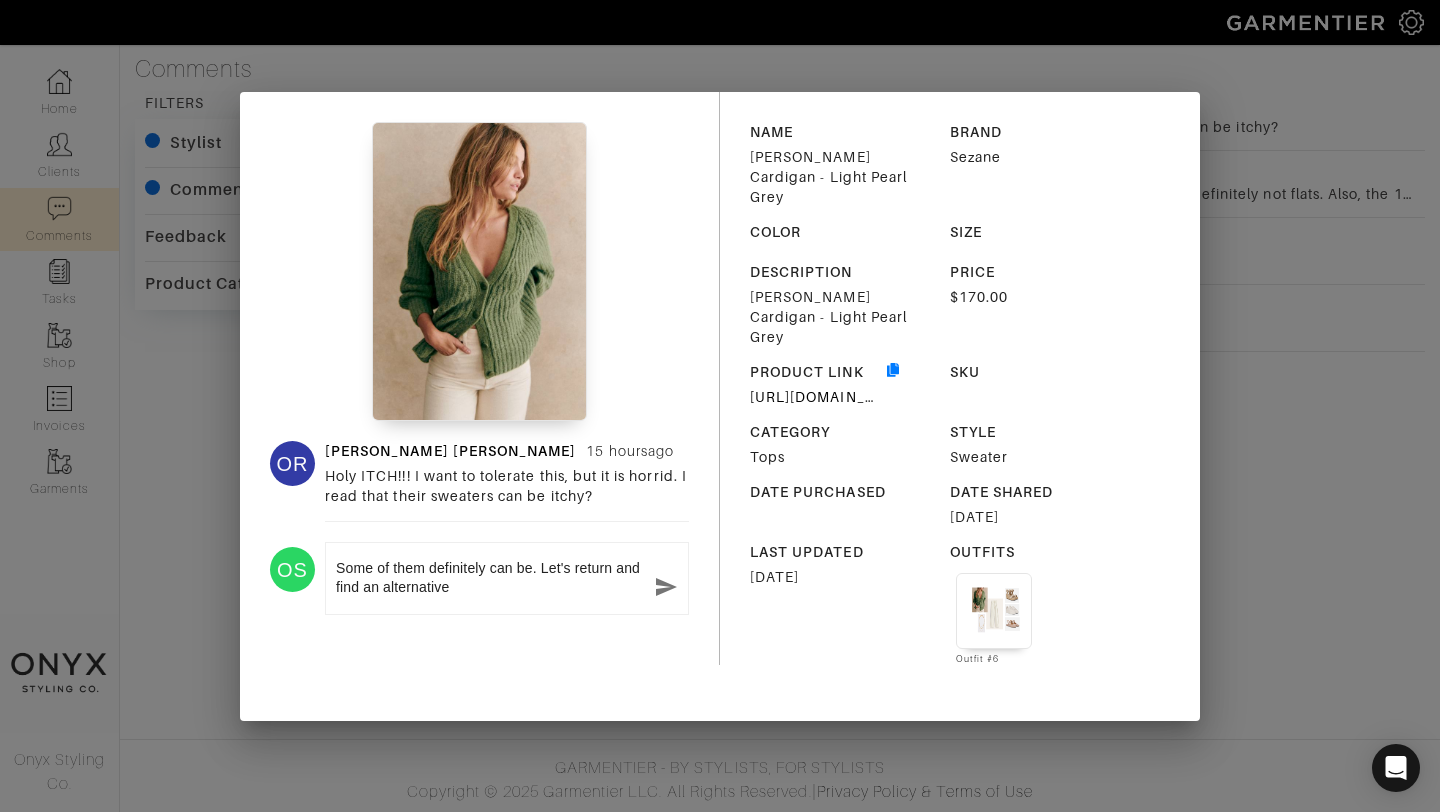 type on "Some of them definitely can be. Let's return and find an alternative." 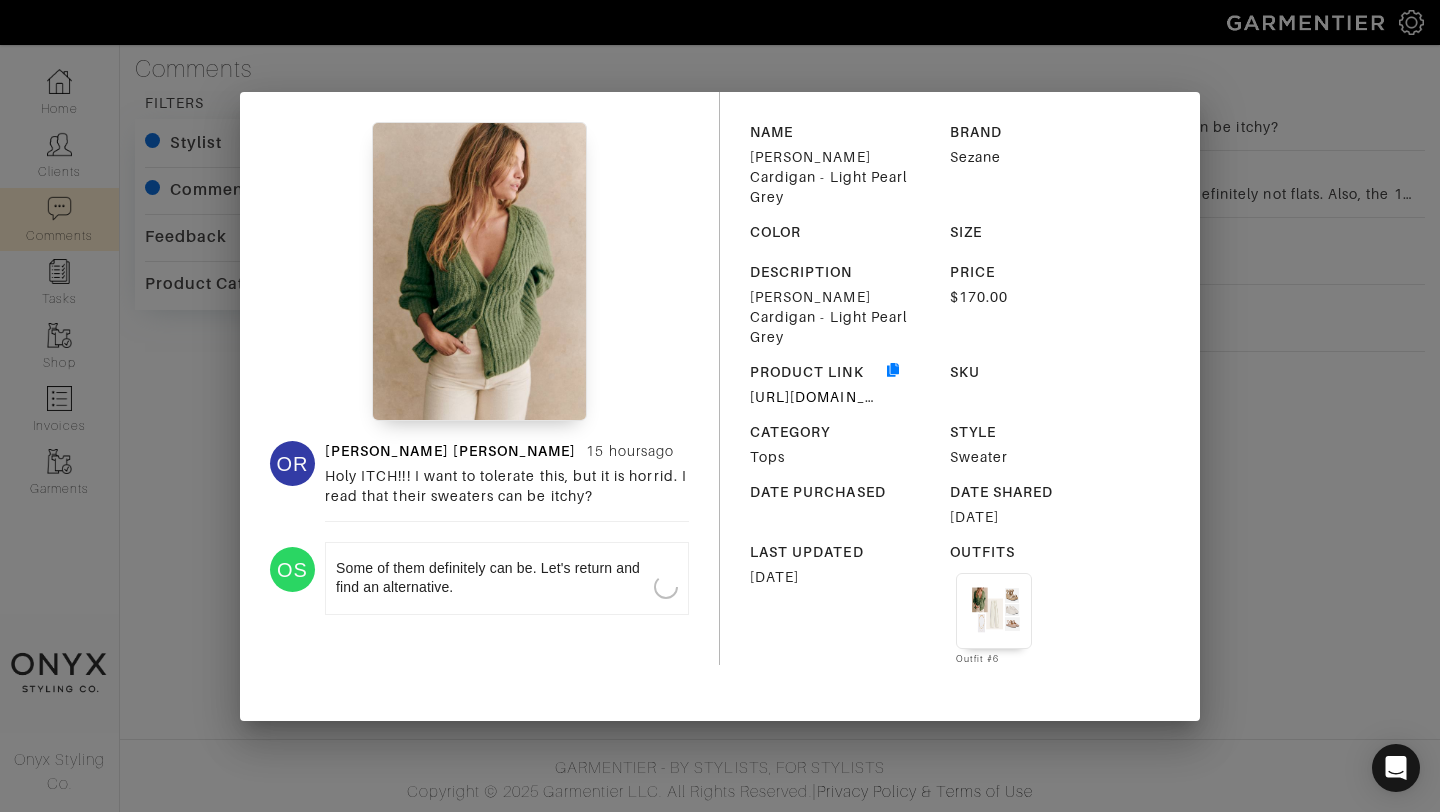 type 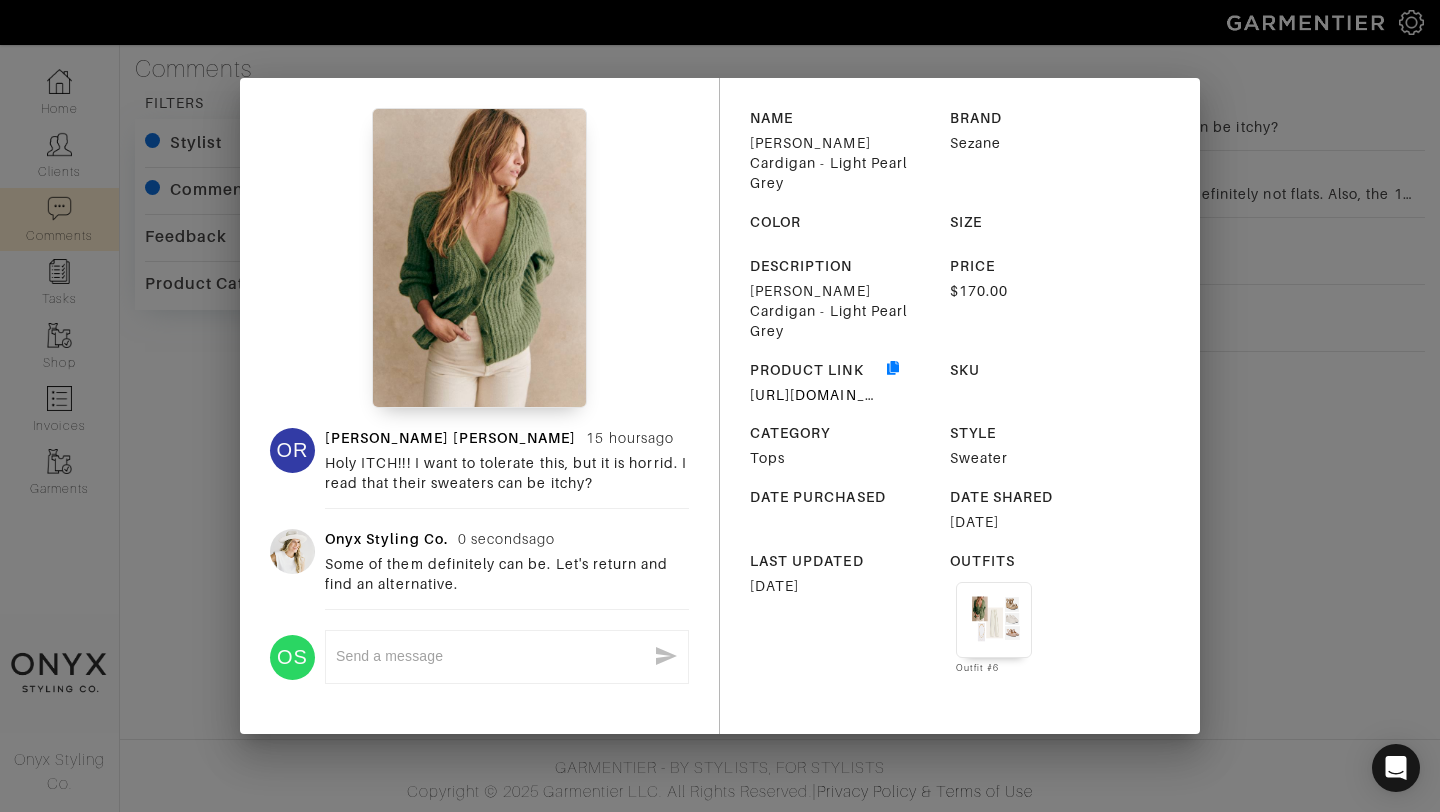 click on "OR Olivia   Resnick 15 hours  ago Holy ITCH!!! I want to tolerate this, but it is horrid. I read that their sweaters can be itchy? Onyx Styling Co.   0 seconds  ago Some of them definitely can be. Let's return and find an alternative. OS x NAME Basile Cardigan - Light Pearl Grey BRAND Sezane COLOR SIZE DESCRIPTION Basile Cardigan - Light Pearl Grey PRICE $170.00 PRODUCT LINK https://www.sezane.com/us-en/product/basile-cardigan/khaki#size-XXS   SKU CATEGORY Tops STYLE Sweater DATE PURCHASED DATE SHARED 06/27/2025 LAST UPDATED 06/25/2025 OUTFITS Outfit #6" at bounding box center [720, 406] 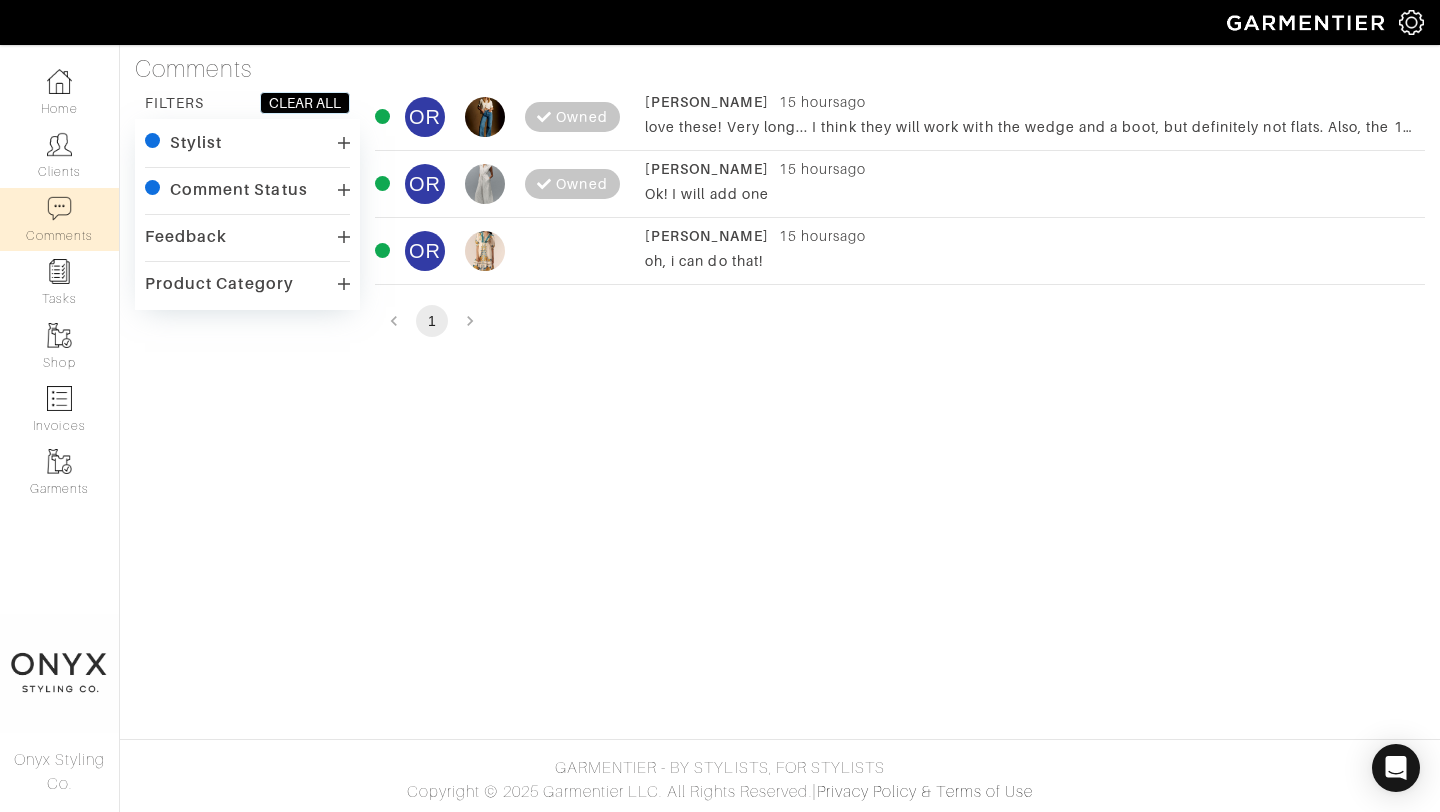 click on "love these! Very long... I think they will work with the wedge and a boot, but definitely not flats. Also, the 14 was totally fine." at bounding box center [1030, 127] 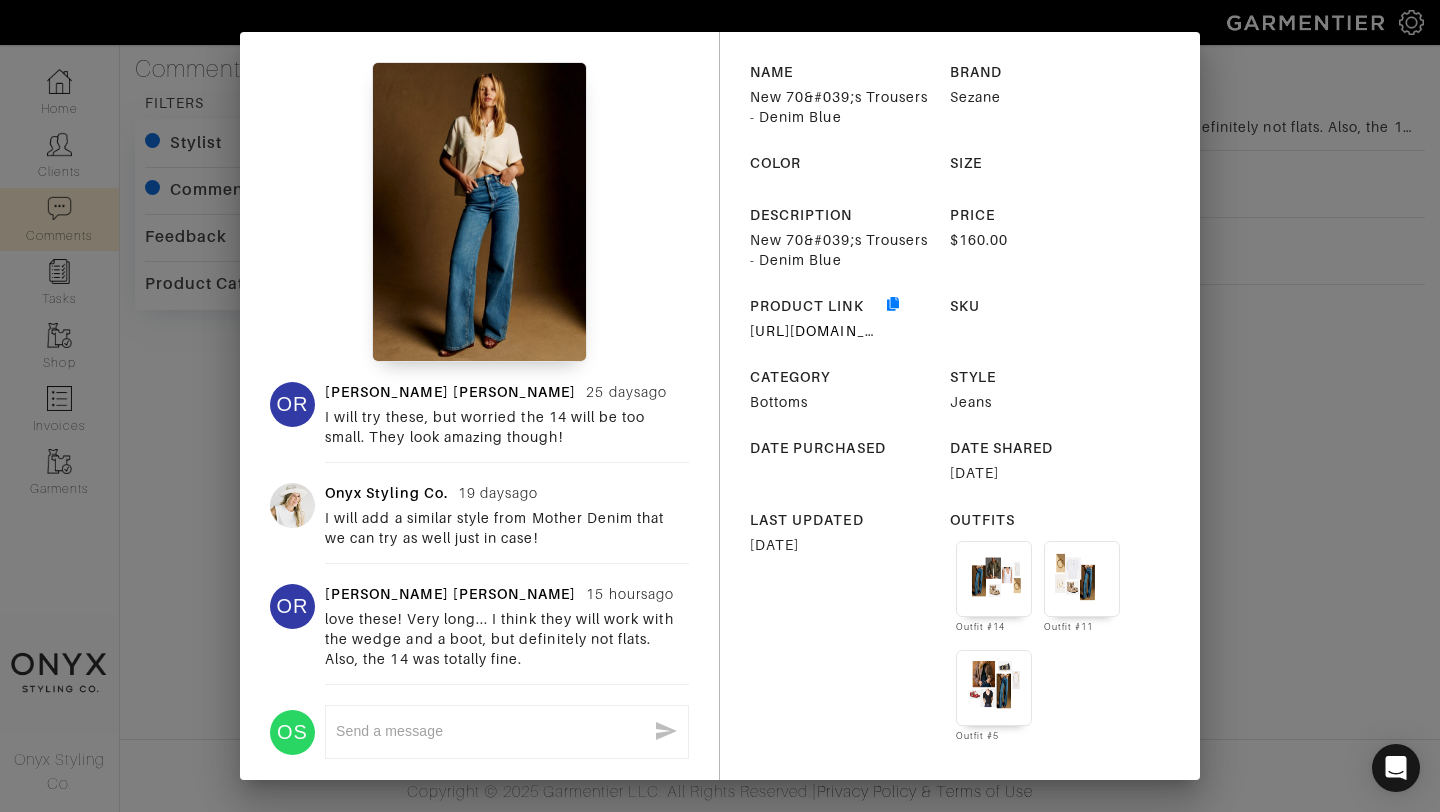 click at bounding box center [491, 731] 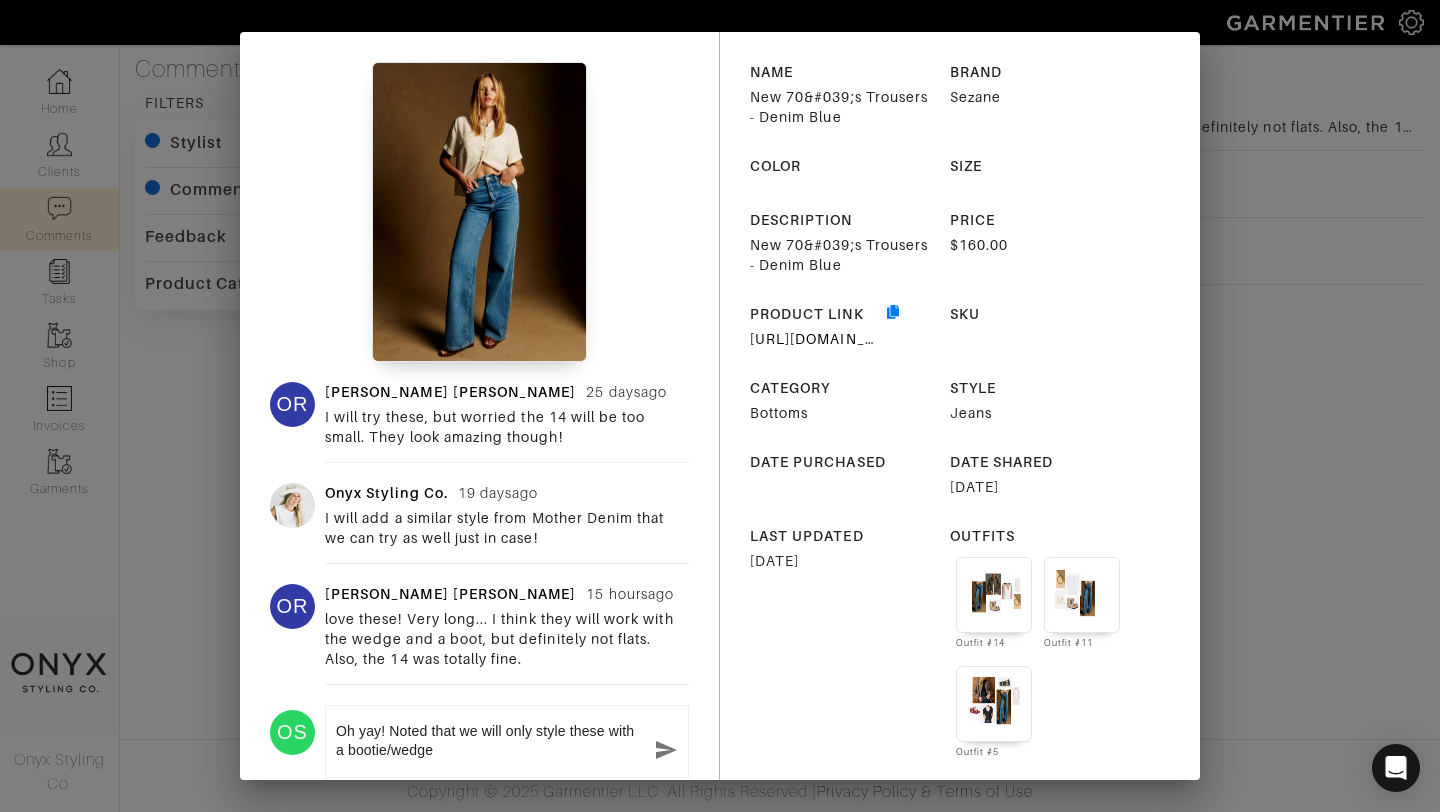 type on "Oh yay! Noted that we will only style these with a bootie/wedge." 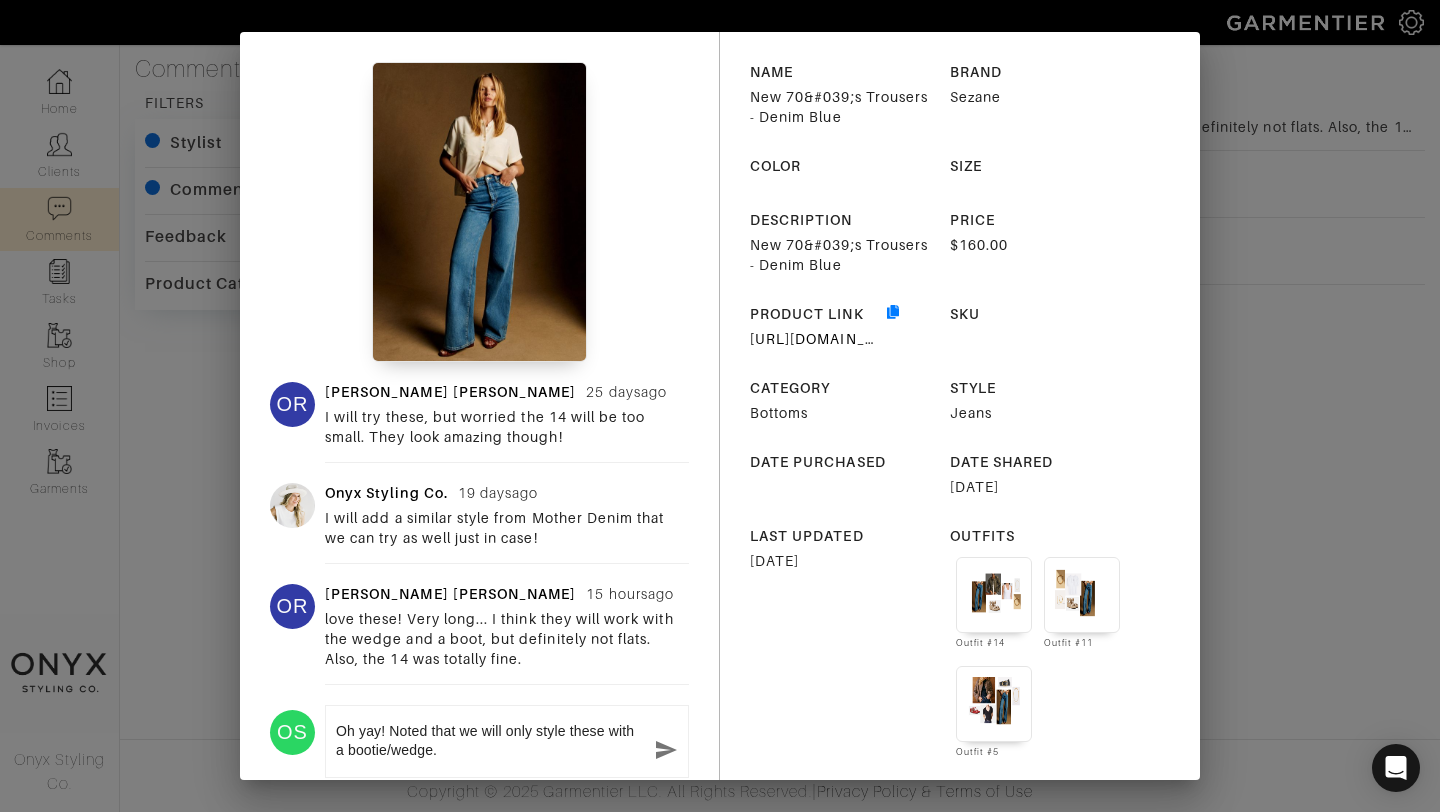 type 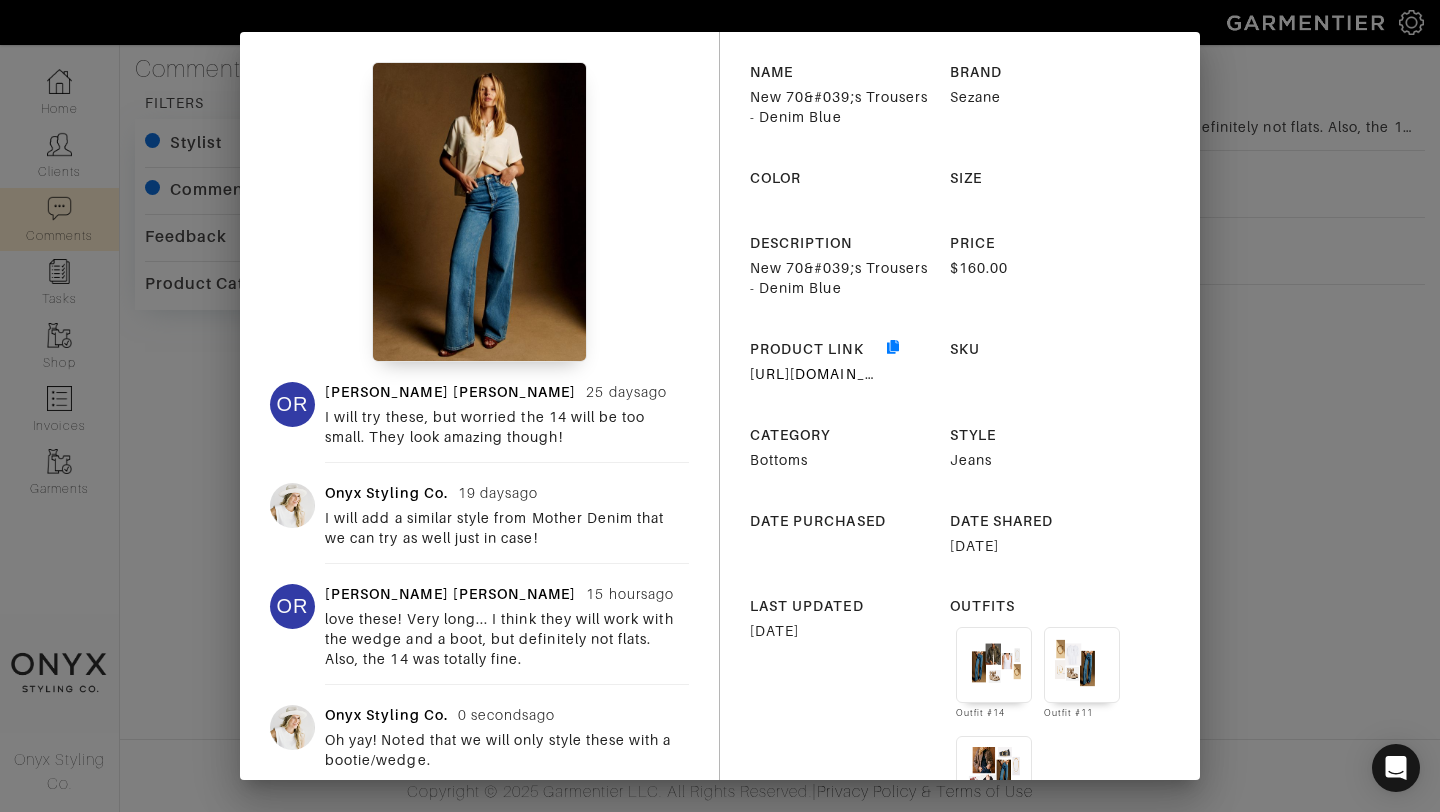 click on "OR Olivia   Resnick 25 days  ago I will try these, but worried the 14 will be too small. They look amazing though! Onyx Styling Co.   19 days  ago I will add a similar style from Mother Denim that we can try as well just in case! OR Olivia   Resnick 15 hours  ago love these! Very long... I think they will work with the wedge and a boot, but definitely not flats. Also, the 14 was totally fine. Onyx Styling Co.   0 seconds  ago Oh yay! Noted that we will only style these with a bootie/wedge. OS x NAME New 70&#039;s Trousers - Denim Blue BRAND Sezane COLOR SIZE DESCRIPTION New 70&#039;s Trousers - Denim Blue PRICE $160.00 PRODUCT LINK https://www.sezane.com/us-en/product/new-70s-trousers/denim-blue#size-2   SKU CATEGORY Bottoms STYLE Jeans DATE PURCHASED DATE SHARED 06/27/2025 LAST UPDATED 07/23/2025 OUTFITS Outfit #14 Outfit #11 Outfit #5" at bounding box center (720, 406) 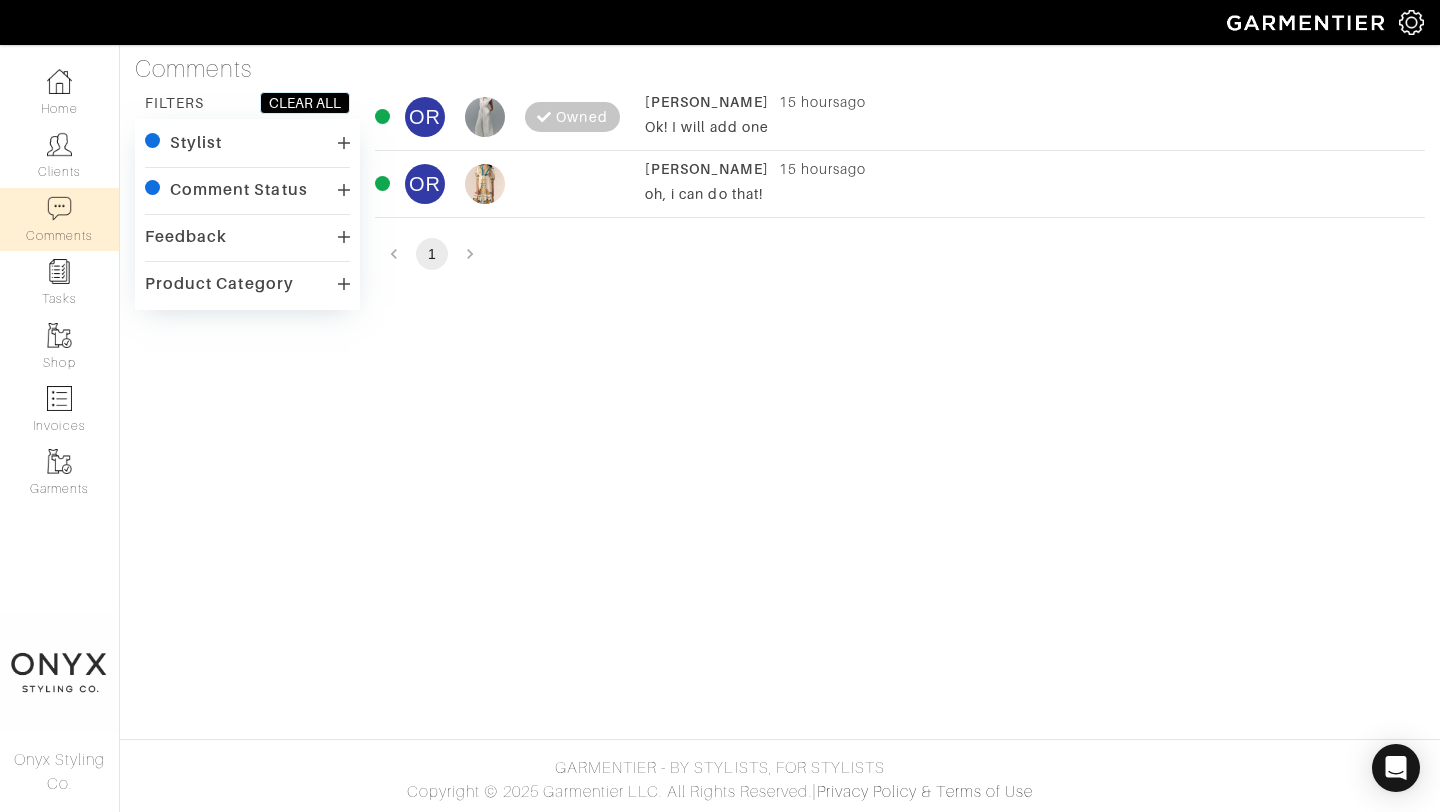 click on "Ok! I will add one" at bounding box center (1030, 127) 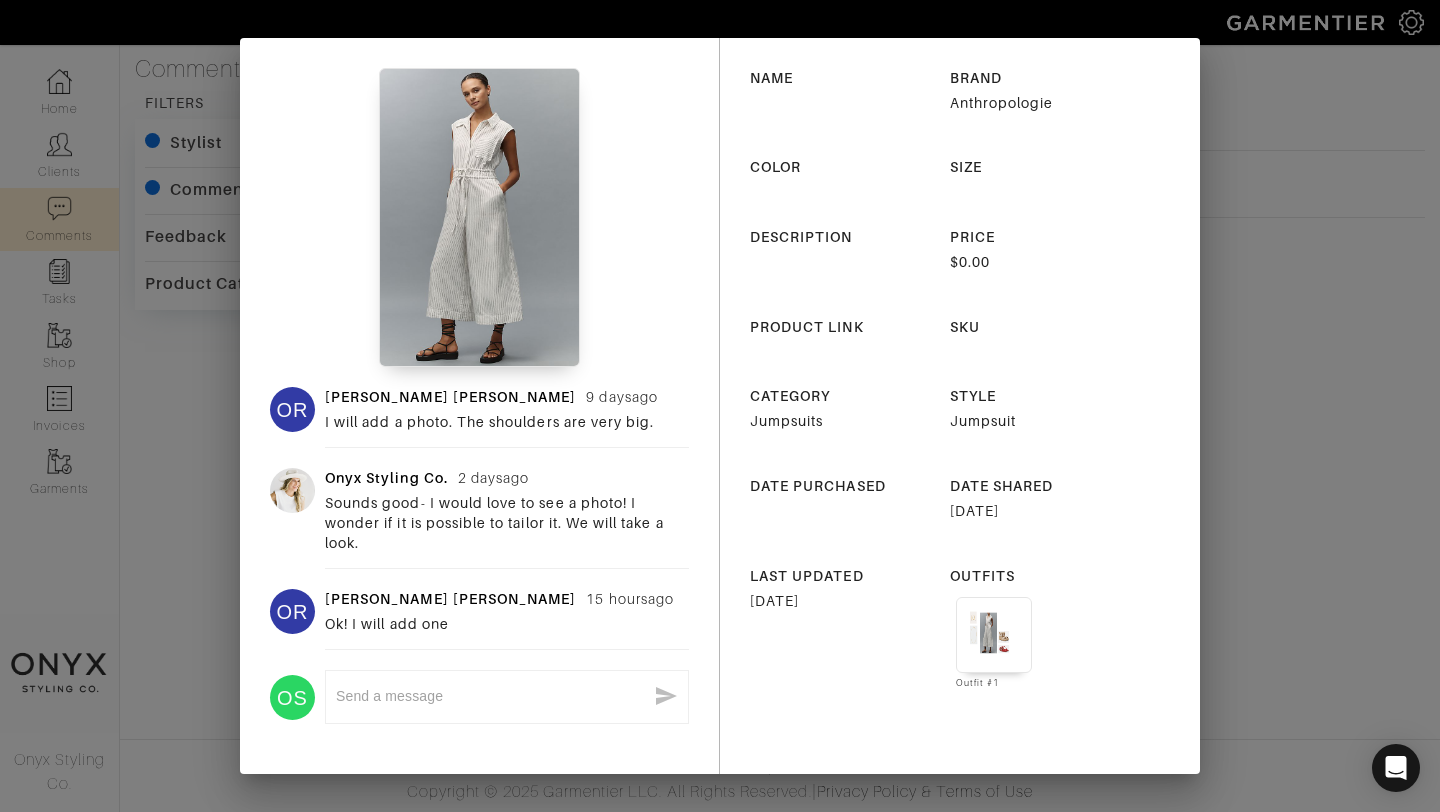 click at bounding box center (491, 696) 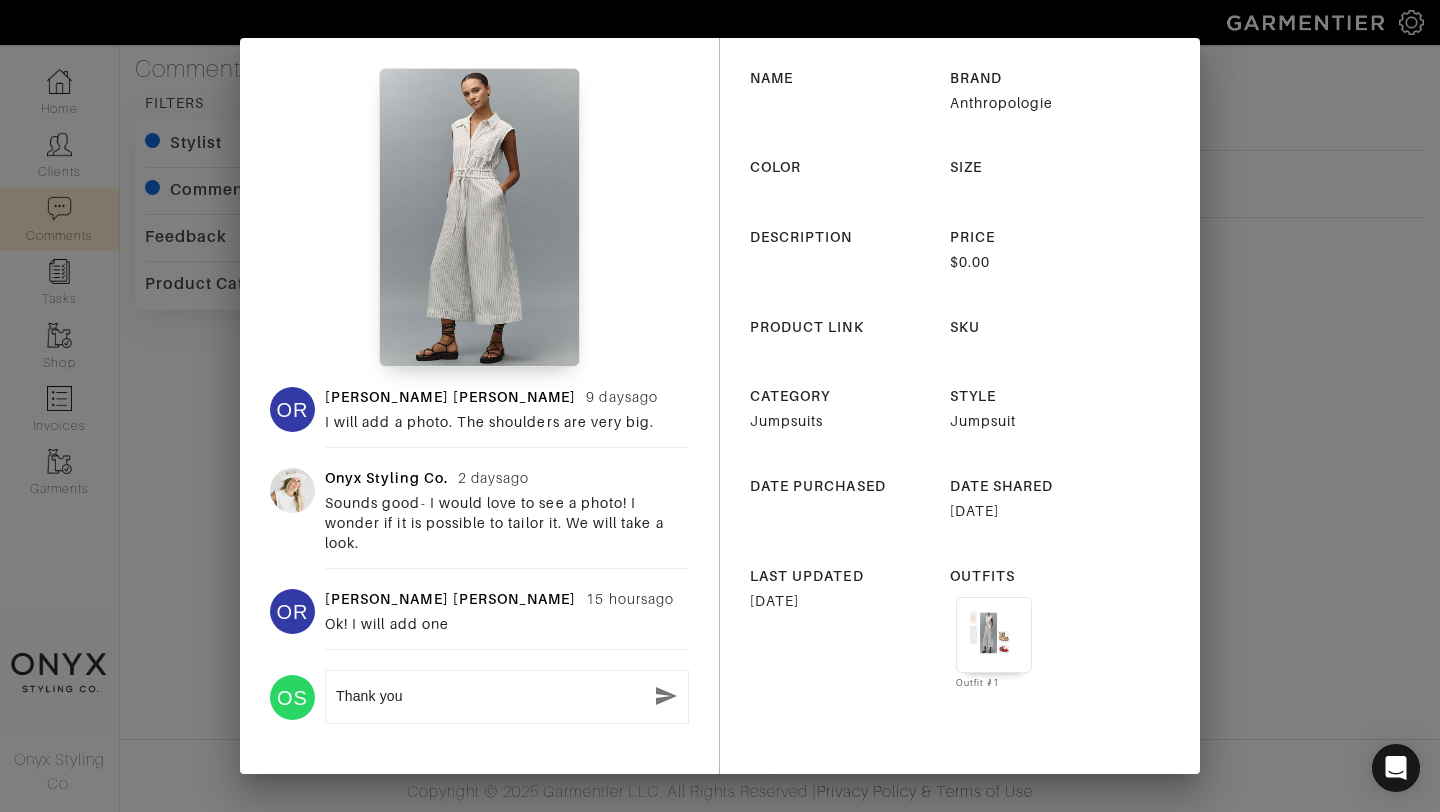 type on "Thank you!" 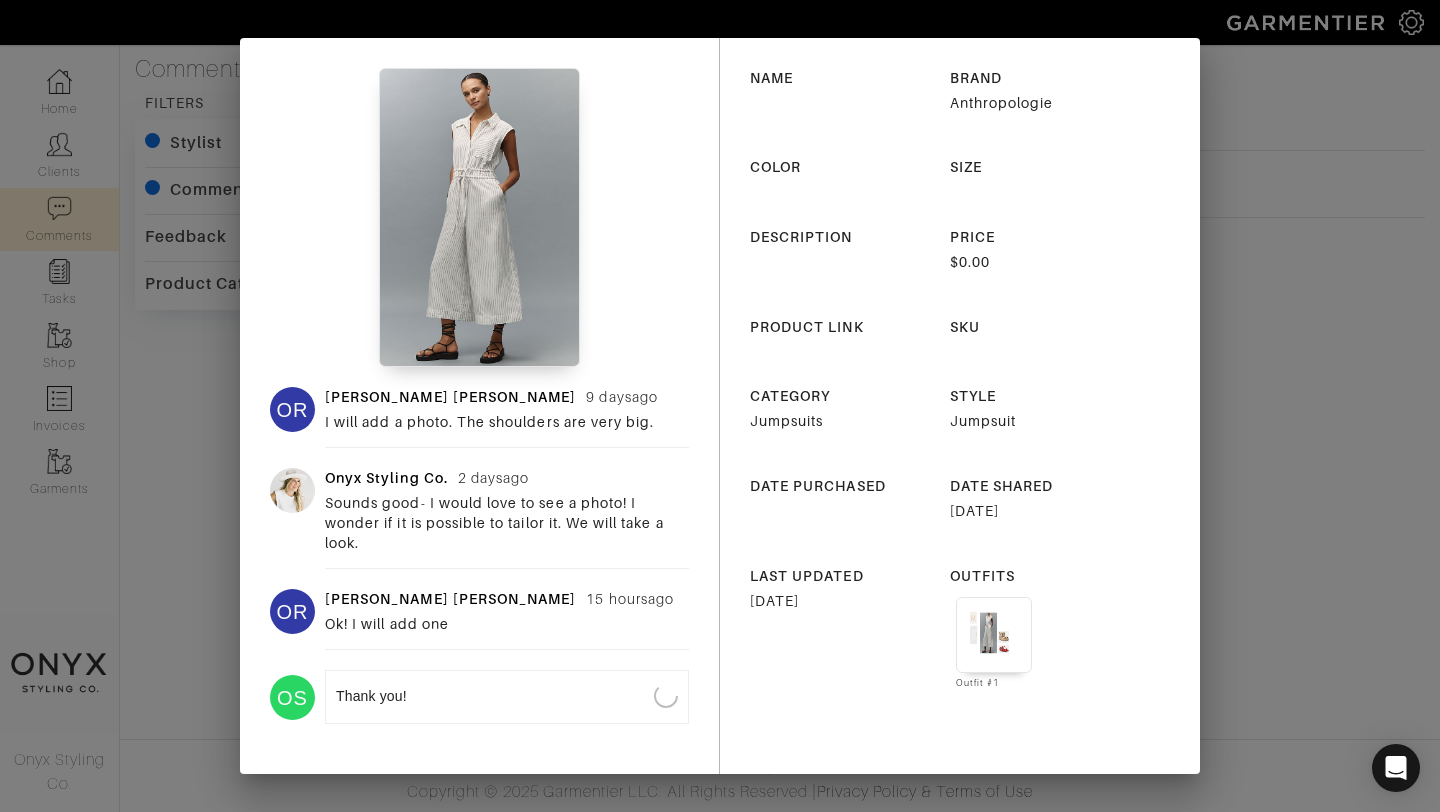 type 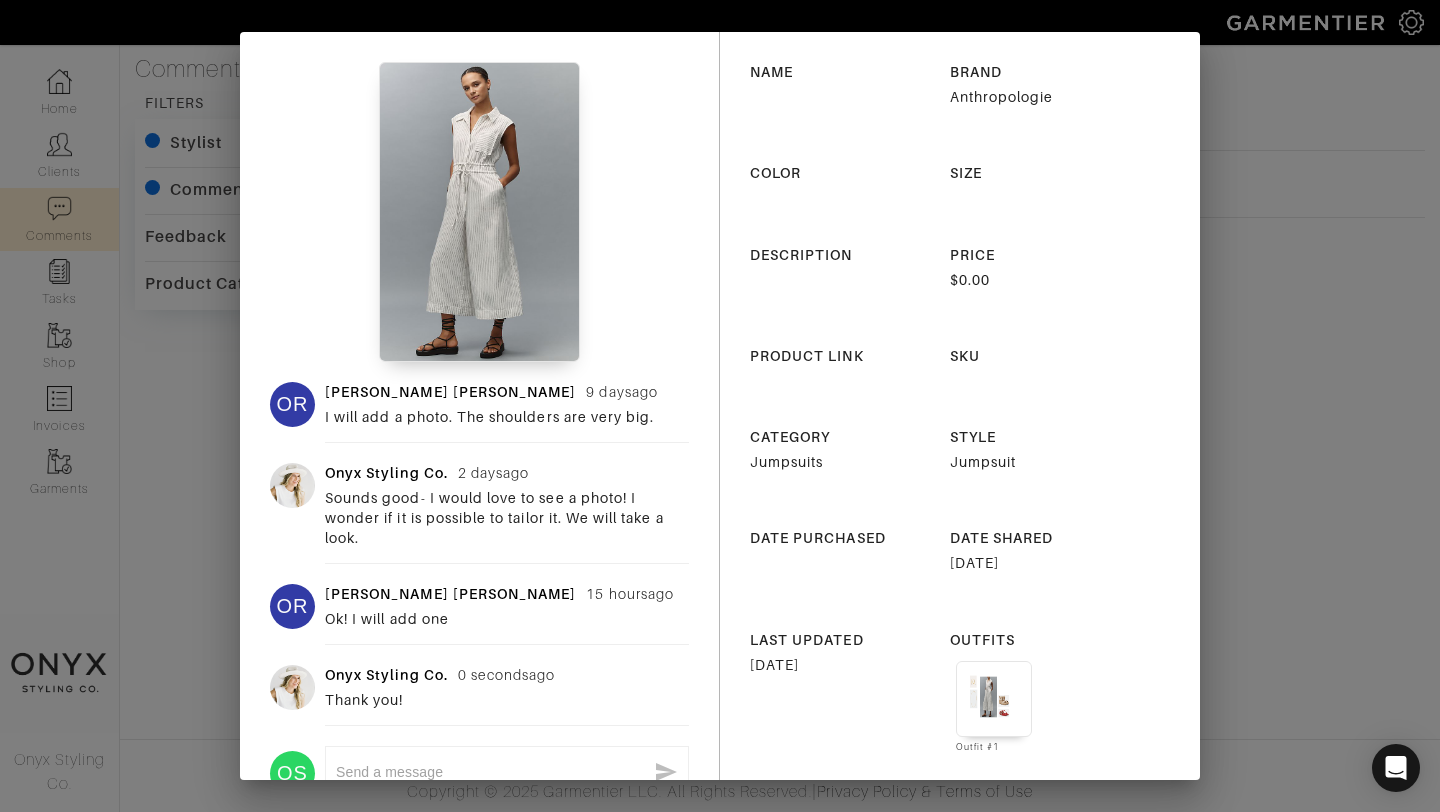 click on "OR Olivia   Resnick 9 days  ago I will add a photo. The shoulders are very big.  Onyx Styling Co.   2 days  ago Sounds good- I would love to see a photo! I wonder if it is possible to tailor it. We will take a look. OR Olivia   Resnick 15 hours  ago Ok! I will add one Onyx Styling Co.   0 seconds  ago Thank you! OS x NAME BRAND Anthropologie COLOR SIZE DESCRIPTION PRICE $0.00 PRODUCT LINK SKU CATEGORY Jumpsuits STYLE Jumpsuit DATE PURCHASED DATE SHARED 06/27/2025 LAST UPDATED 07/15/2025 OUTFITS Outfit #1" at bounding box center [720, 406] 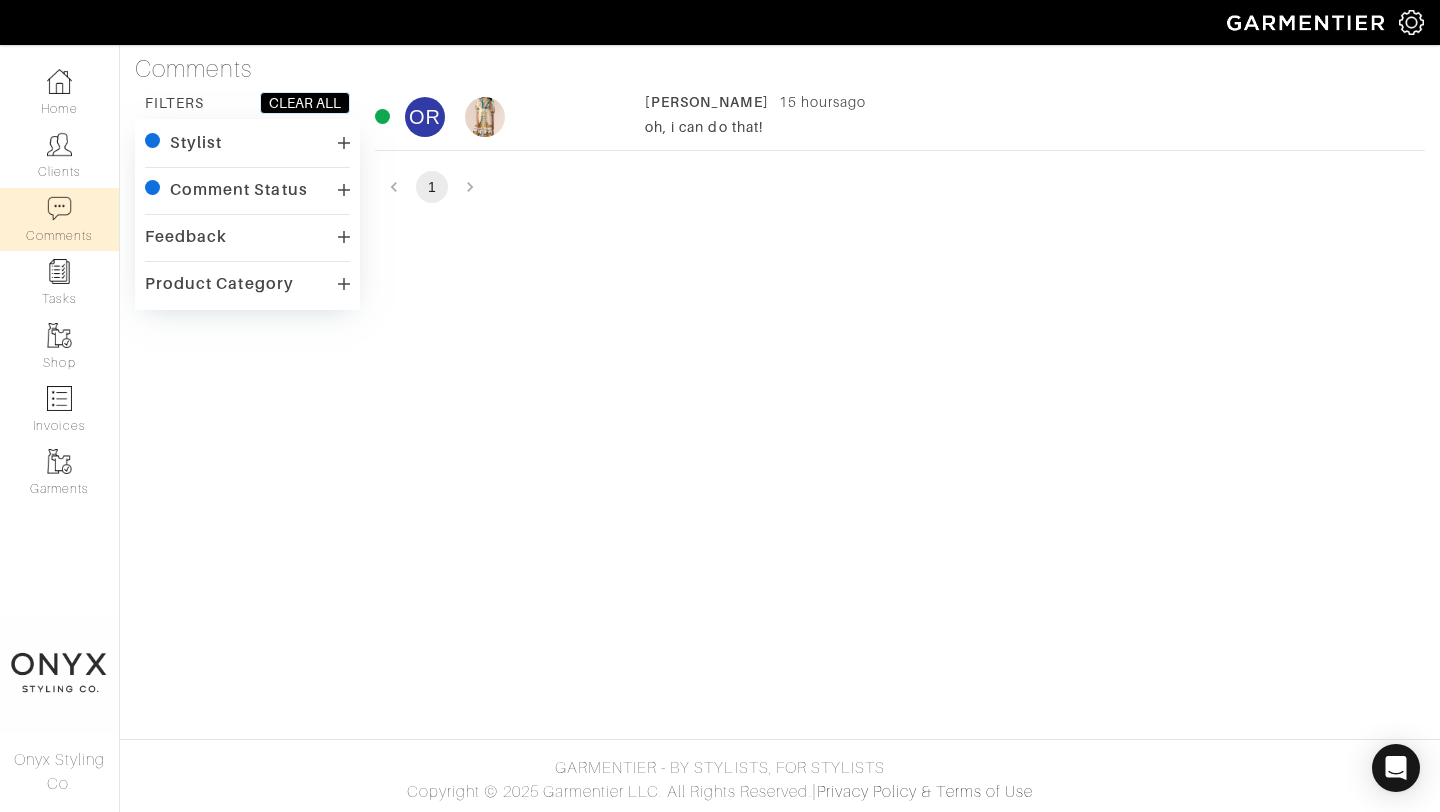 click on "oh, i can do that!" at bounding box center (1030, 127) 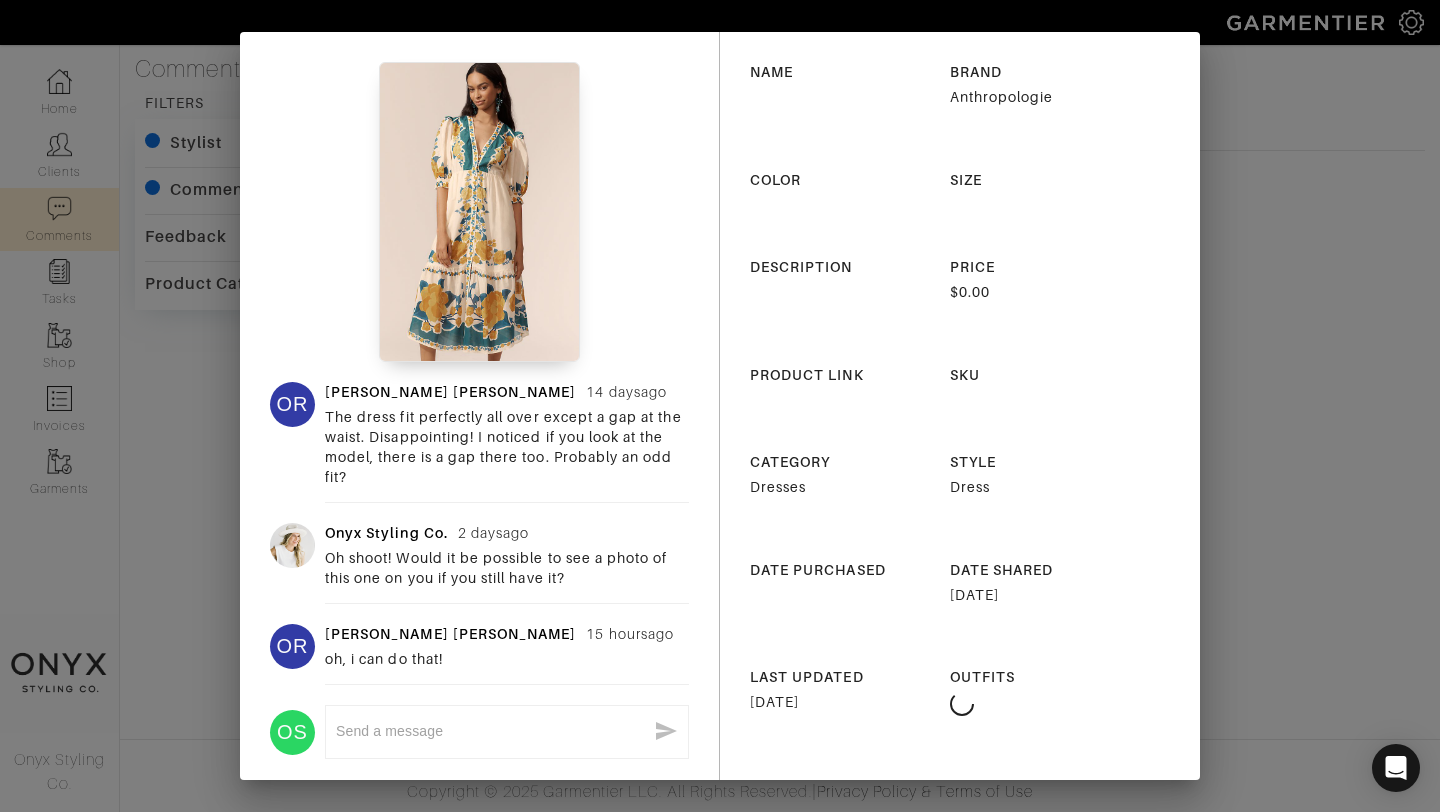 click on "x" at bounding box center [507, 732] 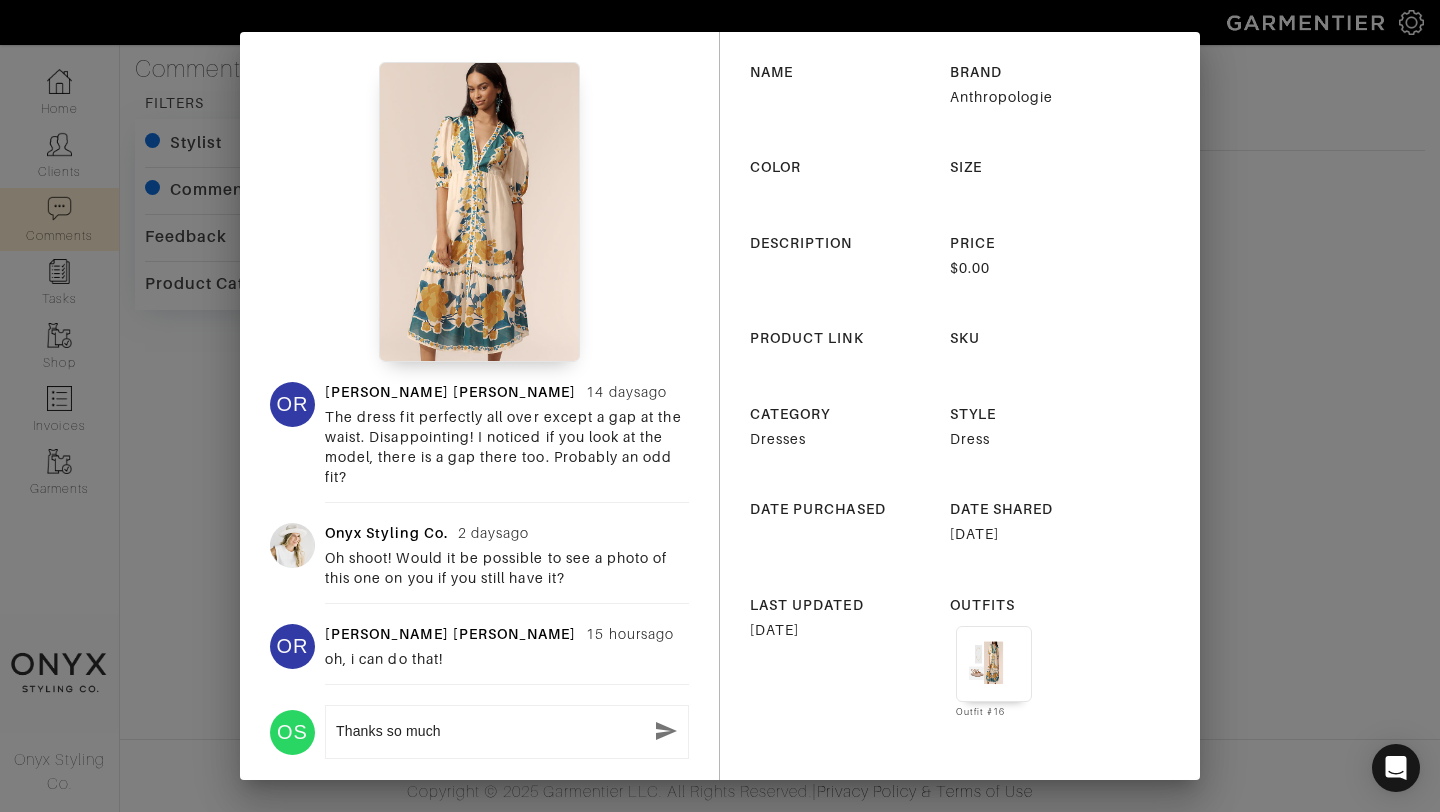 type on "Thanks so much!" 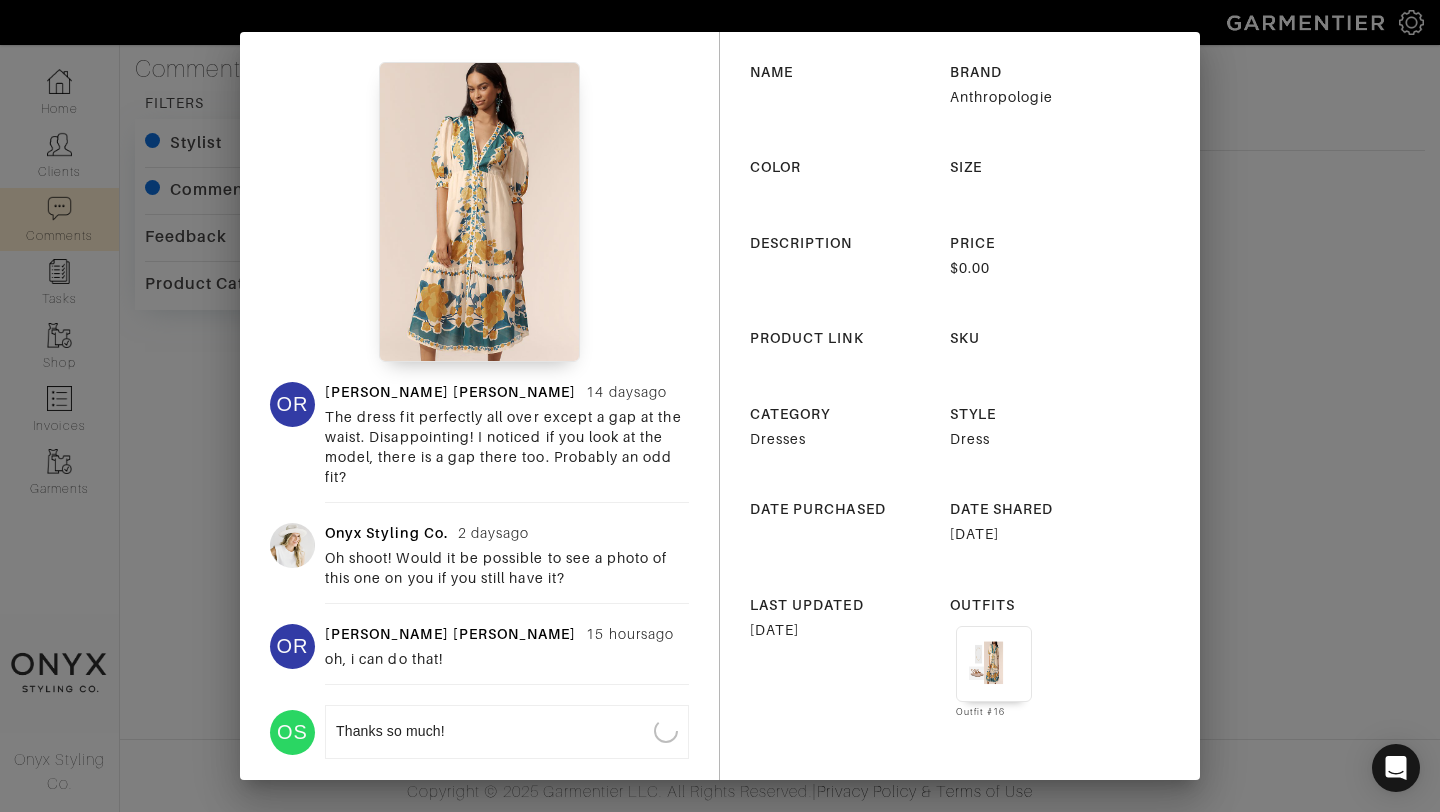 type 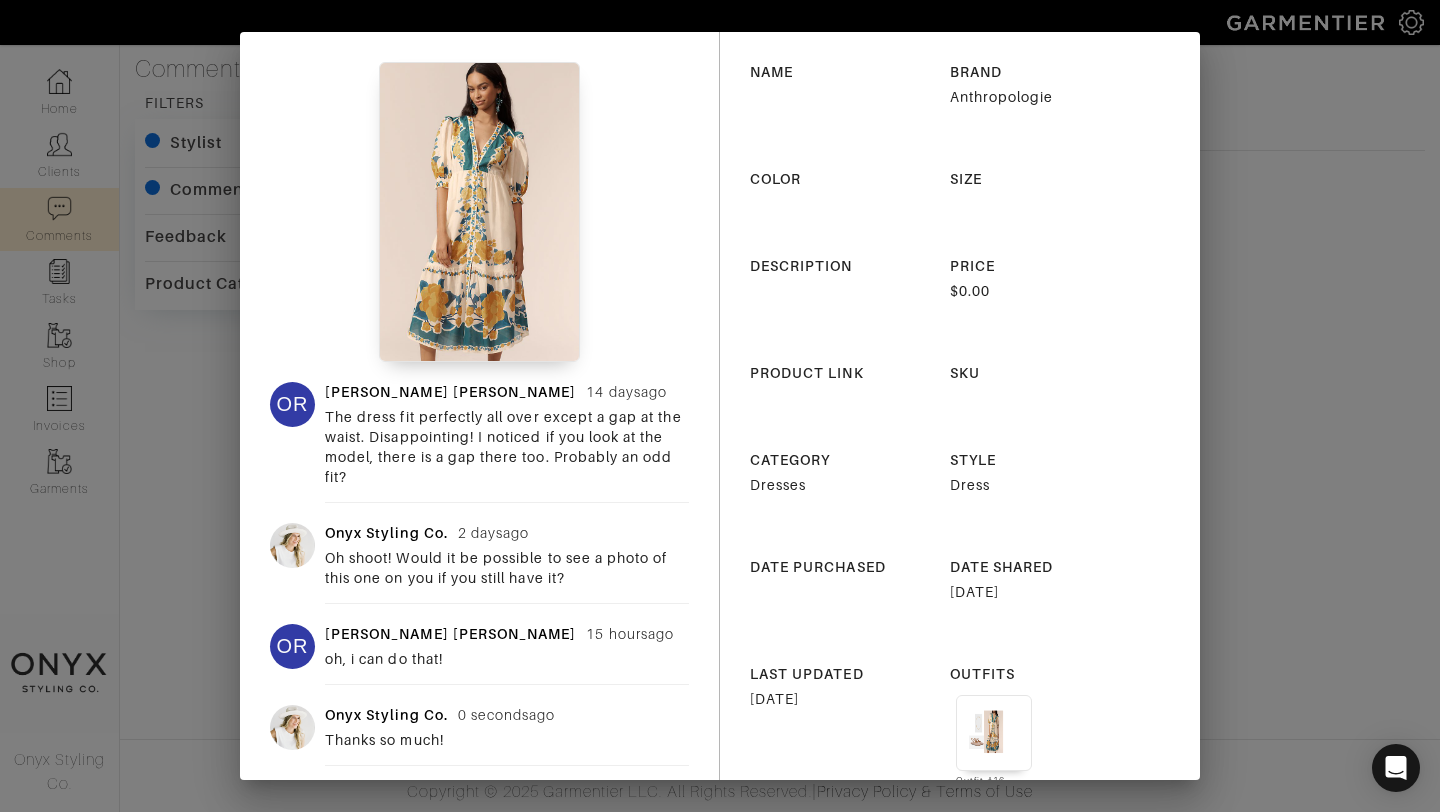 click on "OR Olivia   Resnick 14 days  ago The dress fit perfectly all over except a gap at the waist. Disappointing! I noticed if you look at the model, there is a gap there too. Probably an odd fit?  Onyx Styling Co.   2 days  ago Oh shoot! Would it be possible to see a photo of this one on you if you still have it? OR Olivia   Resnick 15 hours  ago oh, i can do that! Onyx Styling Co.   0 seconds  ago Thanks so much! OS x NAME BRAND Anthropologie COLOR SIZE DESCRIPTION PRICE $0.00 PRODUCT LINK SKU CATEGORY Dresses STYLE Dress DATE PURCHASED DATE SHARED 06/27/2025 LAST UPDATED 06/27/2025 OUTFITS Outfit #16" at bounding box center (720, 406) 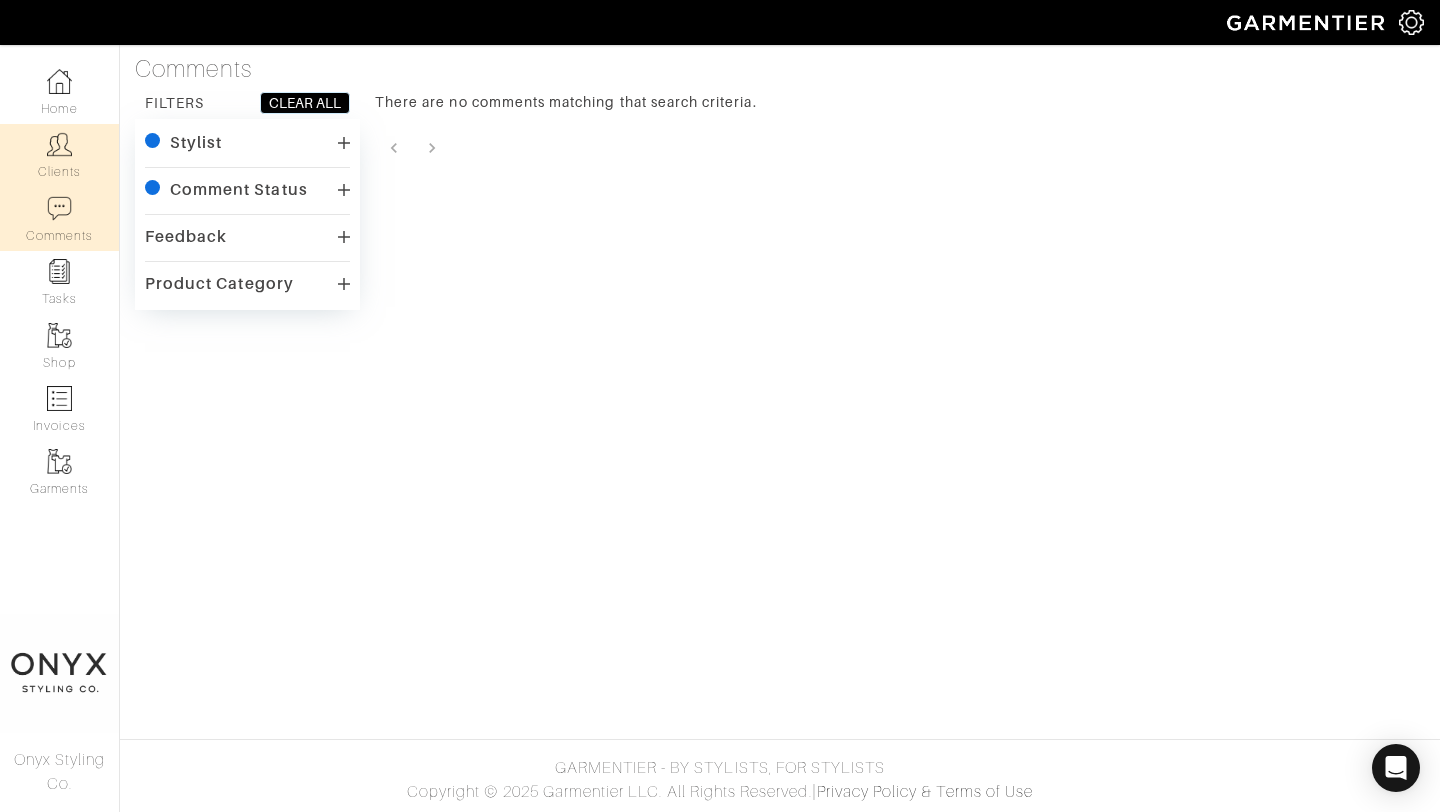 click on "Clients" at bounding box center [59, 155] 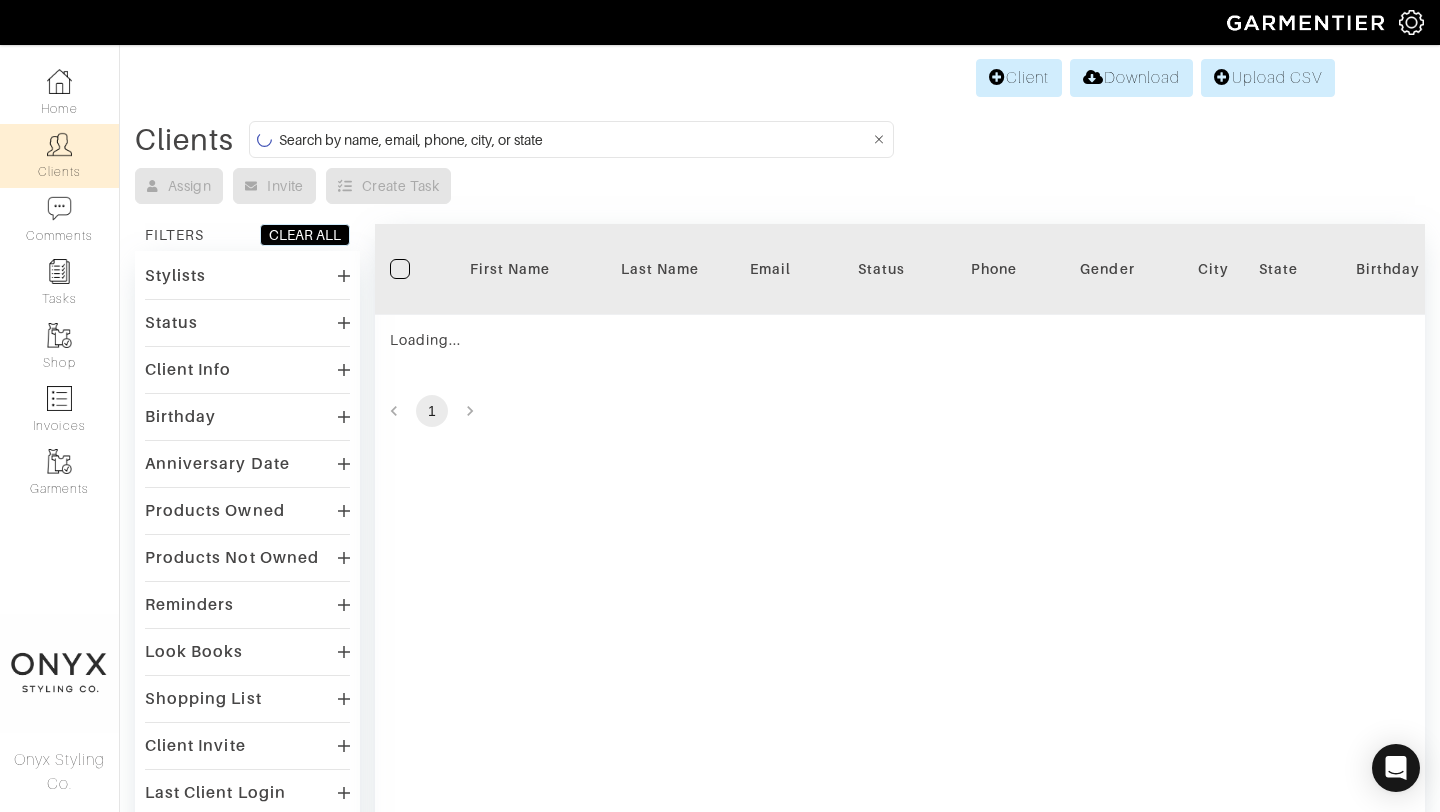 click at bounding box center [574, 139] 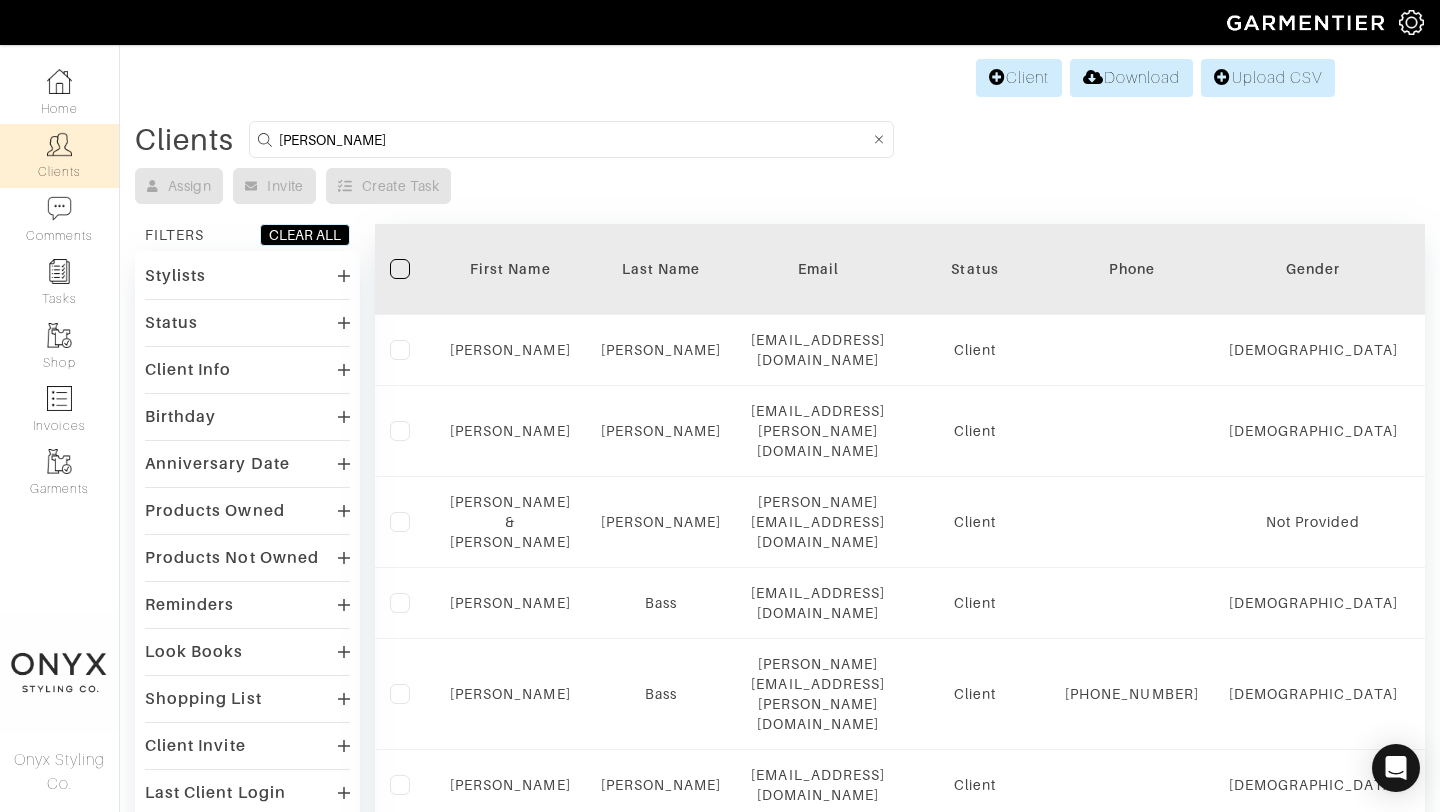 type on "olivia" 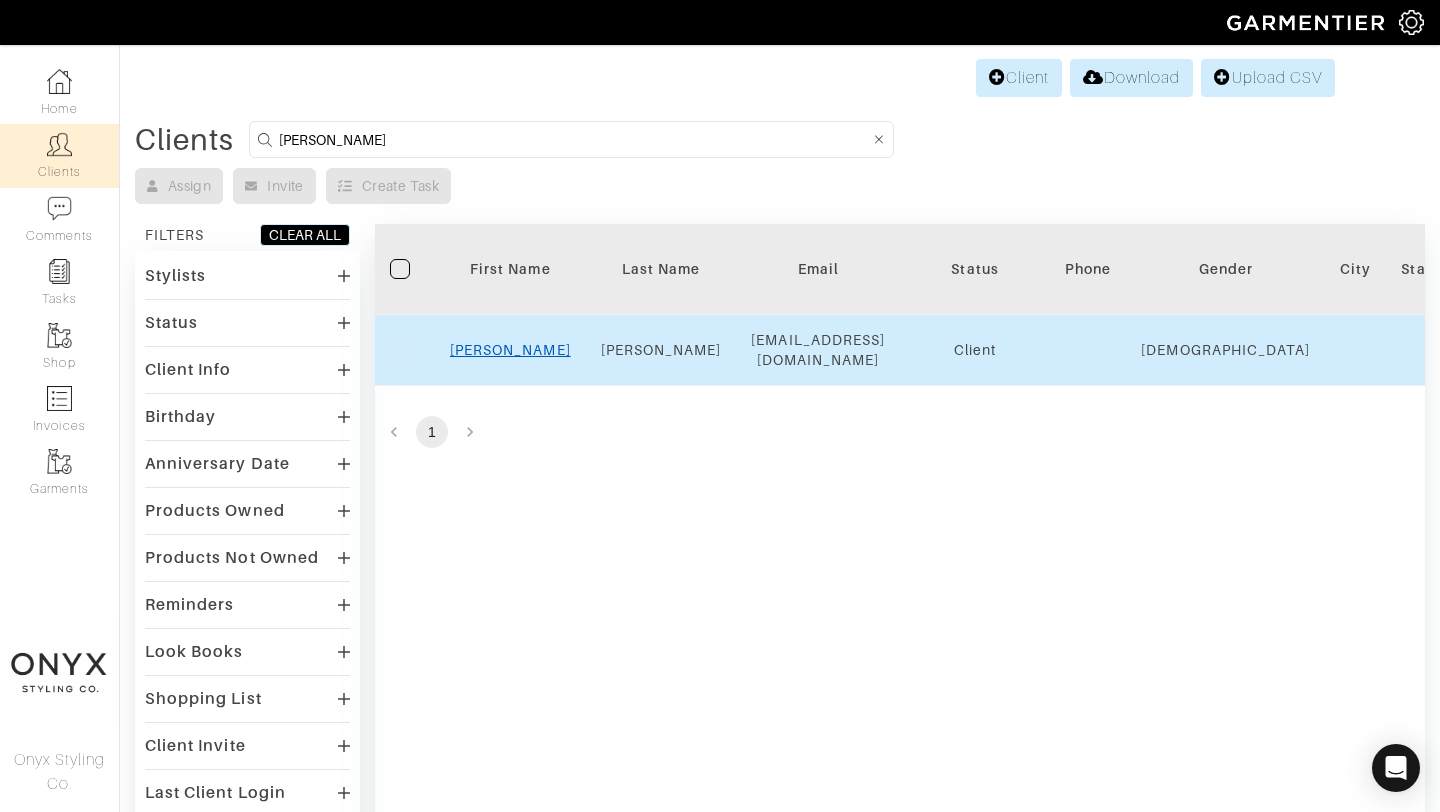 click on "Olivia" at bounding box center [510, 350] 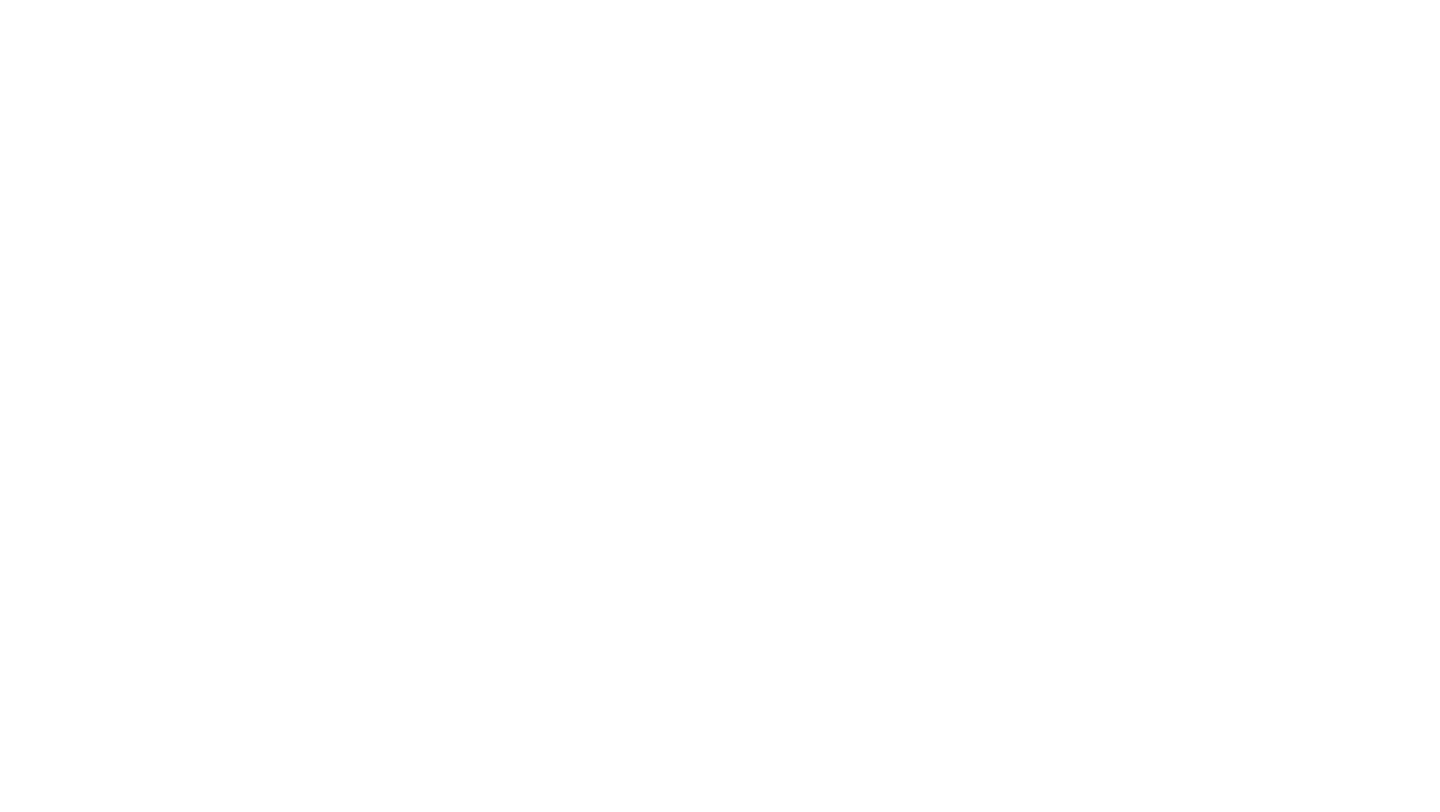 scroll, scrollTop: 0, scrollLeft: 0, axis: both 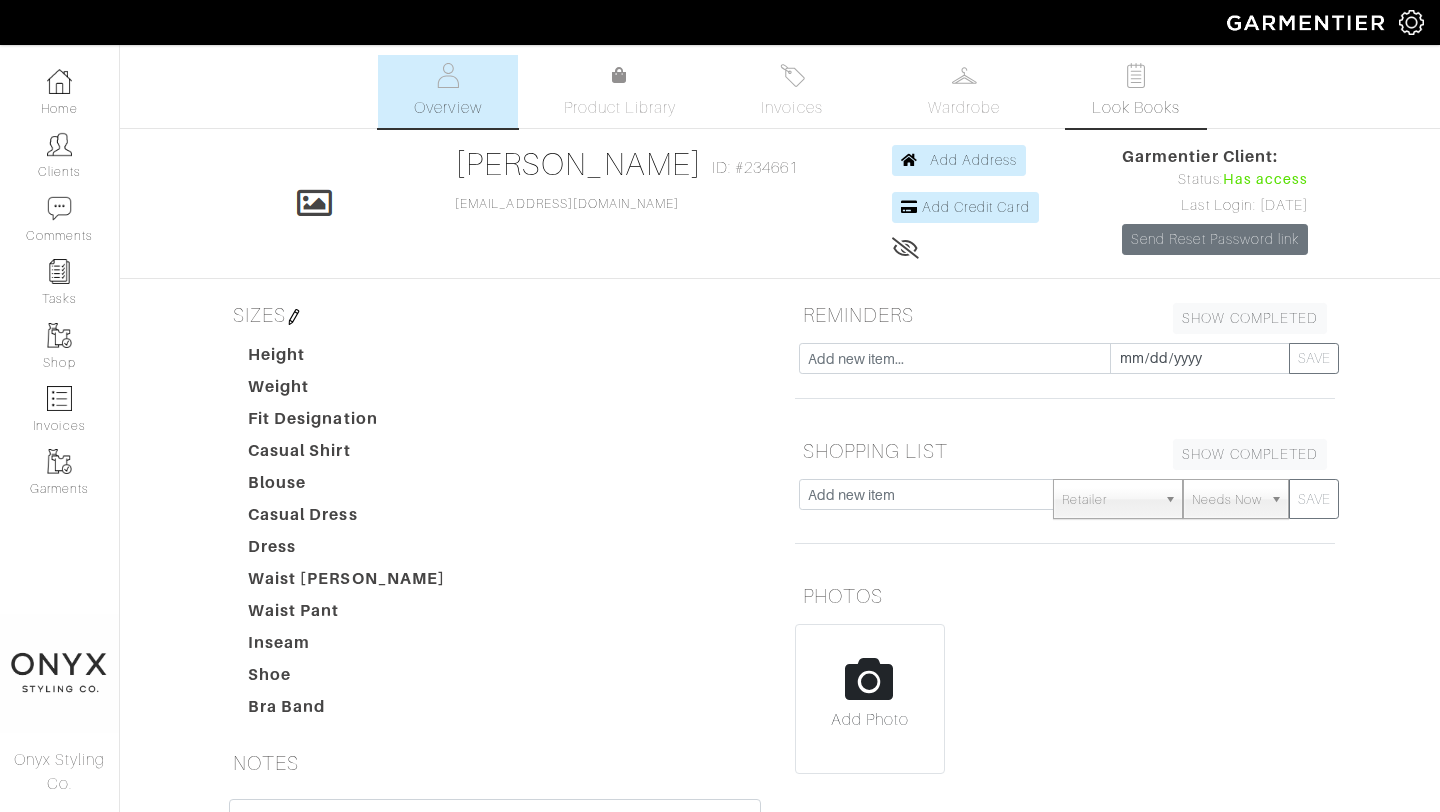 click on "Look Books" at bounding box center (1136, 91) 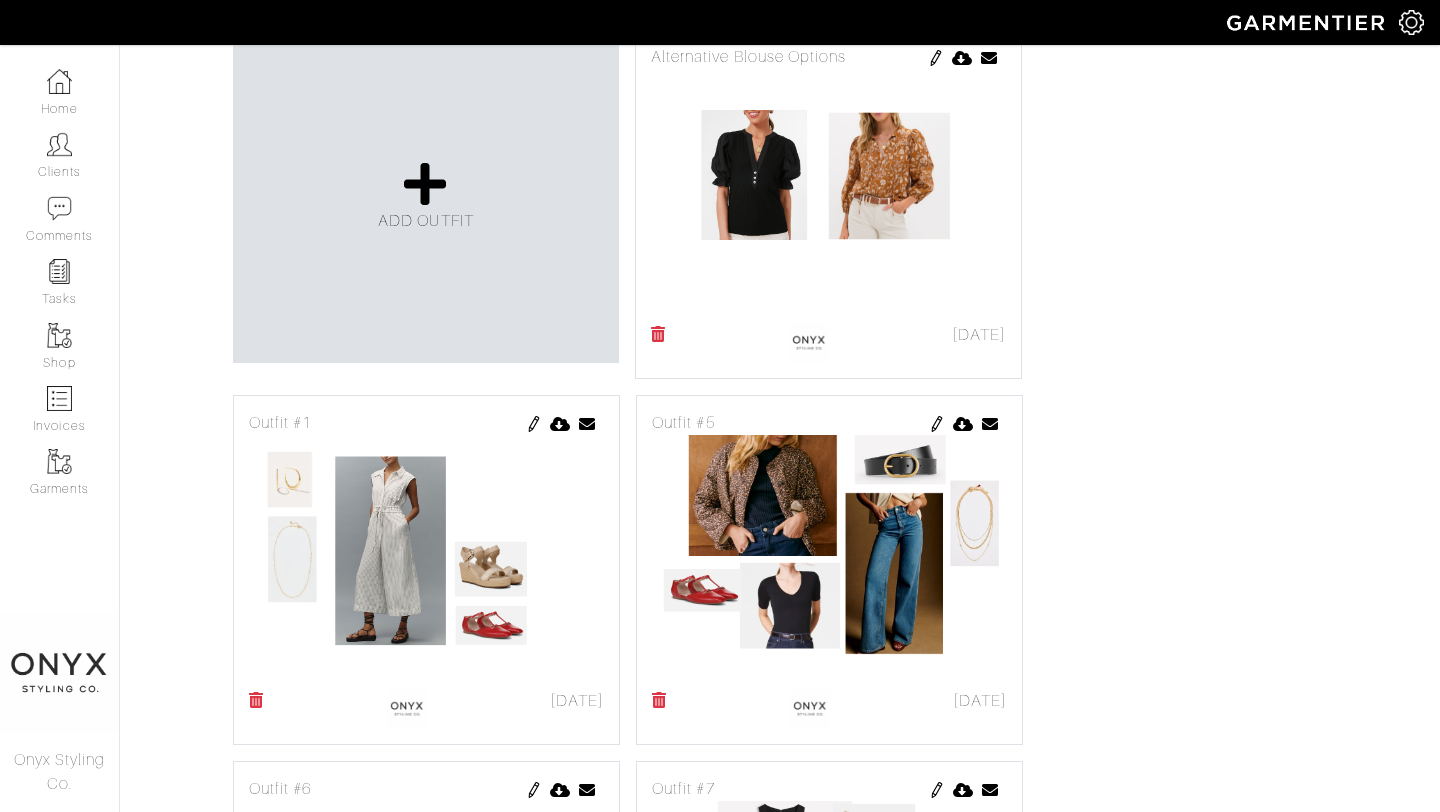scroll, scrollTop: 1381, scrollLeft: 0, axis: vertical 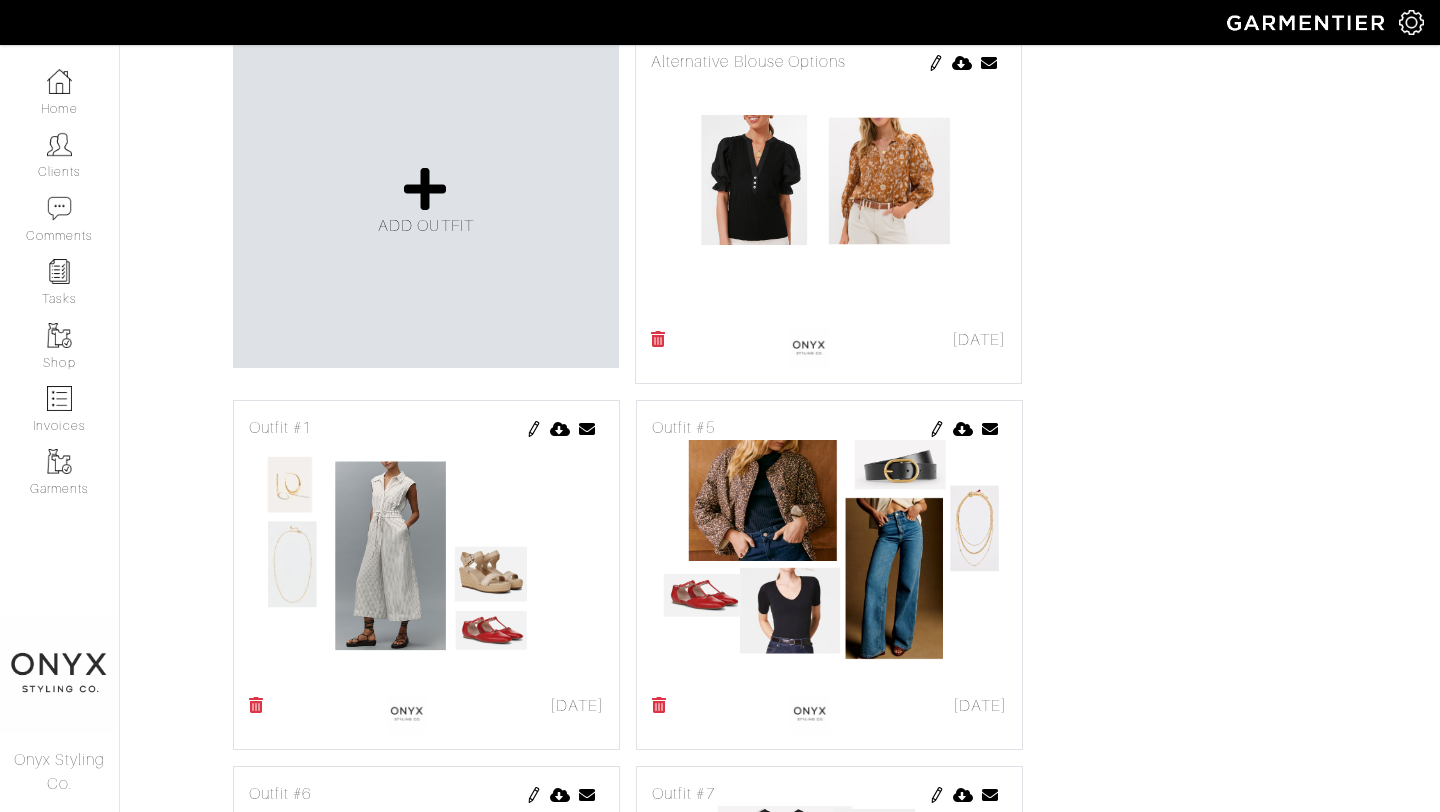 click at bounding box center (937, 429) 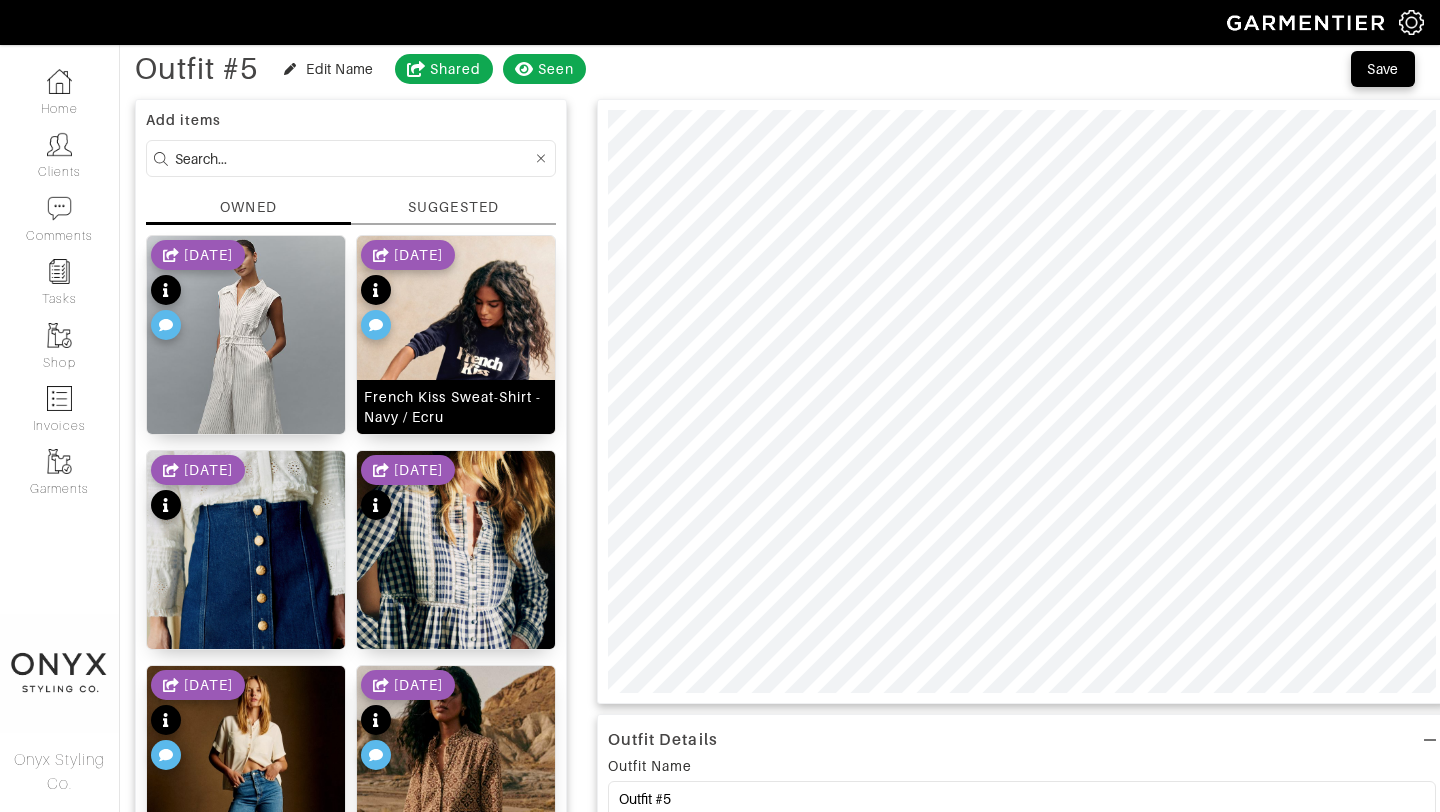 scroll, scrollTop: 101, scrollLeft: 0, axis: vertical 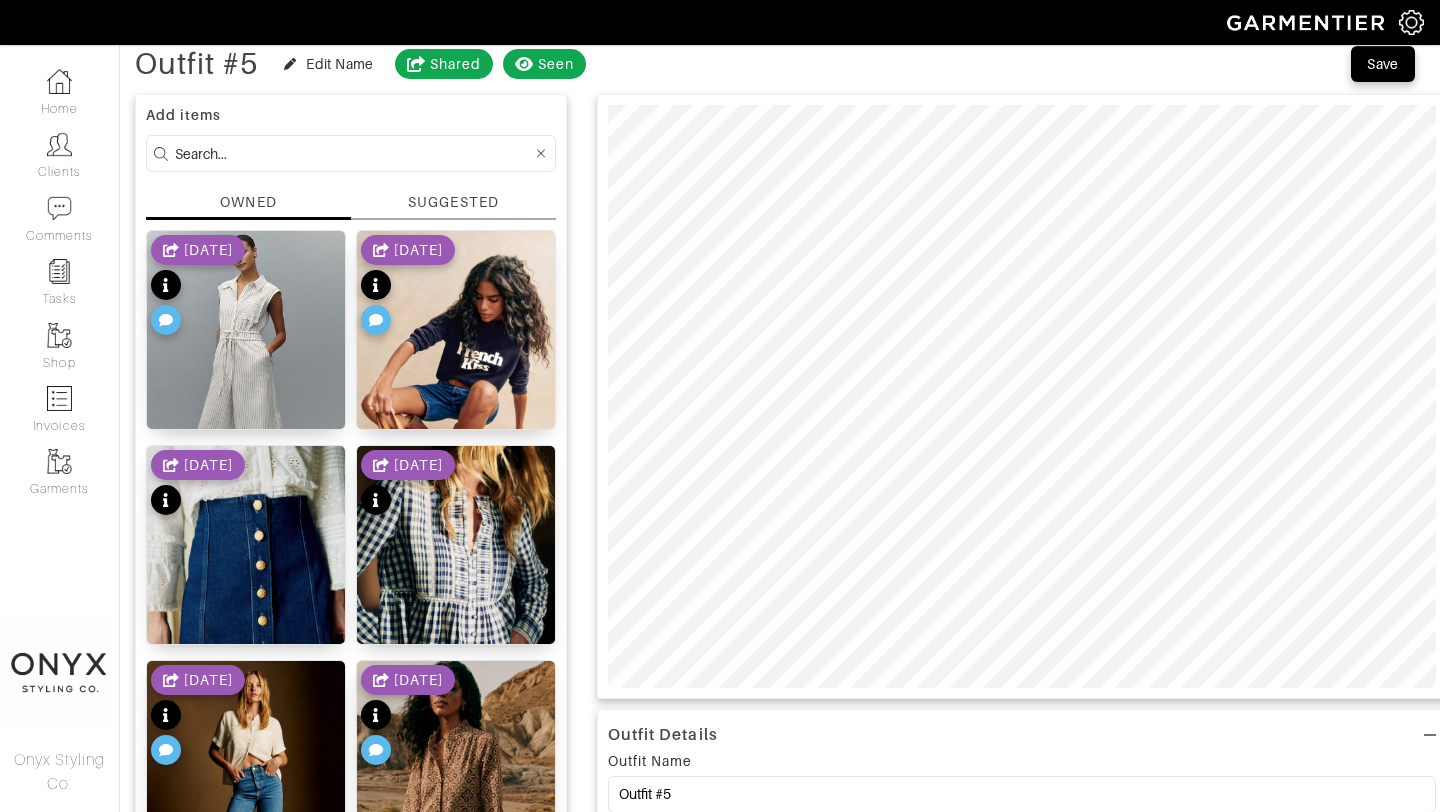 click on "SUGGESTED" at bounding box center (453, 202) 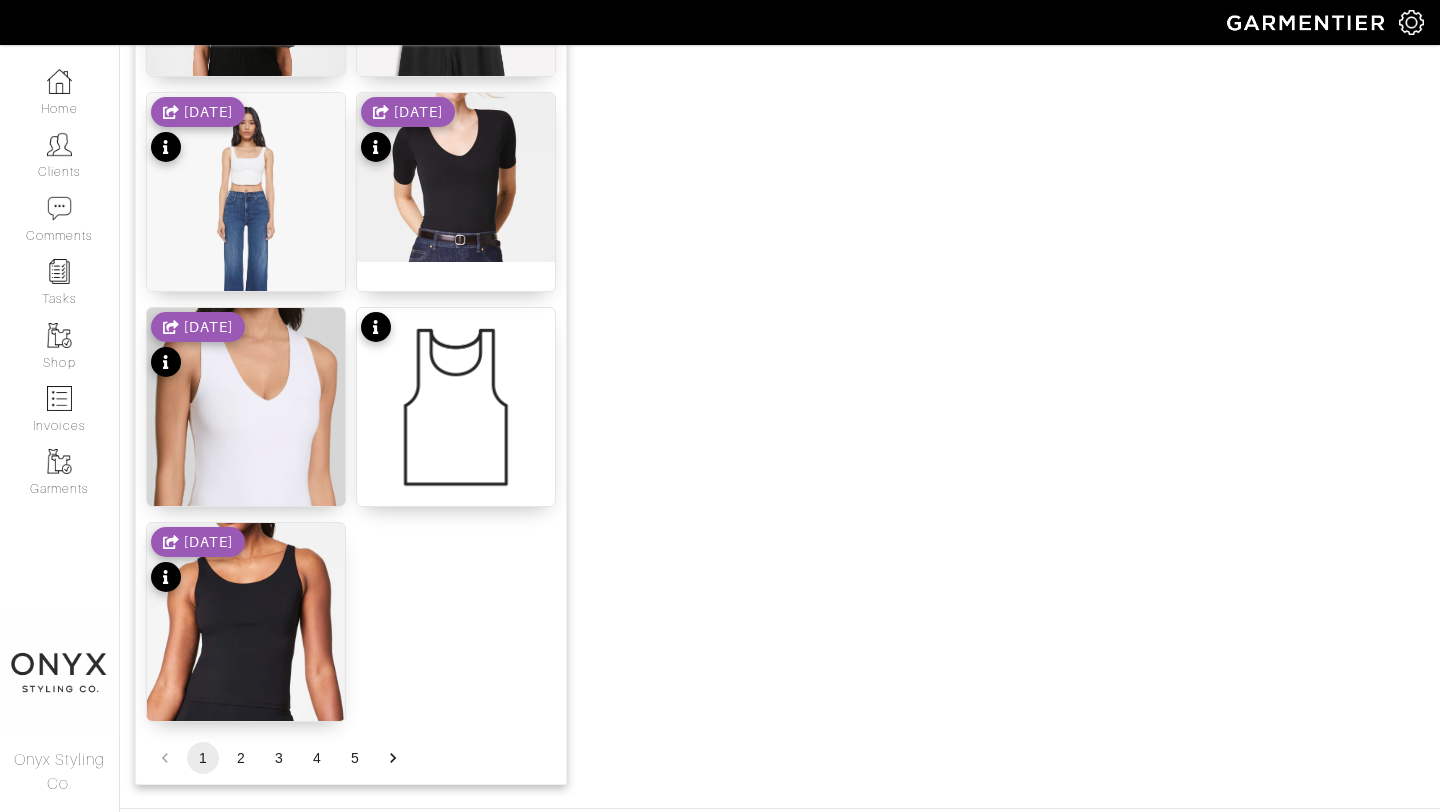 scroll, scrollTop: 2458, scrollLeft: 0, axis: vertical 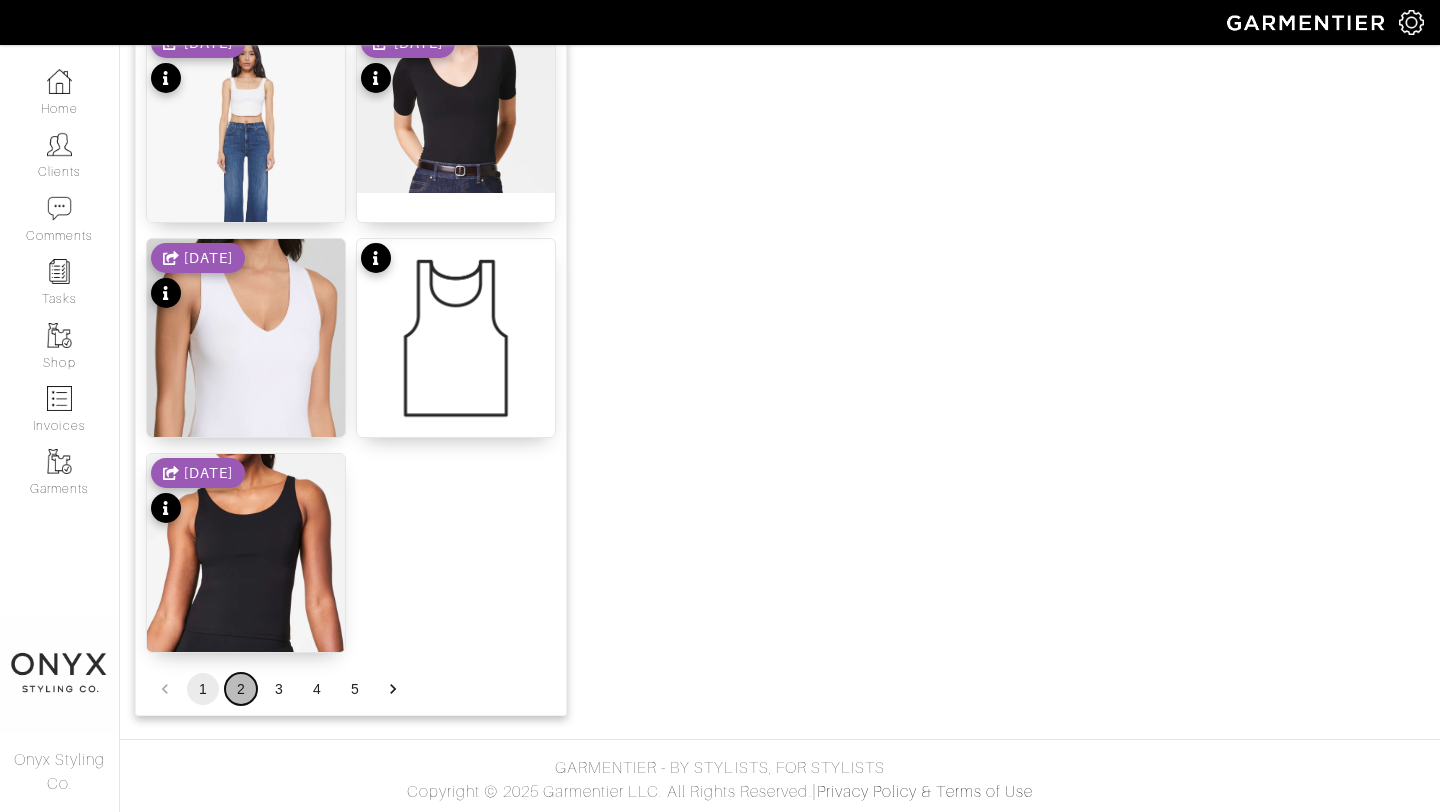 click on "2" at bounding box center (241, 689) 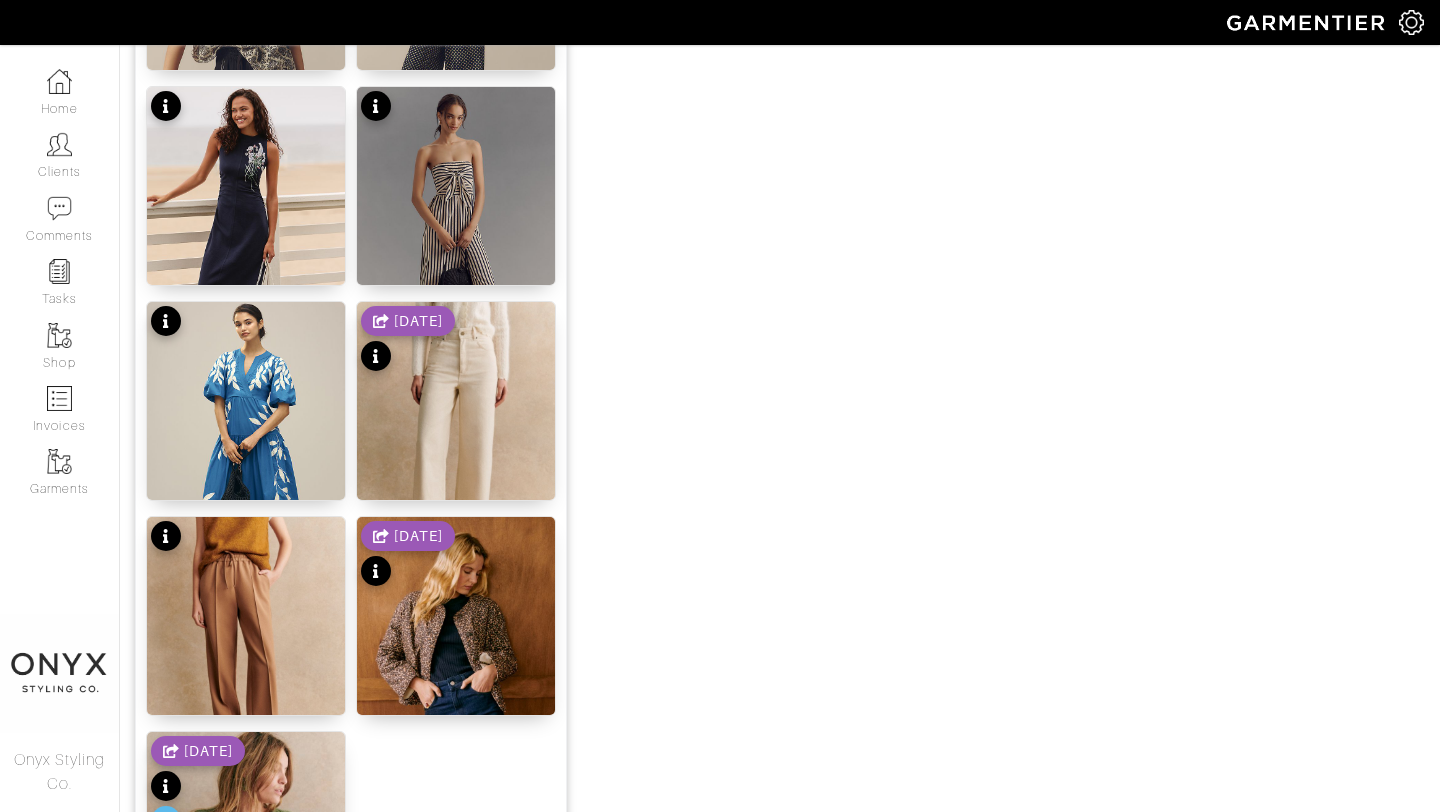 scroll, scrollTop: 2458, scrollLeft: 0, axis: vertical 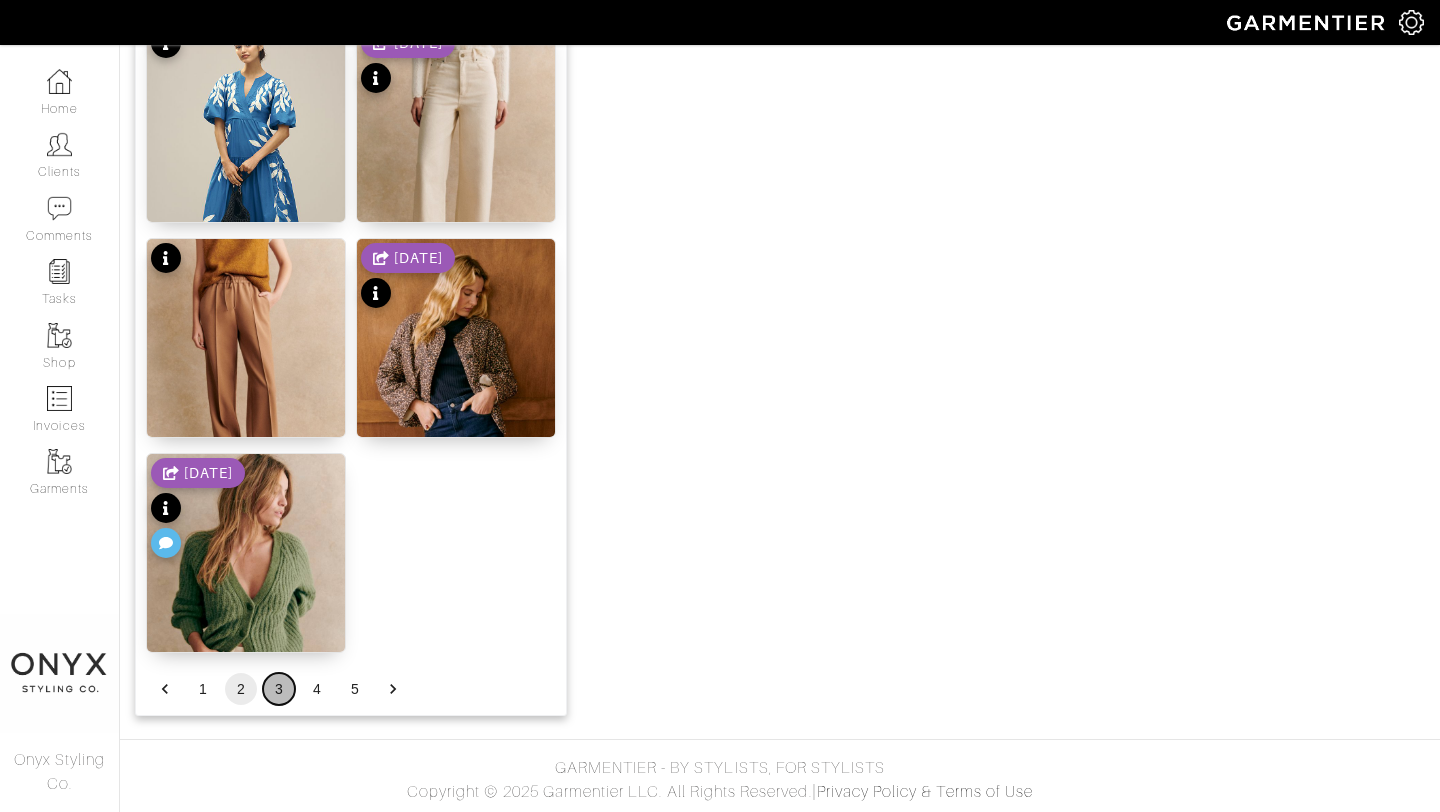 click on "3" at bounding box center (279, 689) 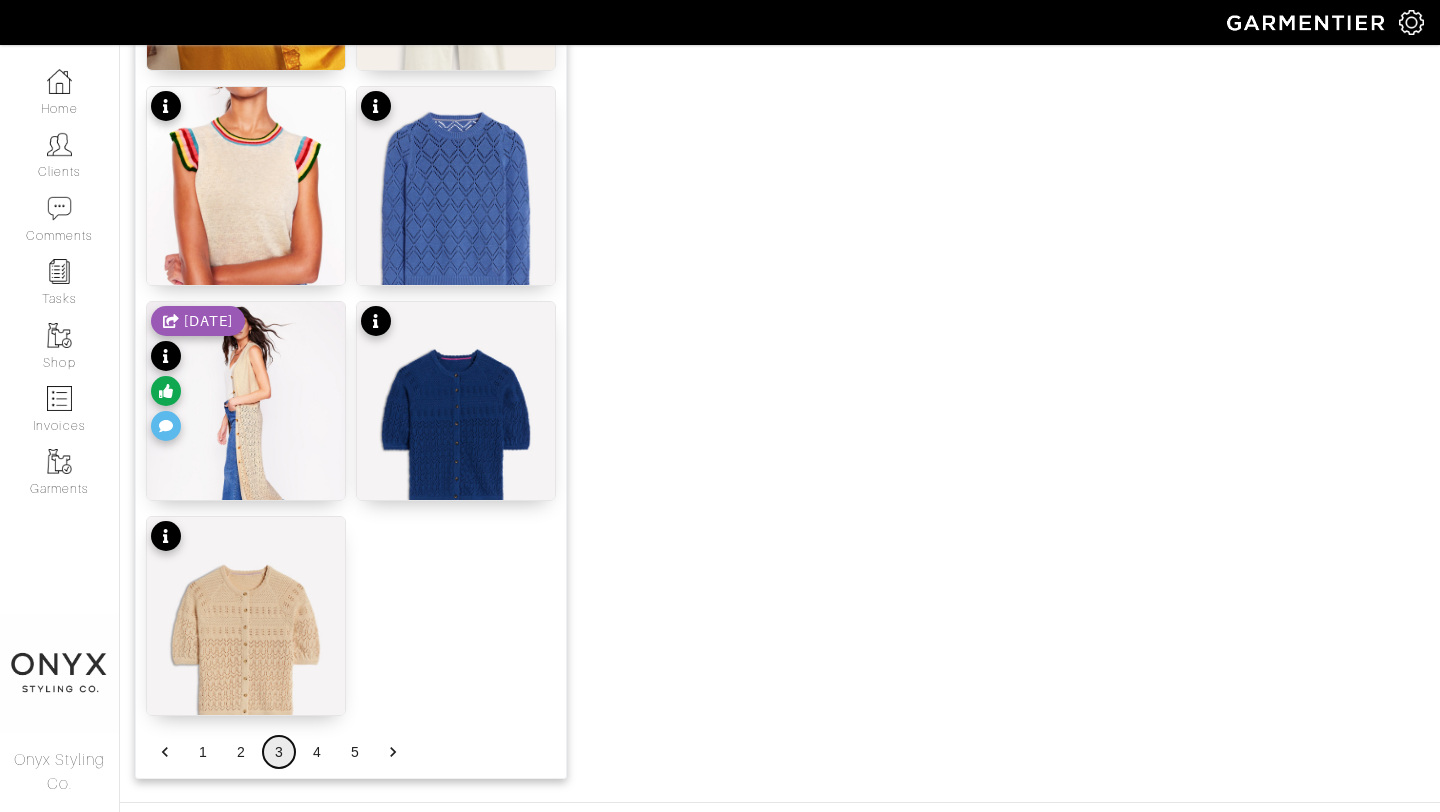scroll, scrollTop: 2458, scrollLeft: 0, axis: vertical 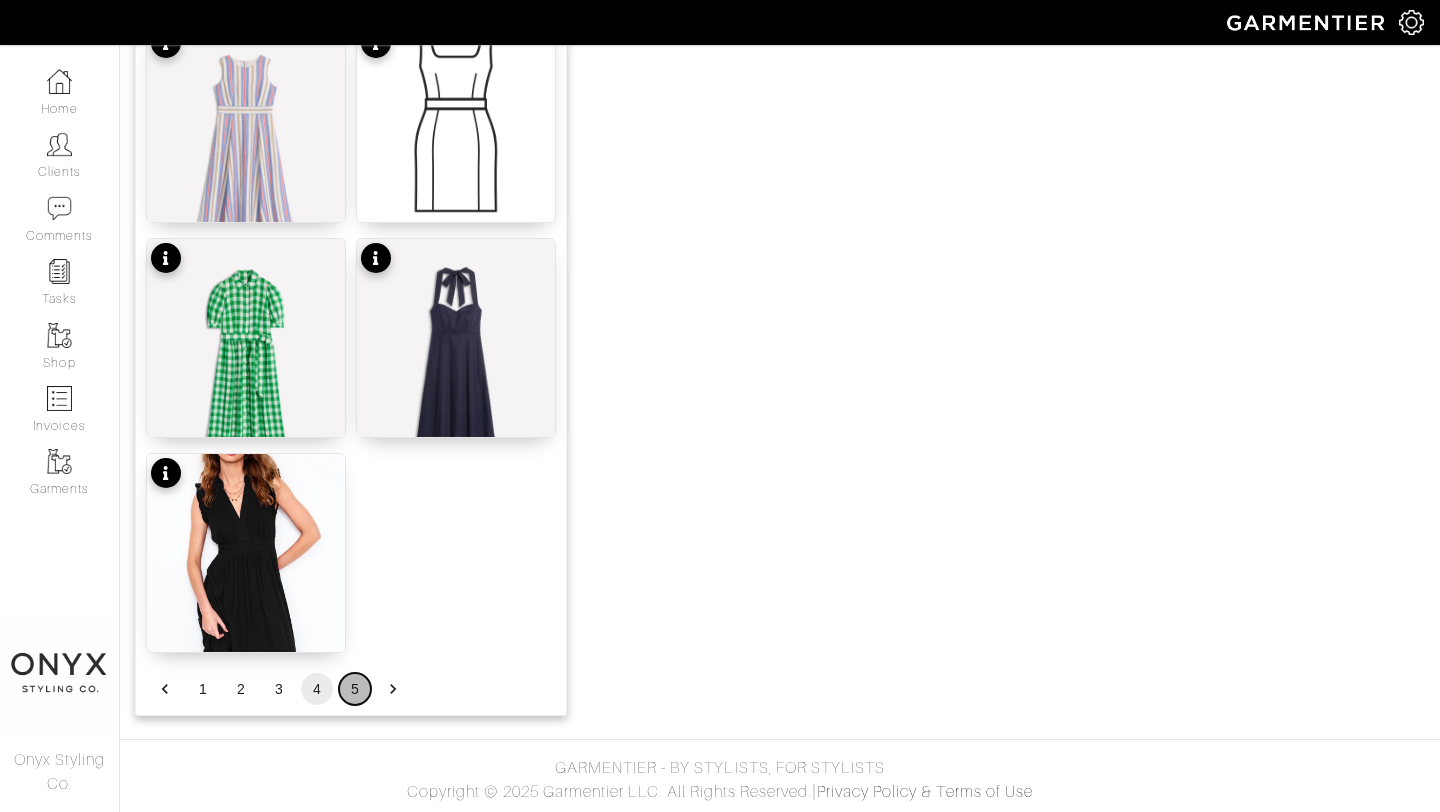 click on "5" at bounding box center (355, 689) 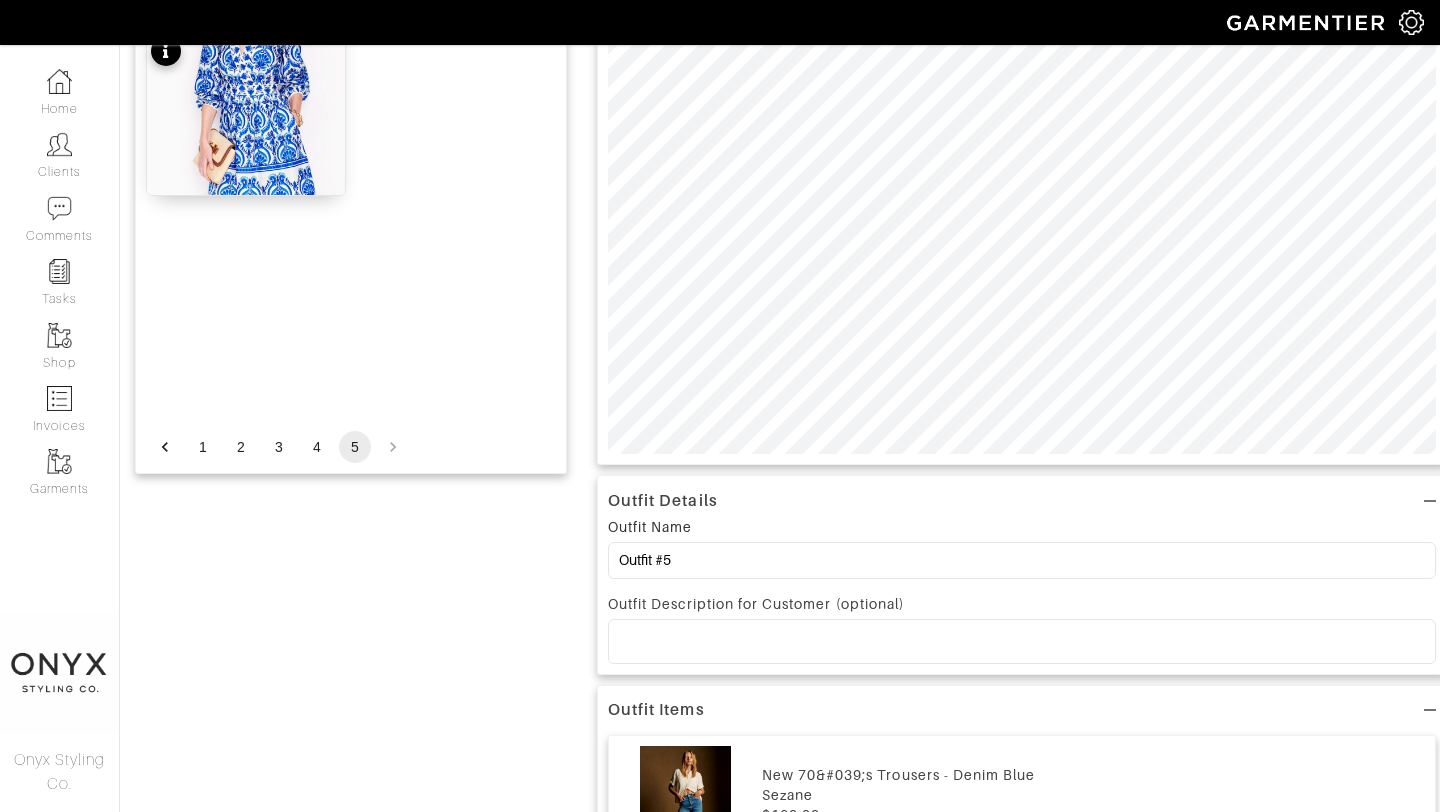 scroll, scrollTop: 0, scrollLeft: 0, axis: both 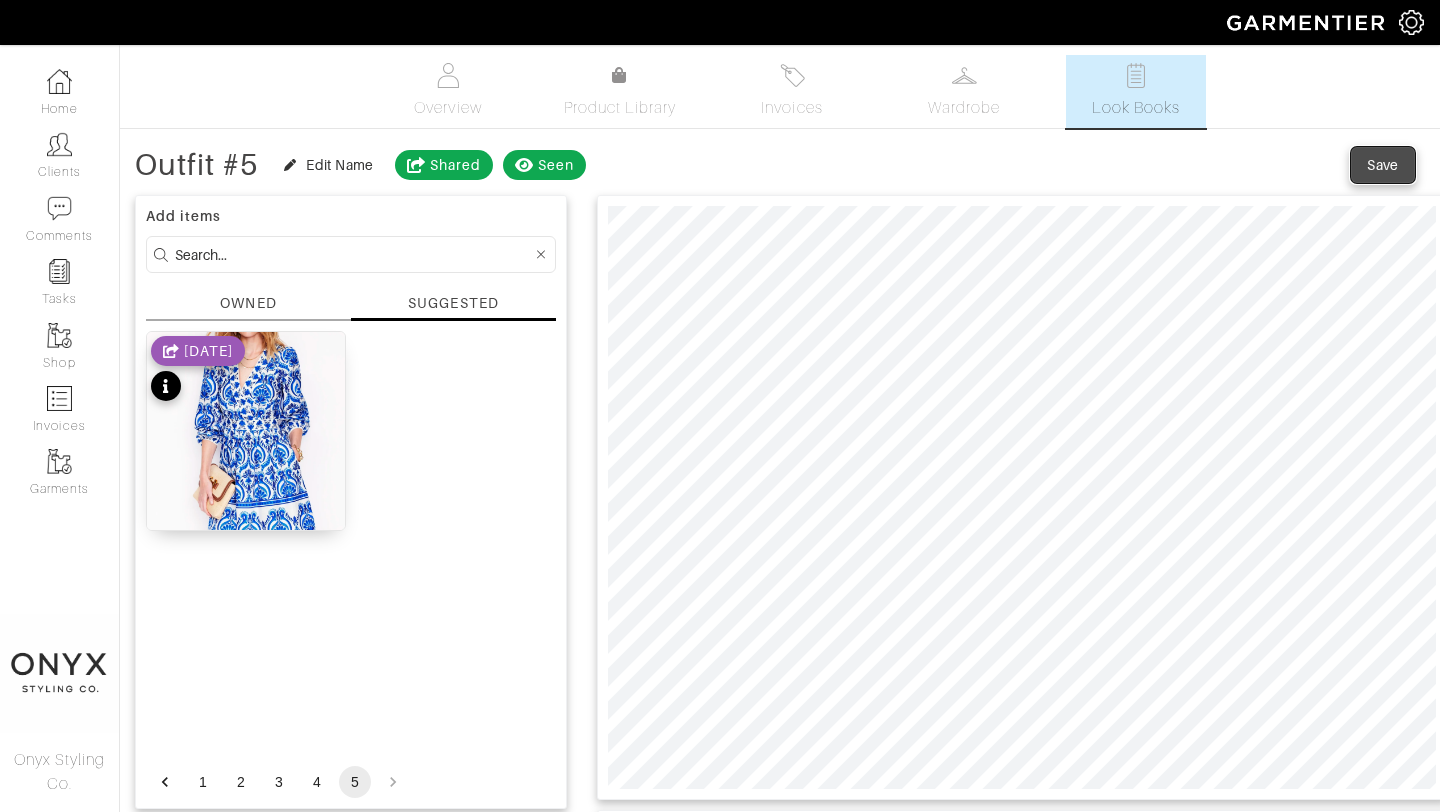 click on "Save" at bounding box center [1383, 165] 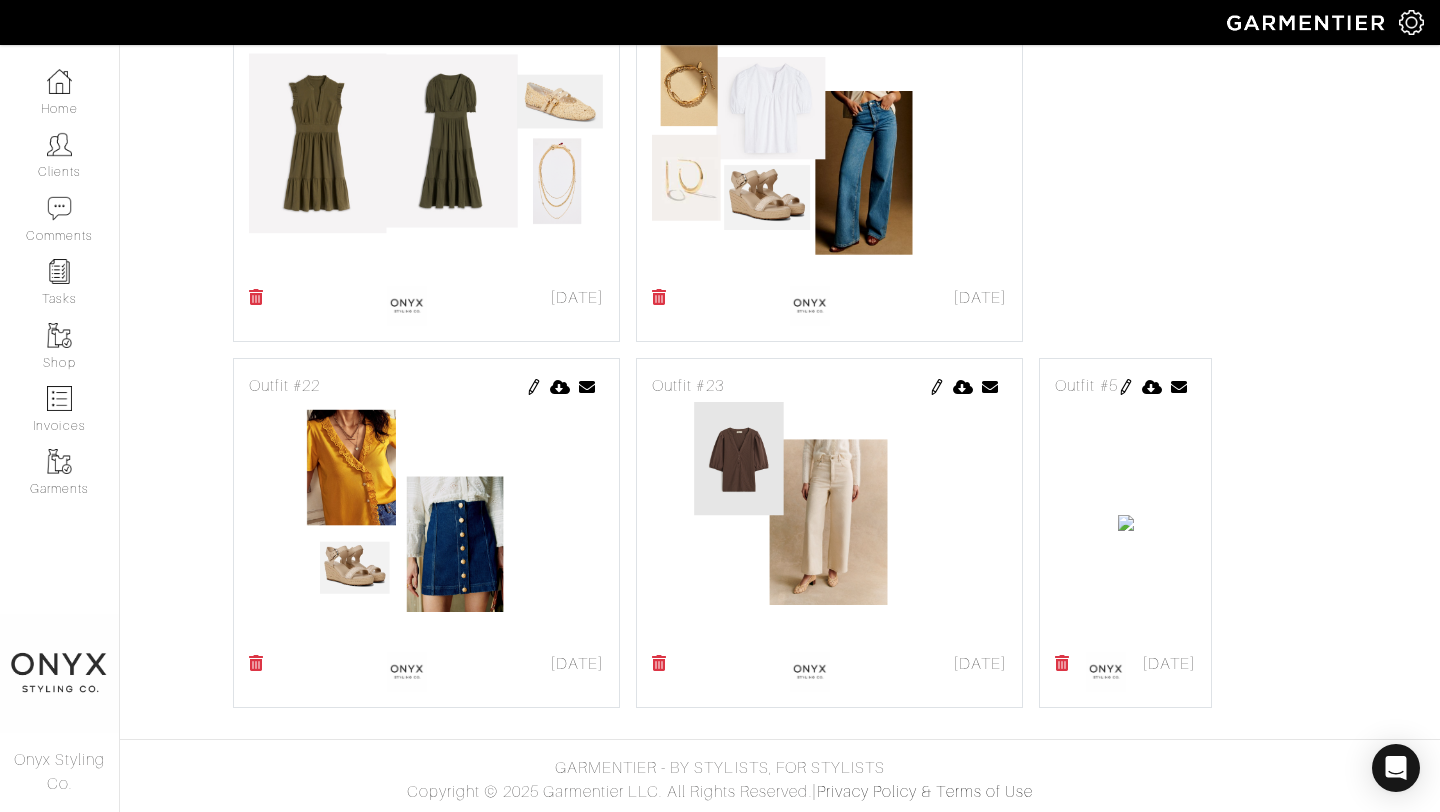 click at bounding box center [1126, 387] 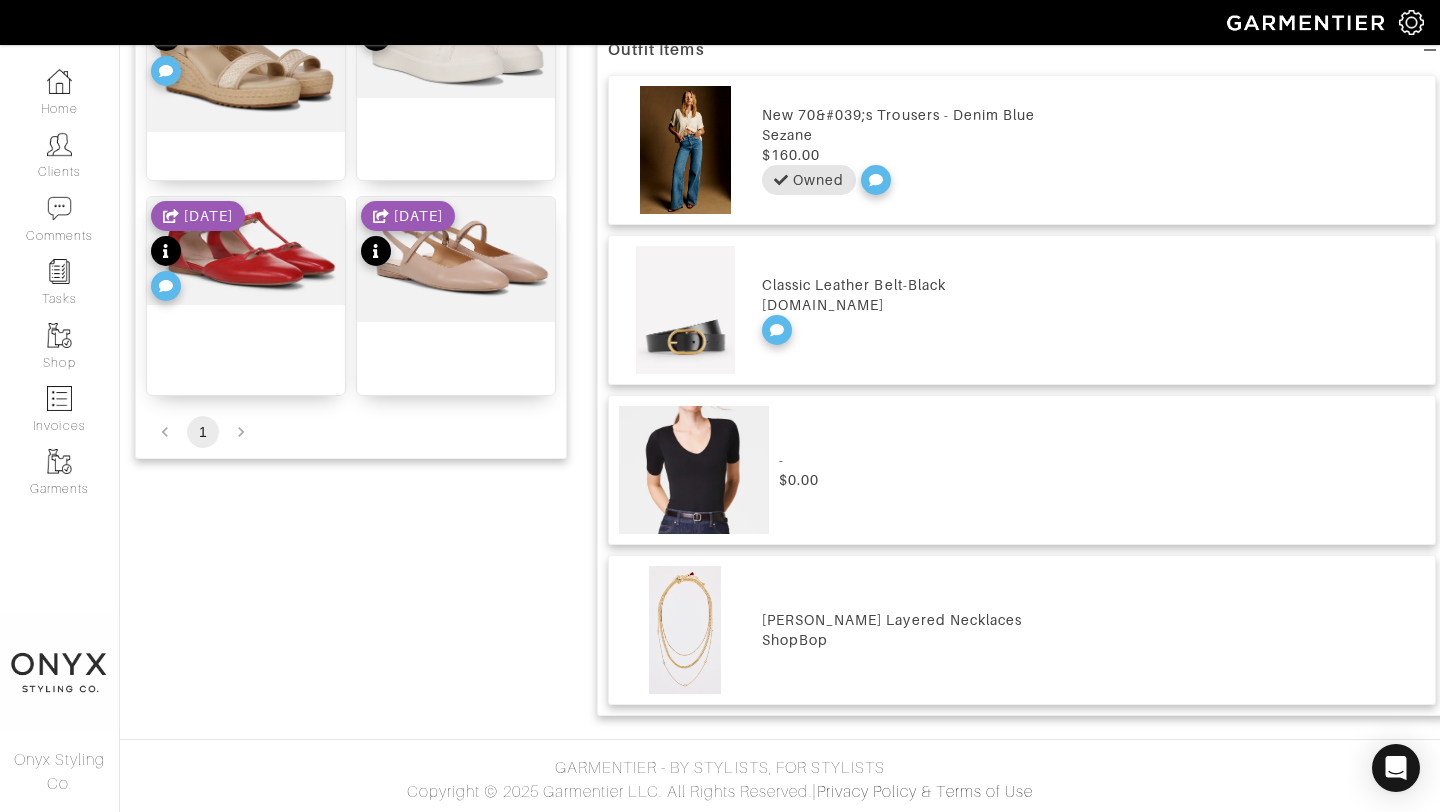 scroll, scrollTop: 0, scrollLeft: 0, axis: both 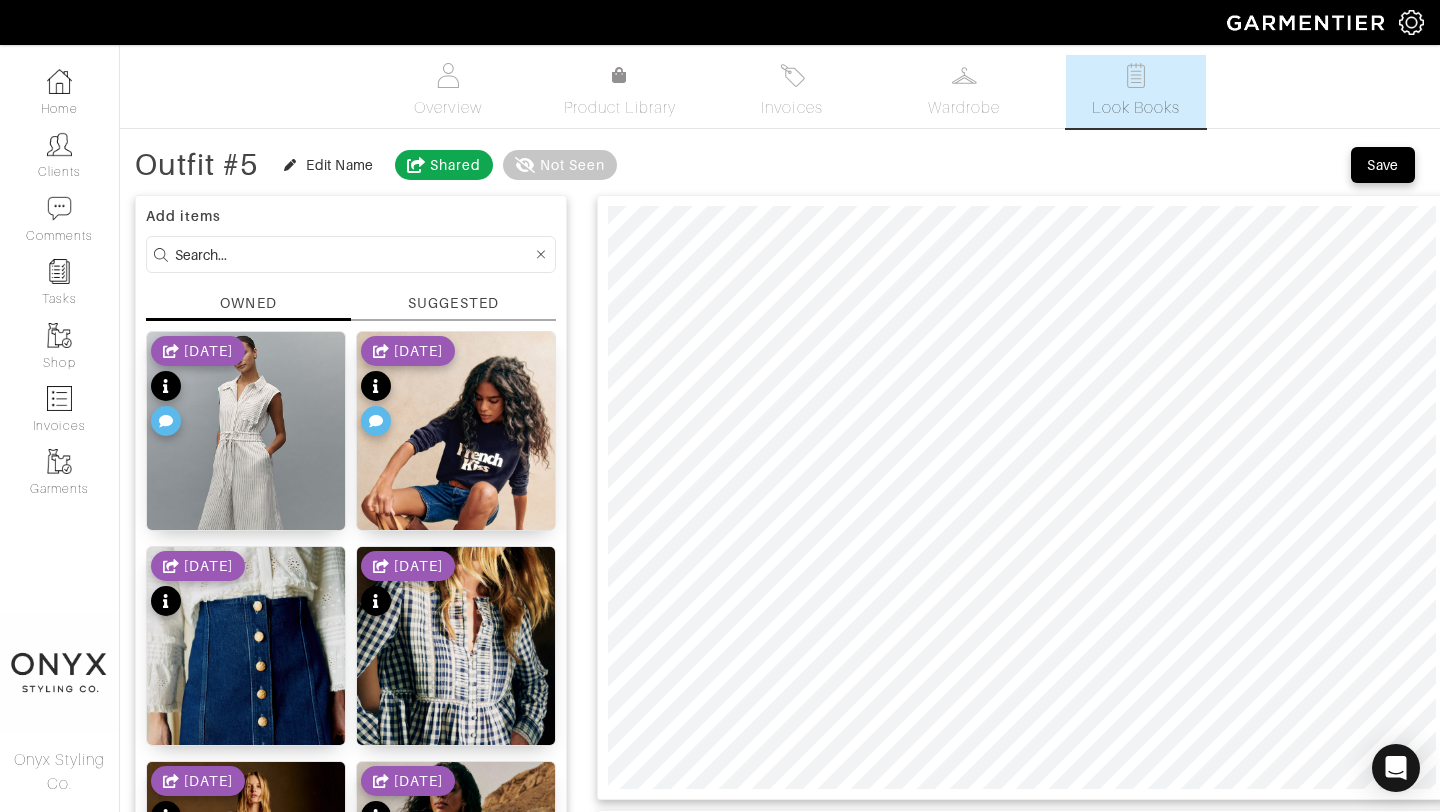 click on "SUGGESTED" at bounding box center [453, 303] 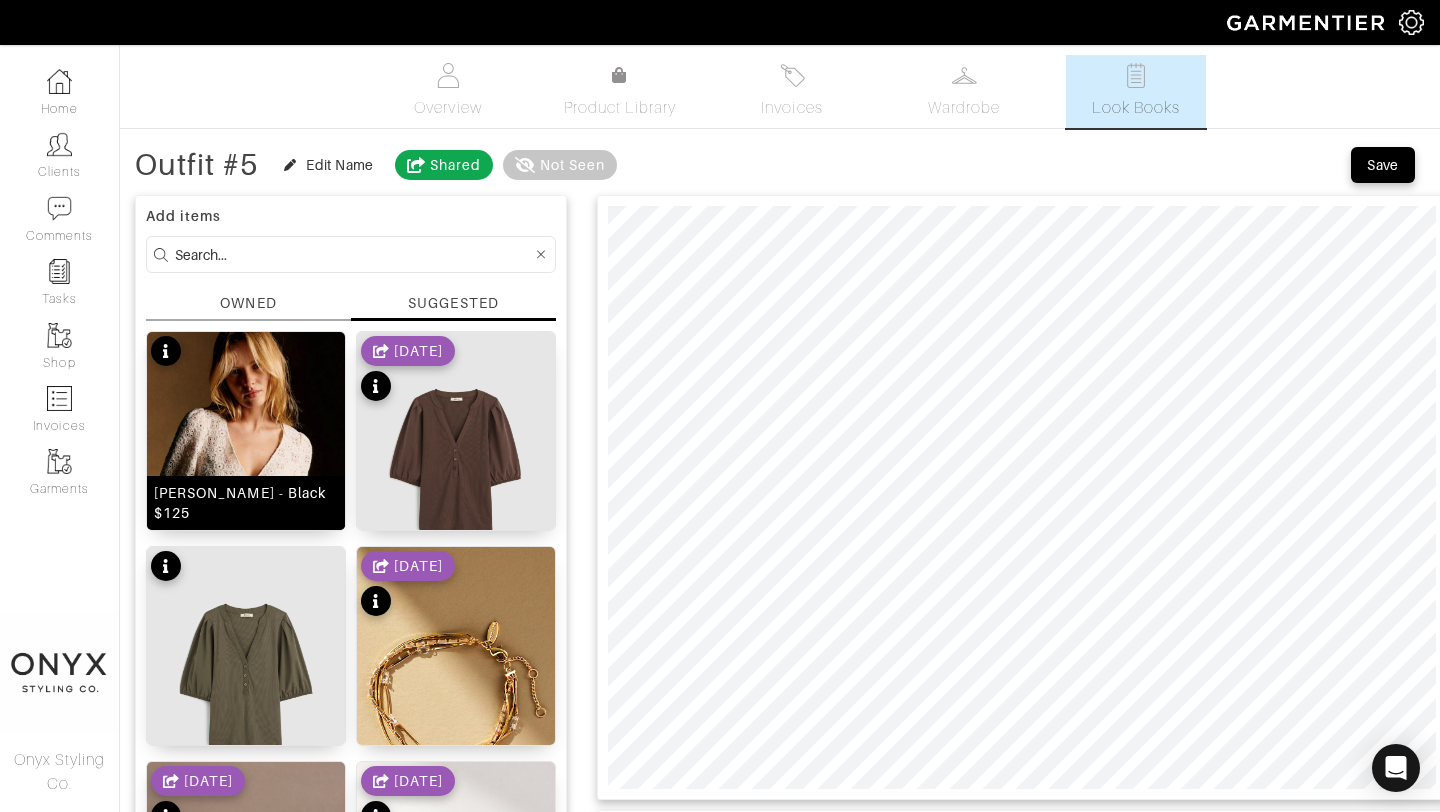 click at bounding box center (246, 471) 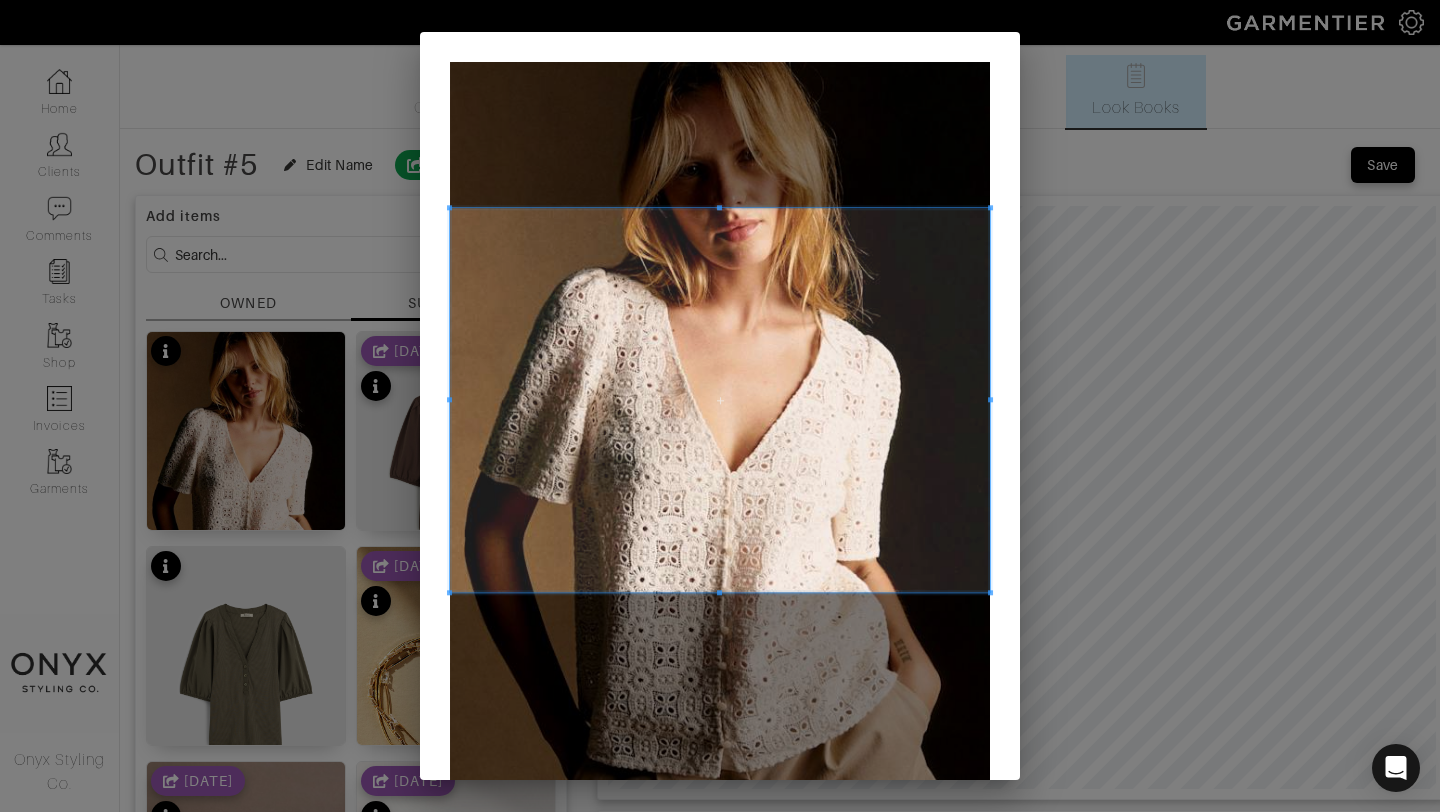 click at bounding box center (720, 207) 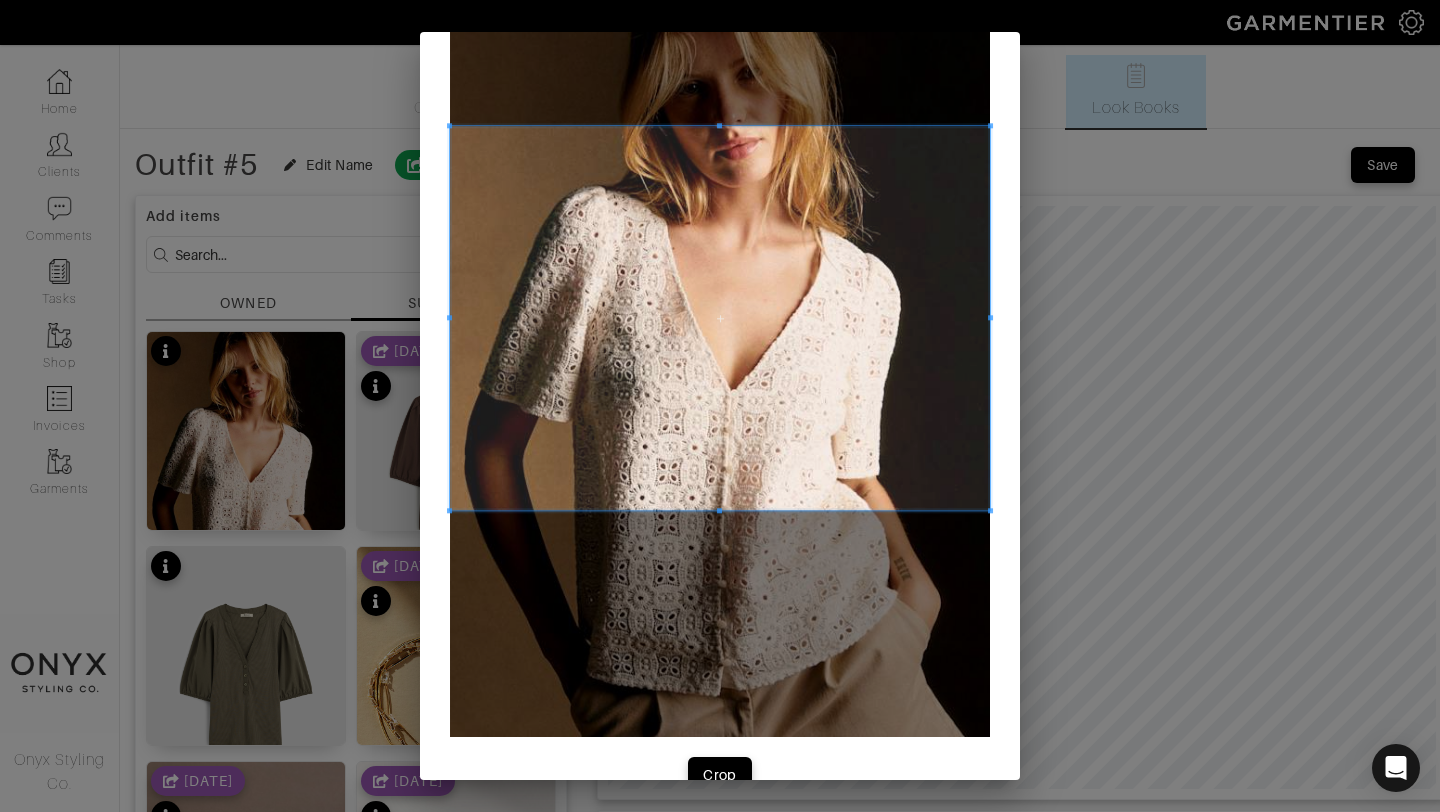 scroll, scrollTop: 104, scrollLeft: 0, axis: vertical 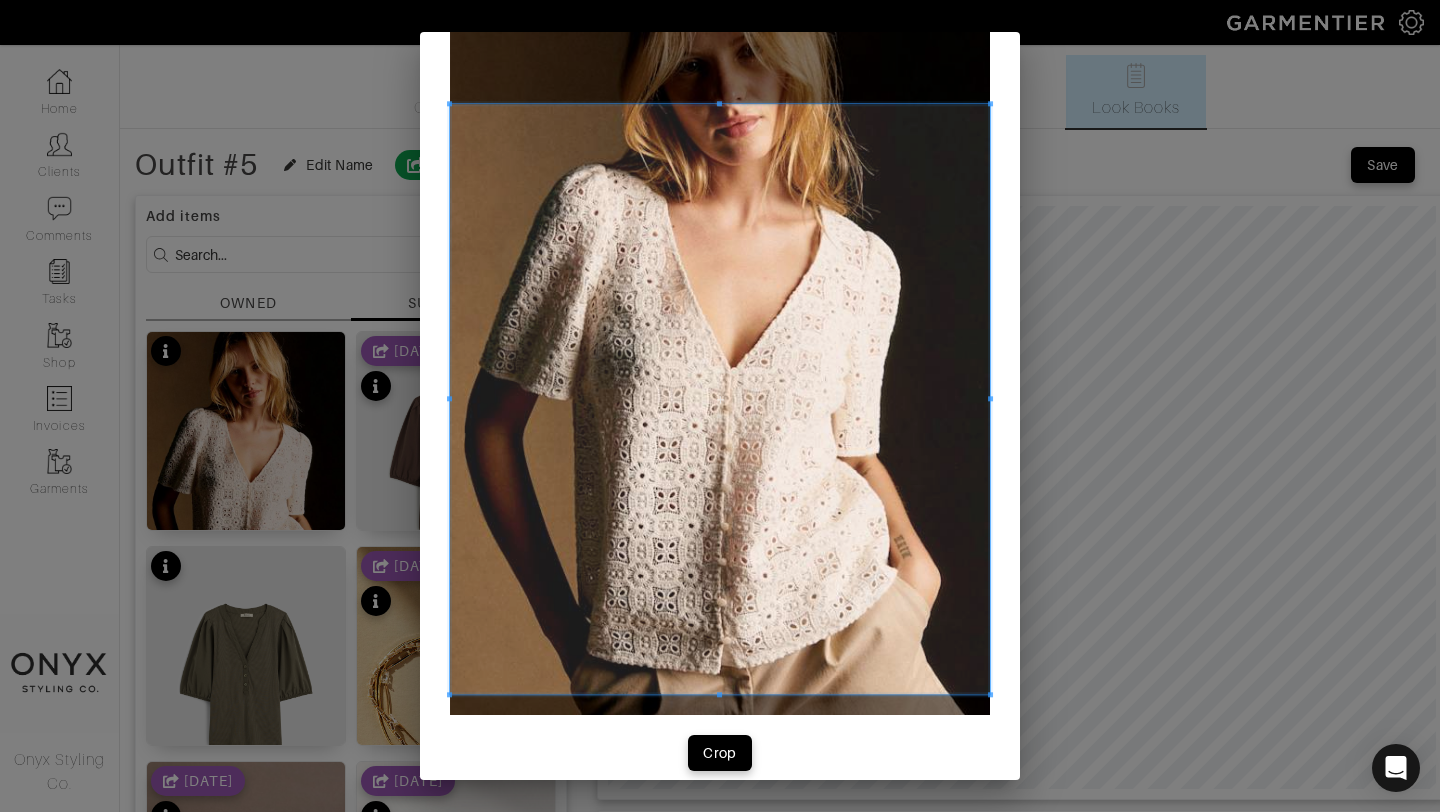 click at bounding box center (720, 694) 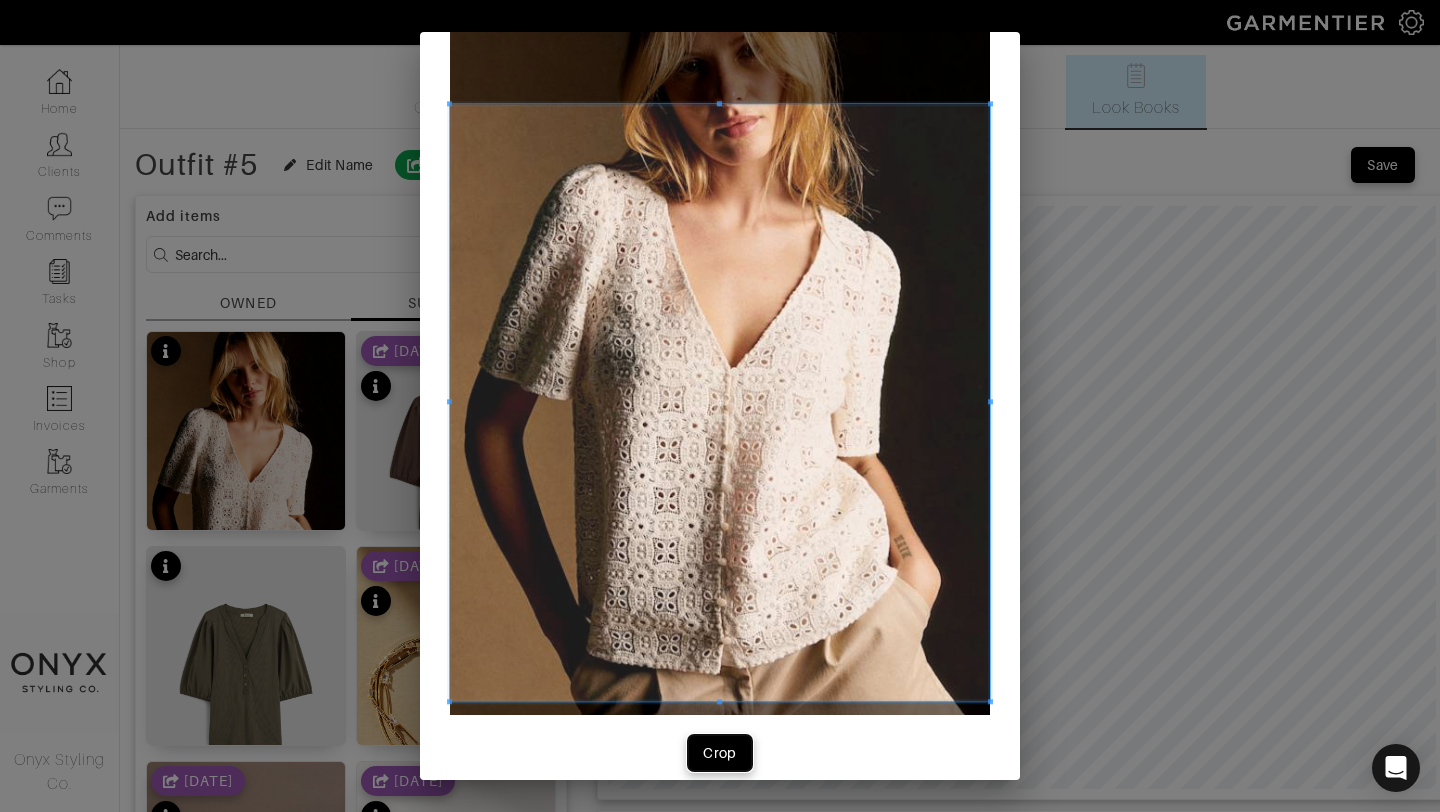 click on "Crop" at bounding box center [720, 753] 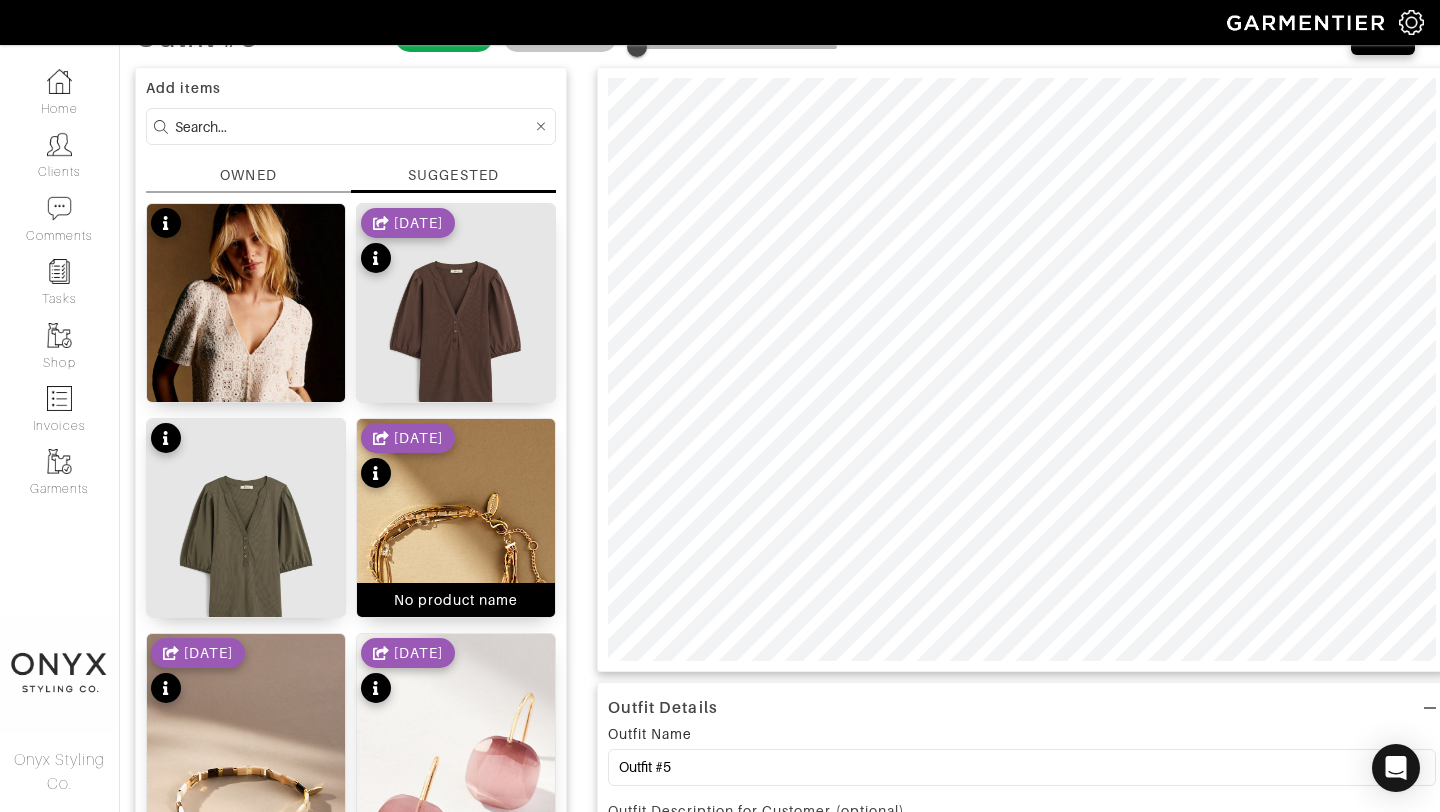 scroll, scrollTop: 62, scrollLeft: 0, axis: vertical 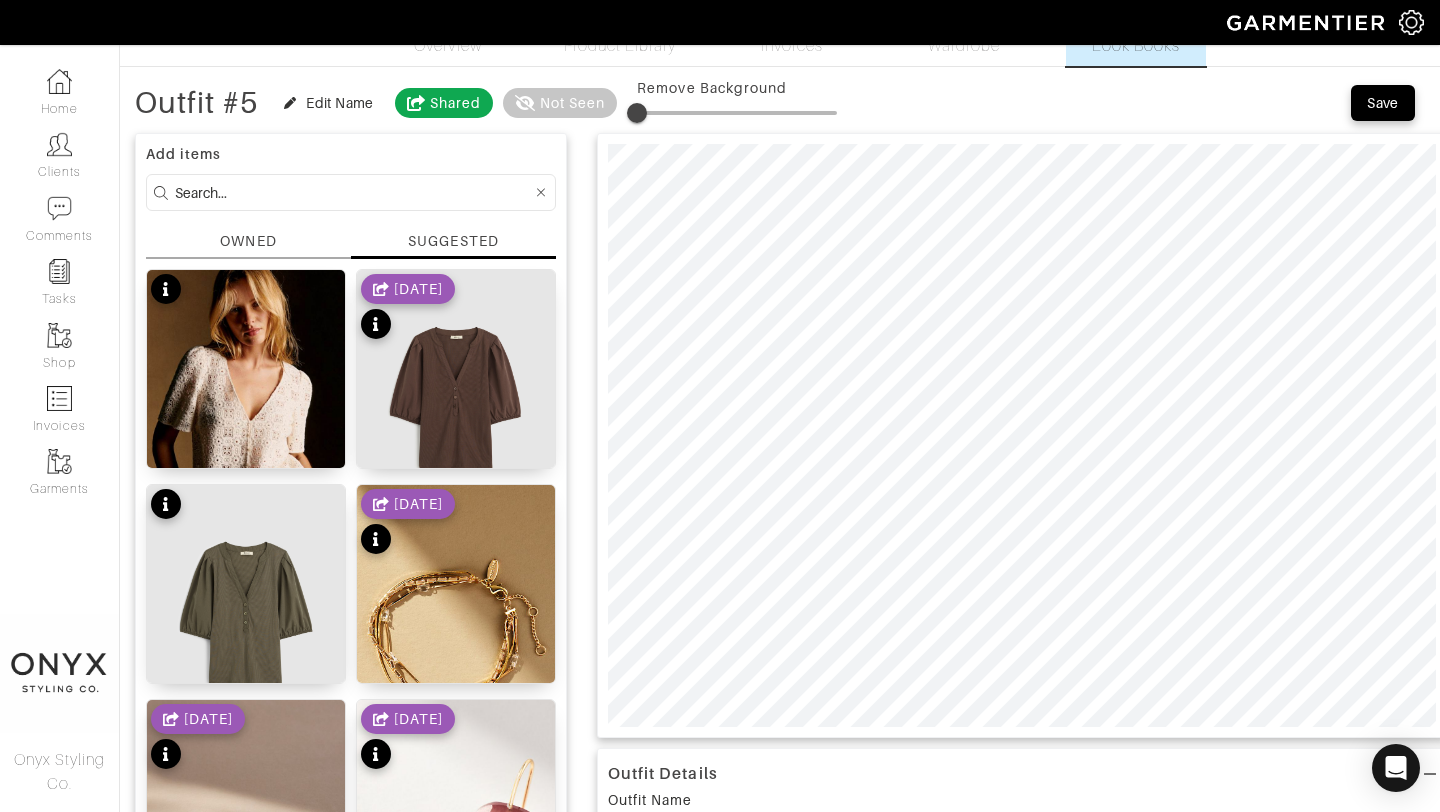 click on "OWNED" at bounding box center [248, 241] 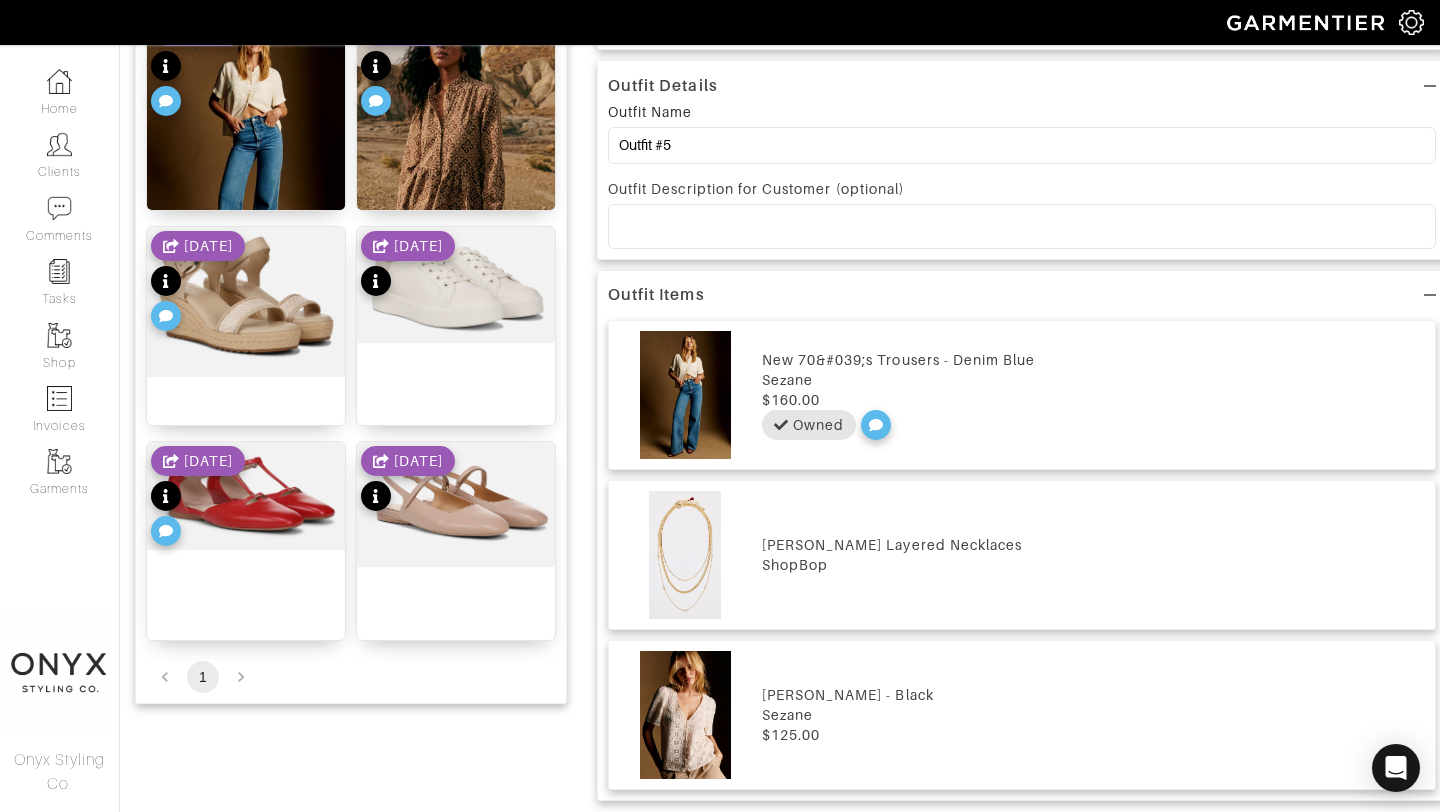 scroll, scrollTop: 758, scrollLeft: 0, axis: vertical 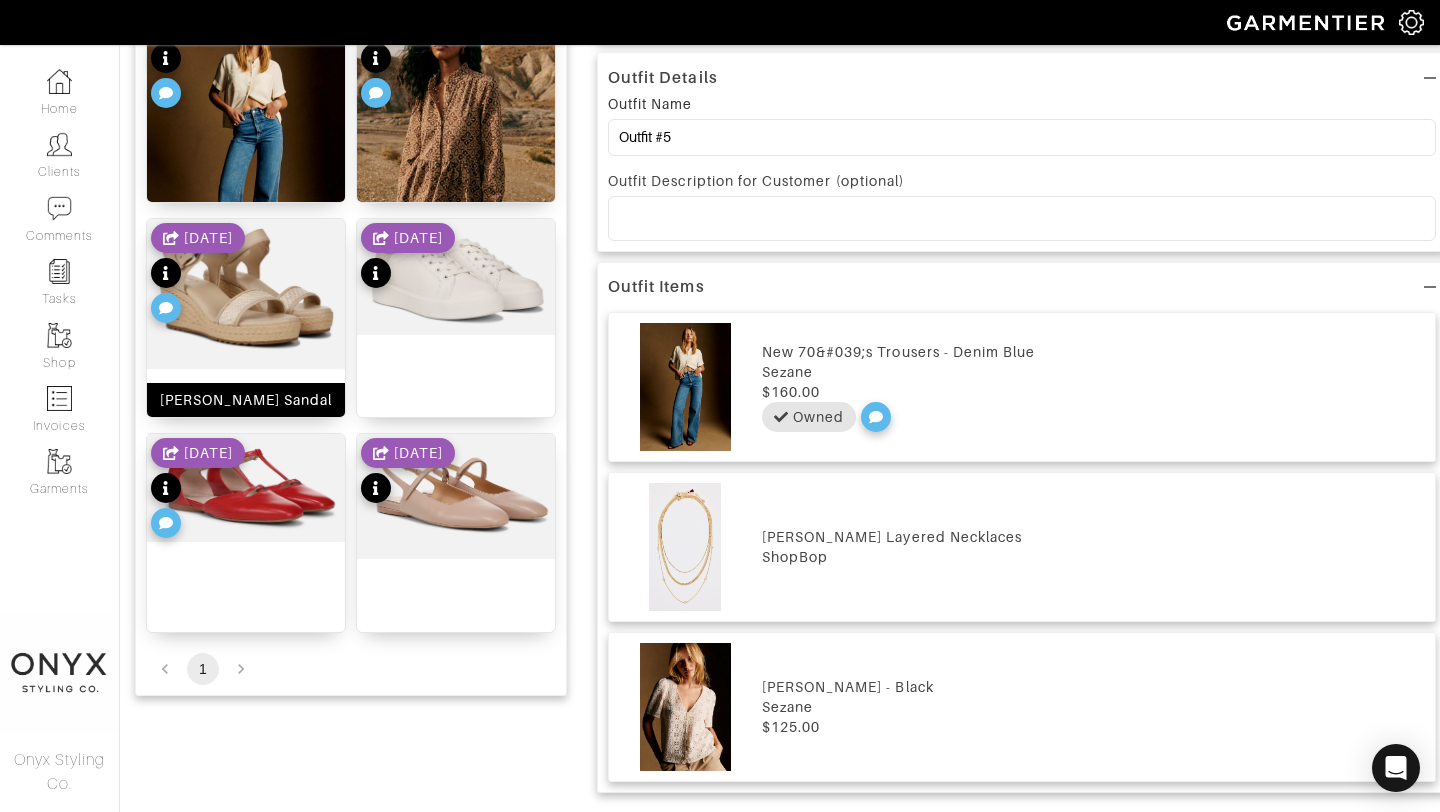 click at bounding box center [246, 294] 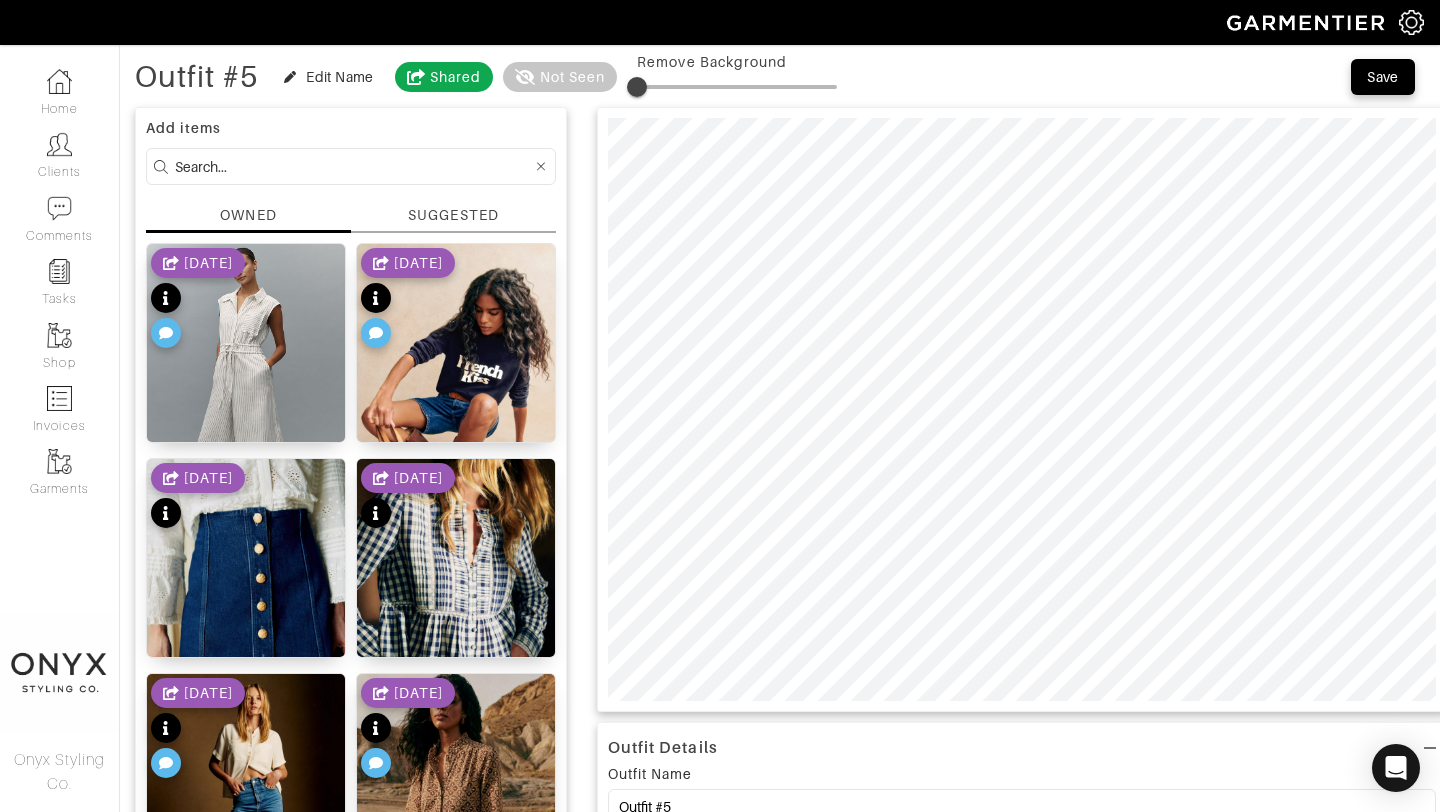 scroll, scrollTop: 0, scrollLeft: 0, axis: both 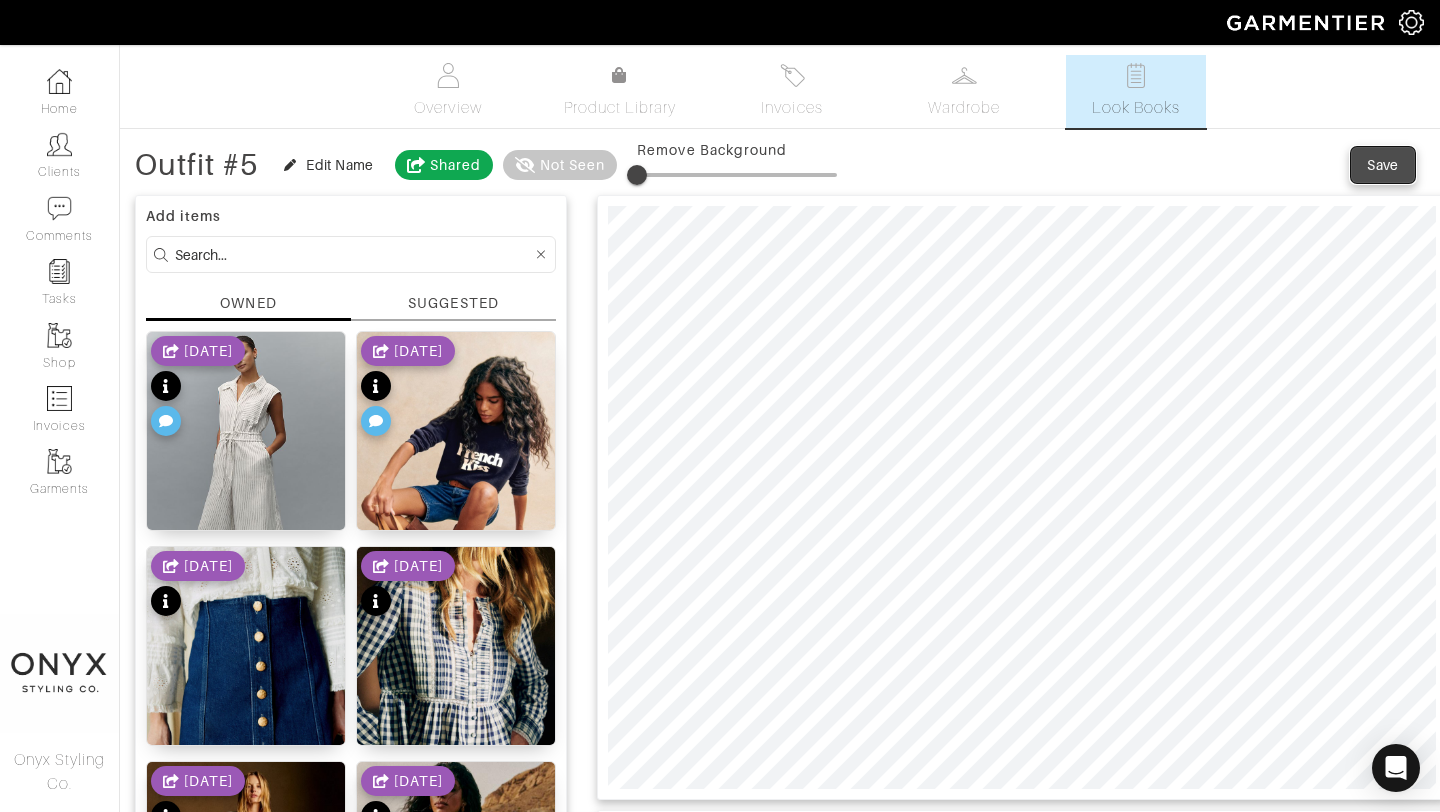 click on "Save" at bounding box center (1383, 165) 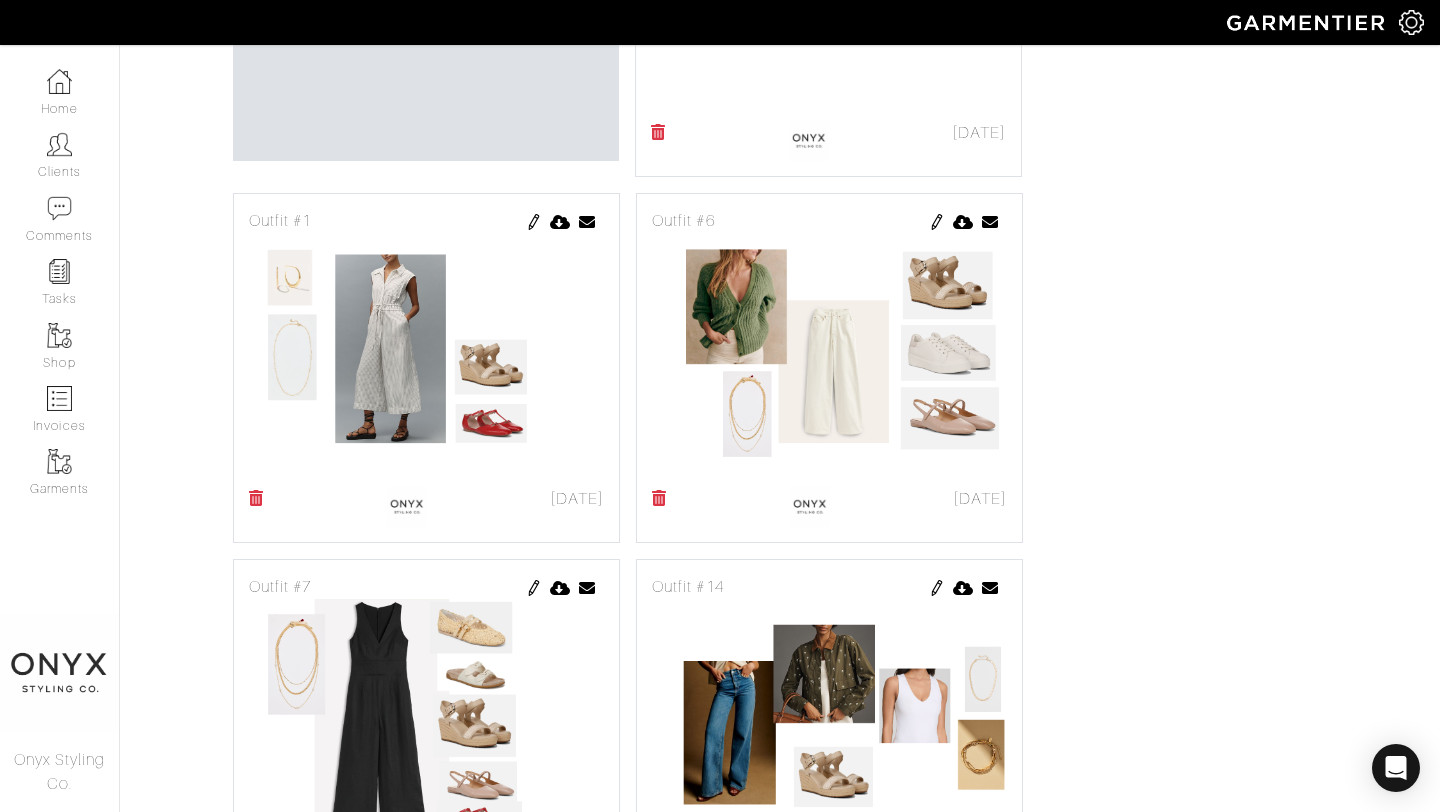 scroll, scrollTop: 1608, scrollLeft: 0, axis: vertical 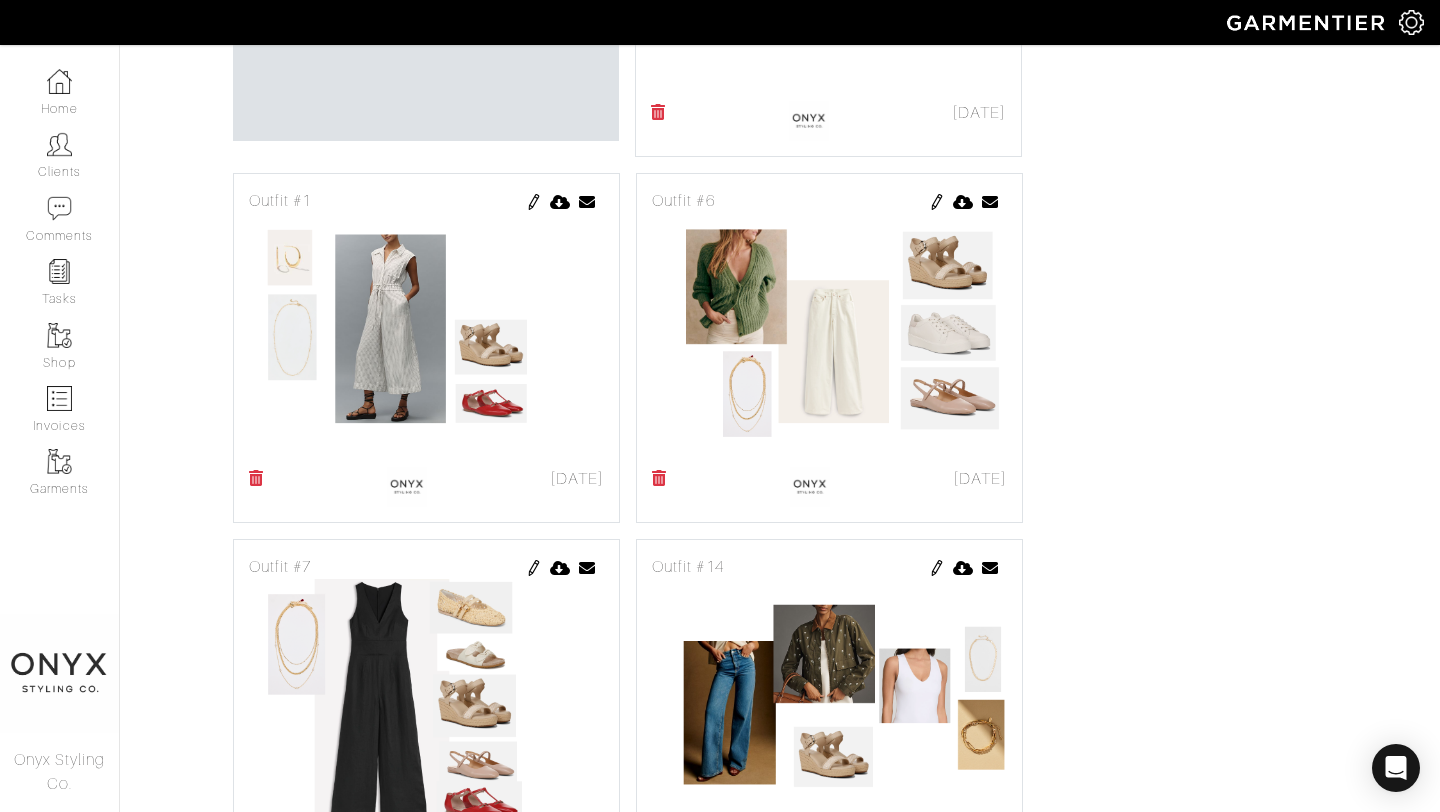 click at bounding box center [937, 202] 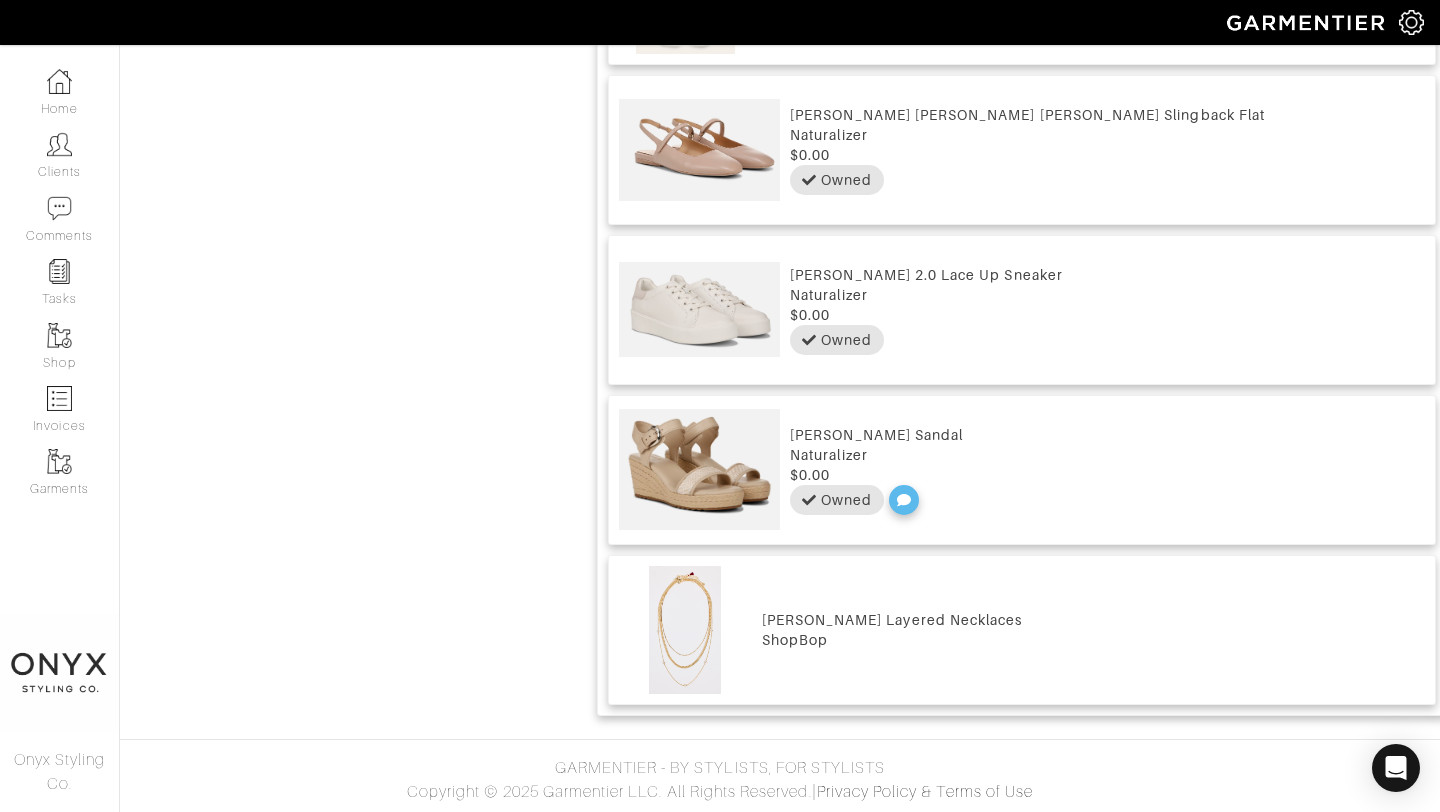 scroll, scrollTop: 0, scrollLeft: 0, axis: both 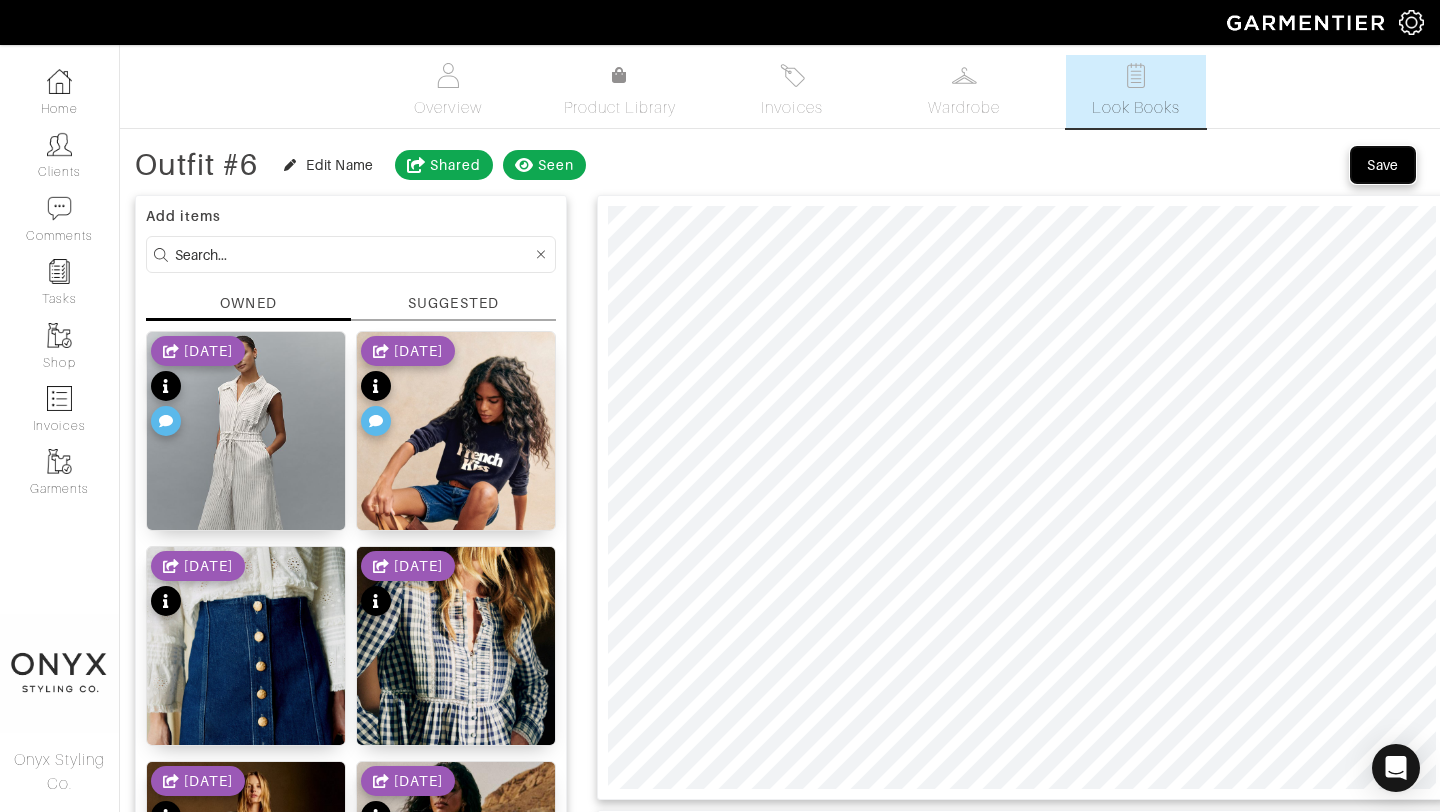 click on "Save" at bounding box center [1383, 165] 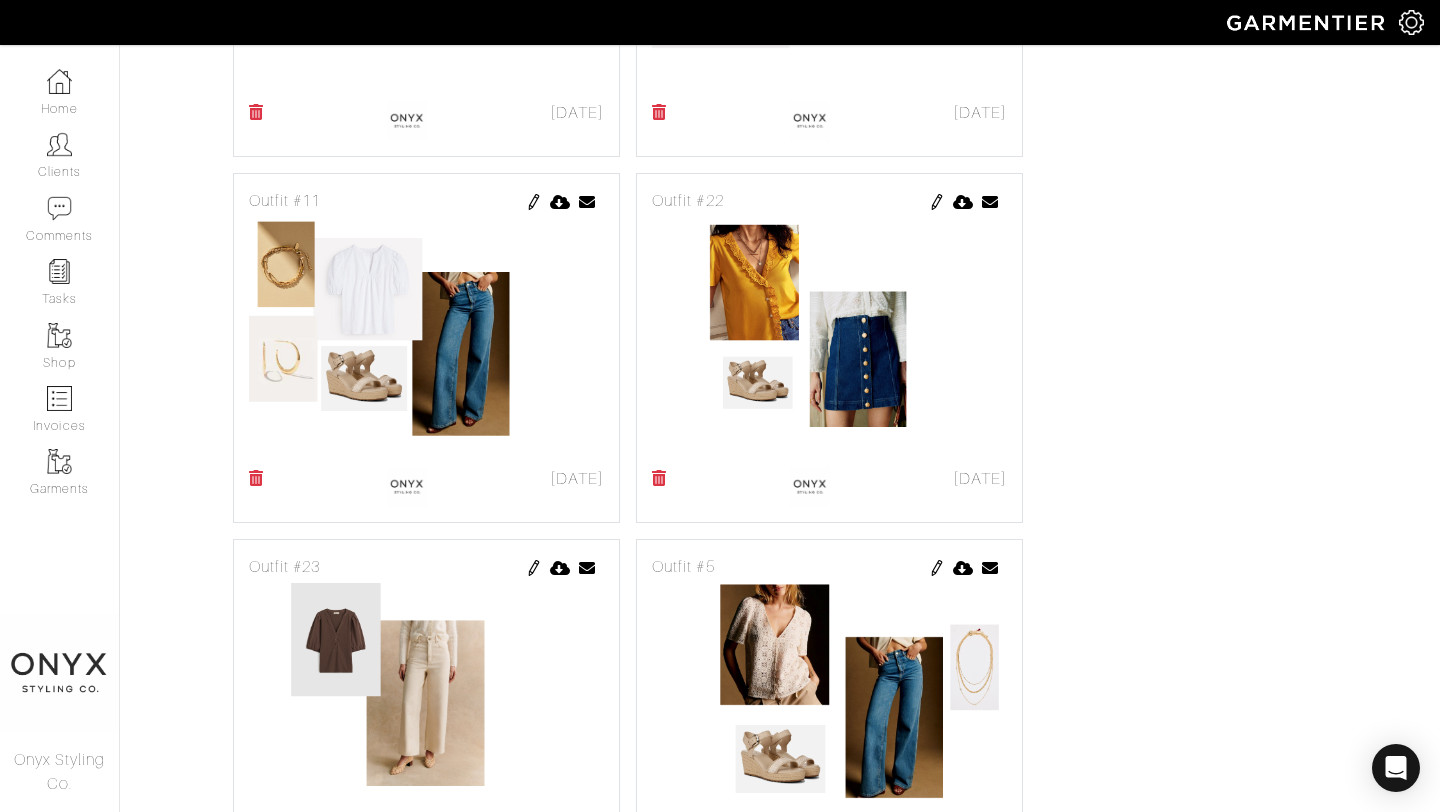 scroll, scrollTop: 4717, scrollLeft: 0, axis: vertical 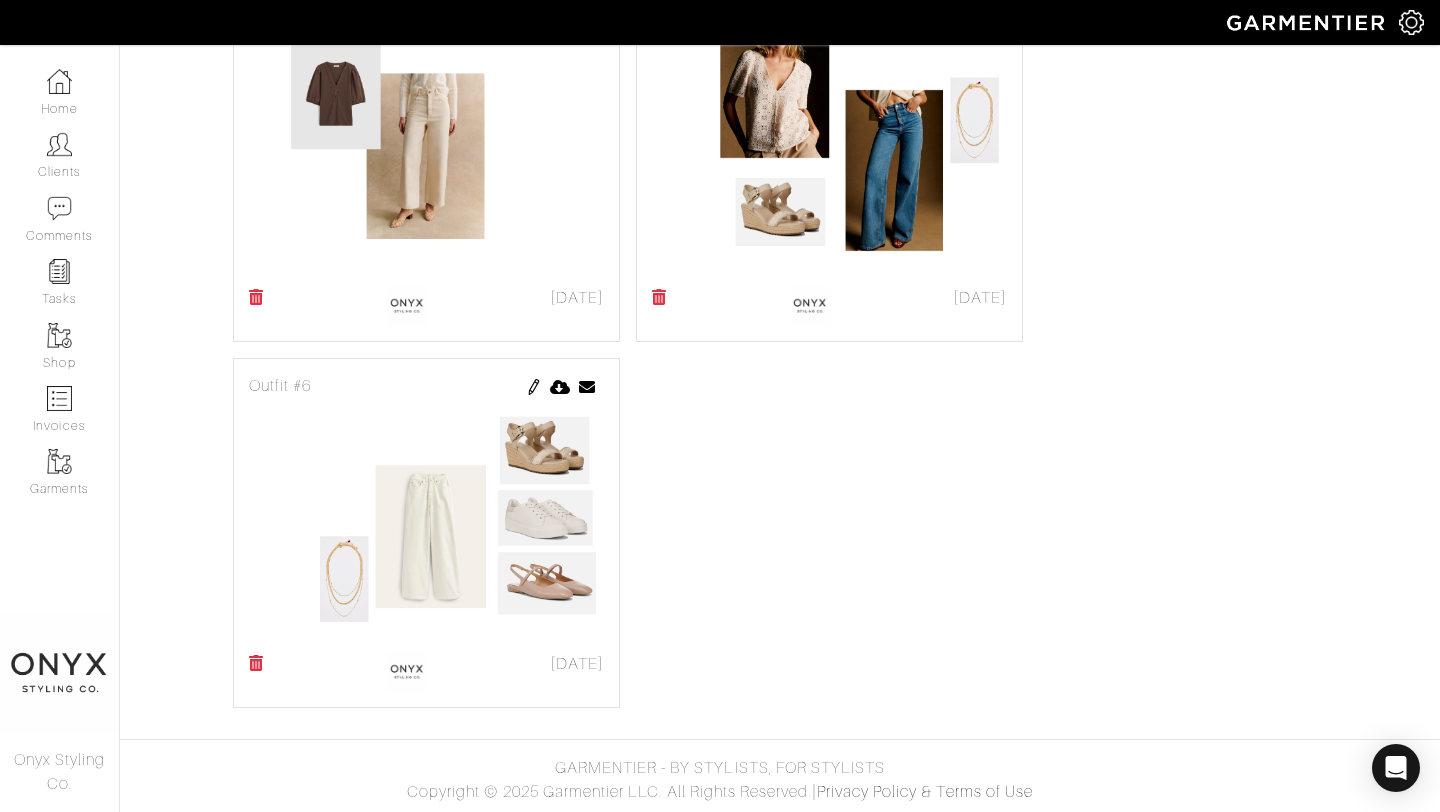 click at bounding box center (534, 387) 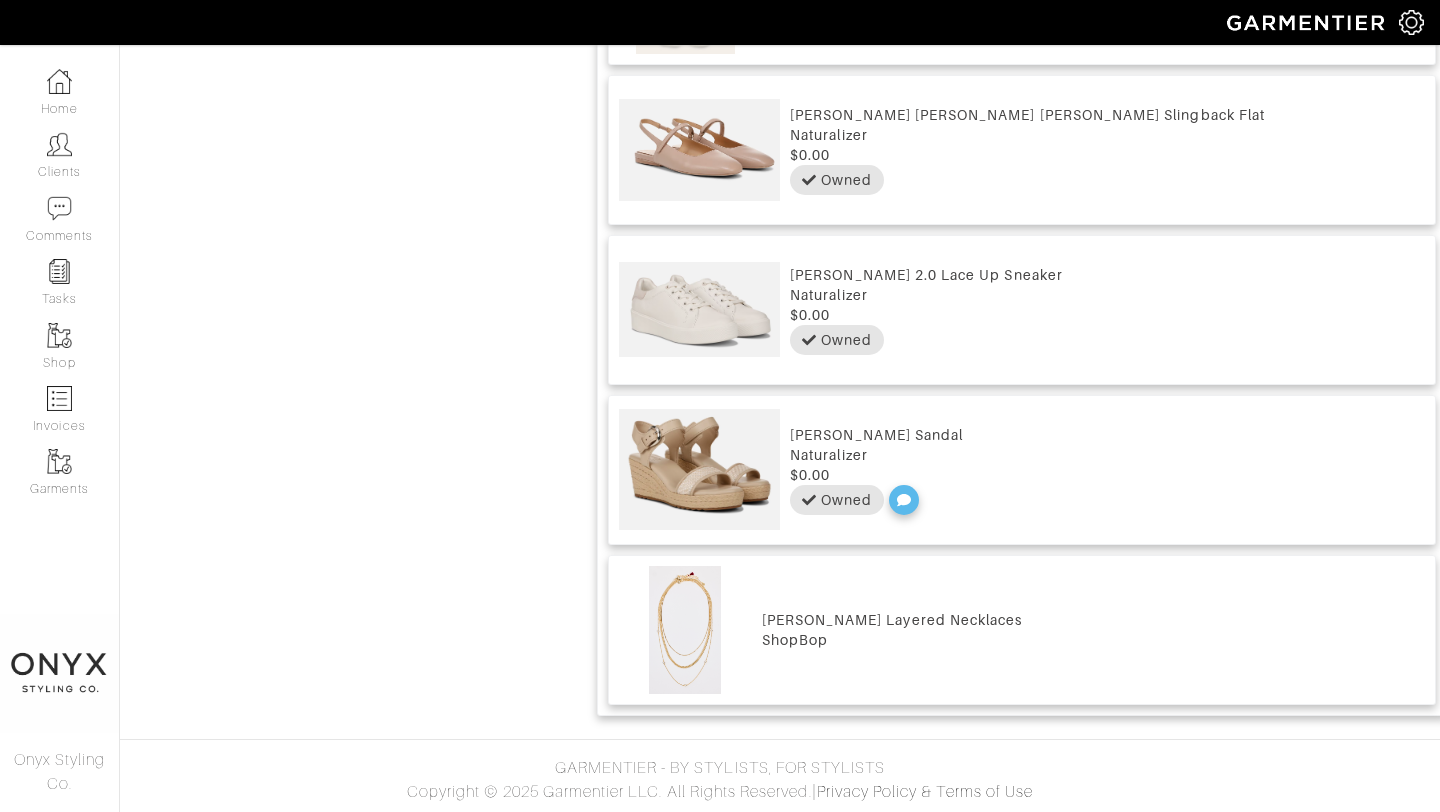 scroll, scrollTop: 0, scrollLeft: 0, axis: both 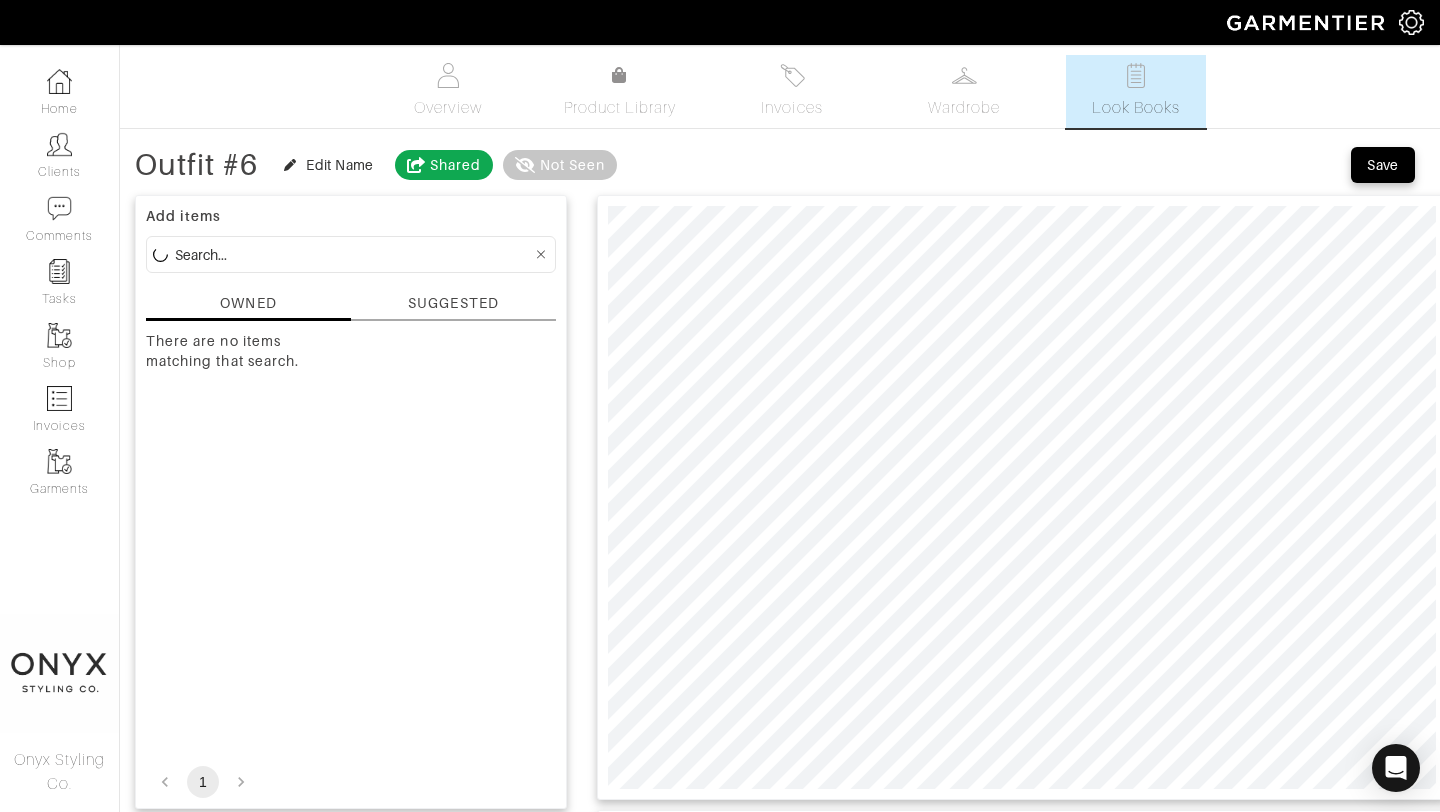 click on "SUGGESTED" at bounding box center (453, 303) 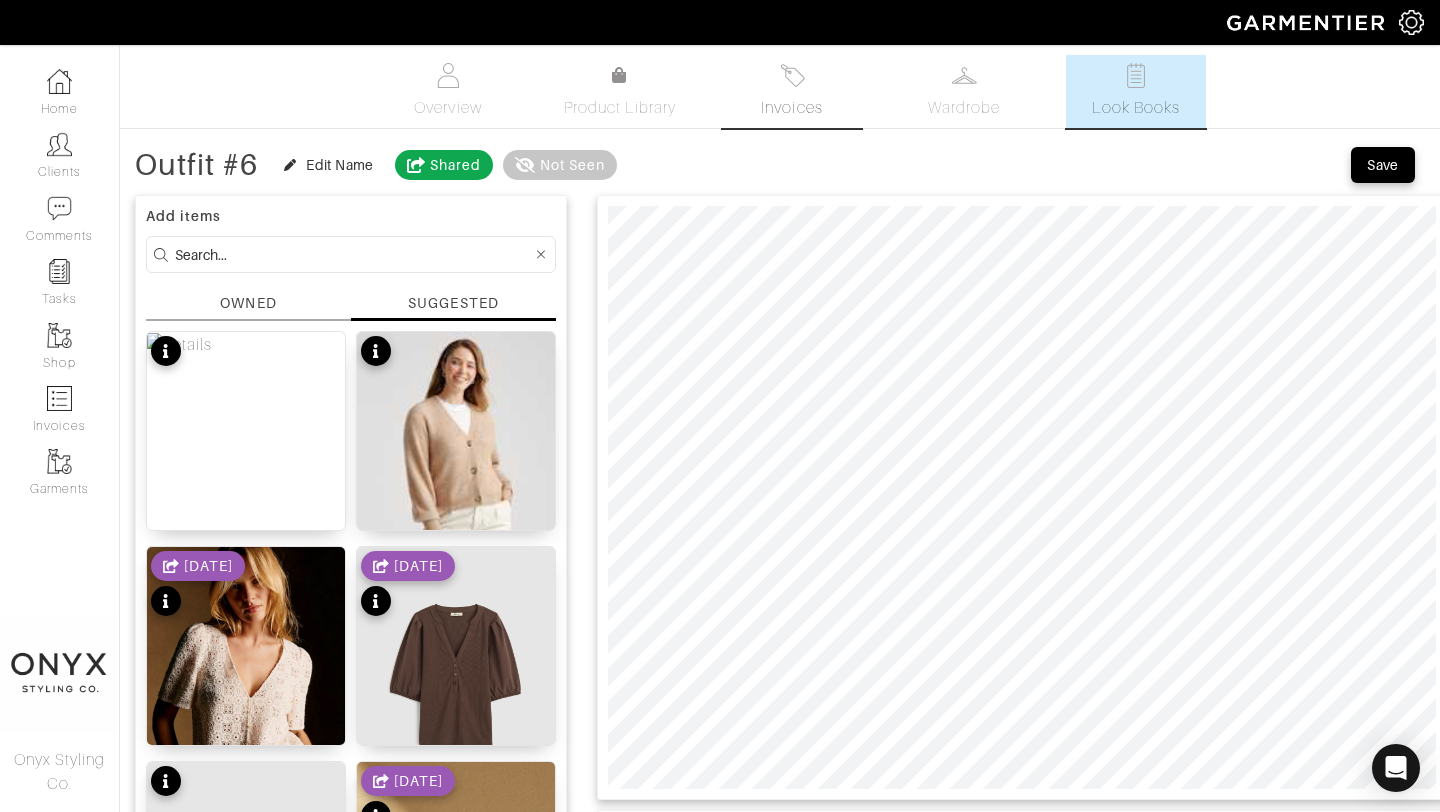 click at bounding box center [792, 75] 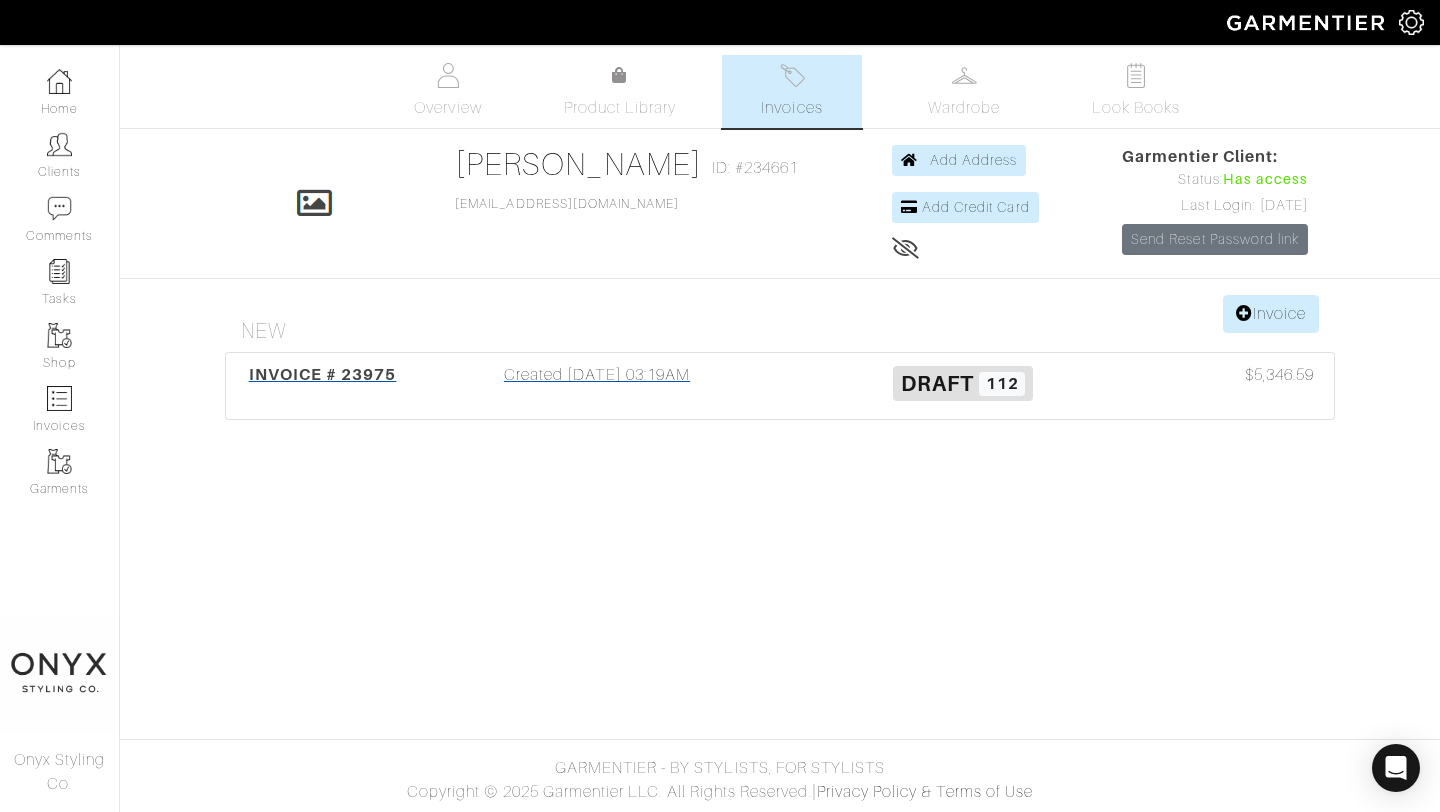 click on "INVOICE # 23975" at bounding box center [323, 374] 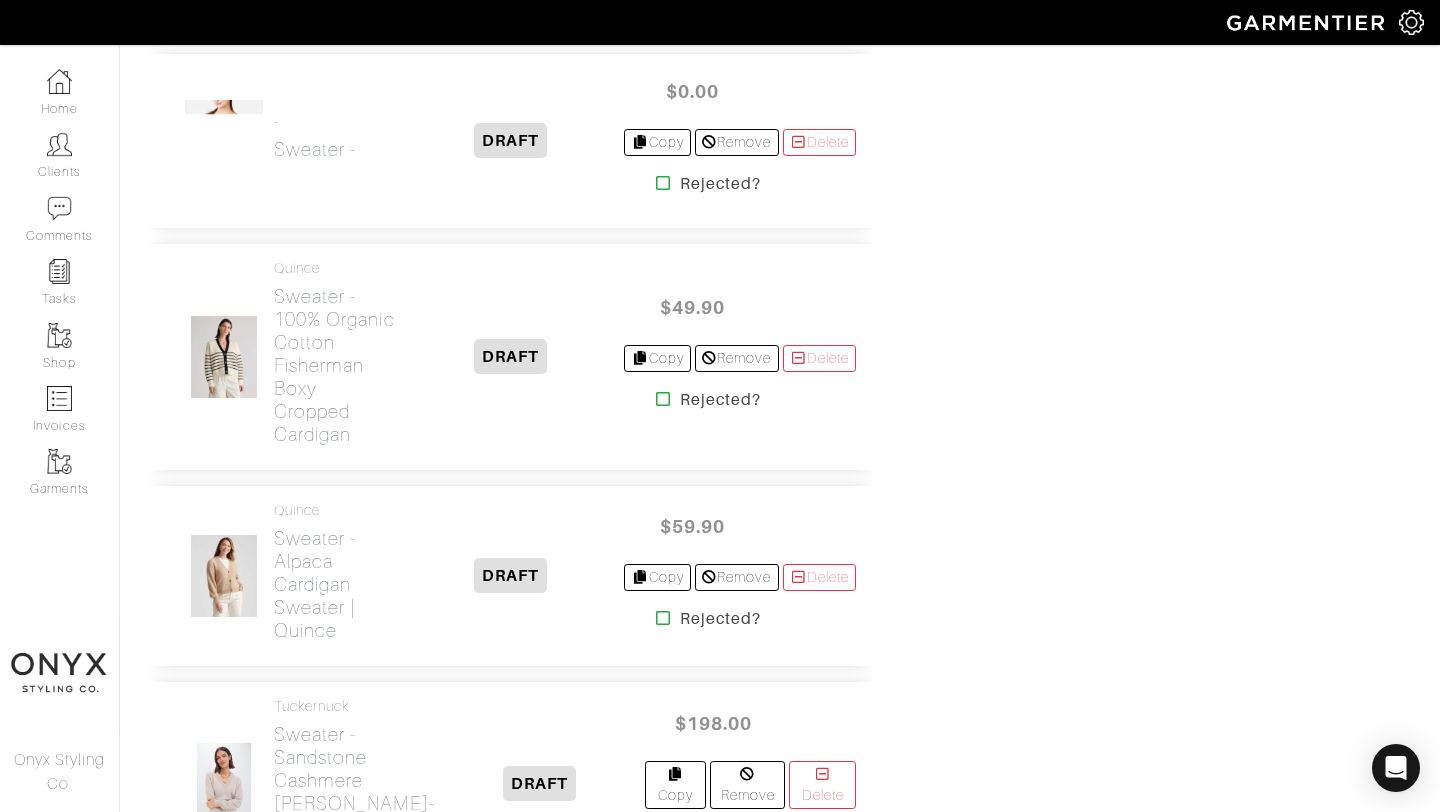 scroll, scrollTop: 3443, scrollLeft: 0, axis: vertical 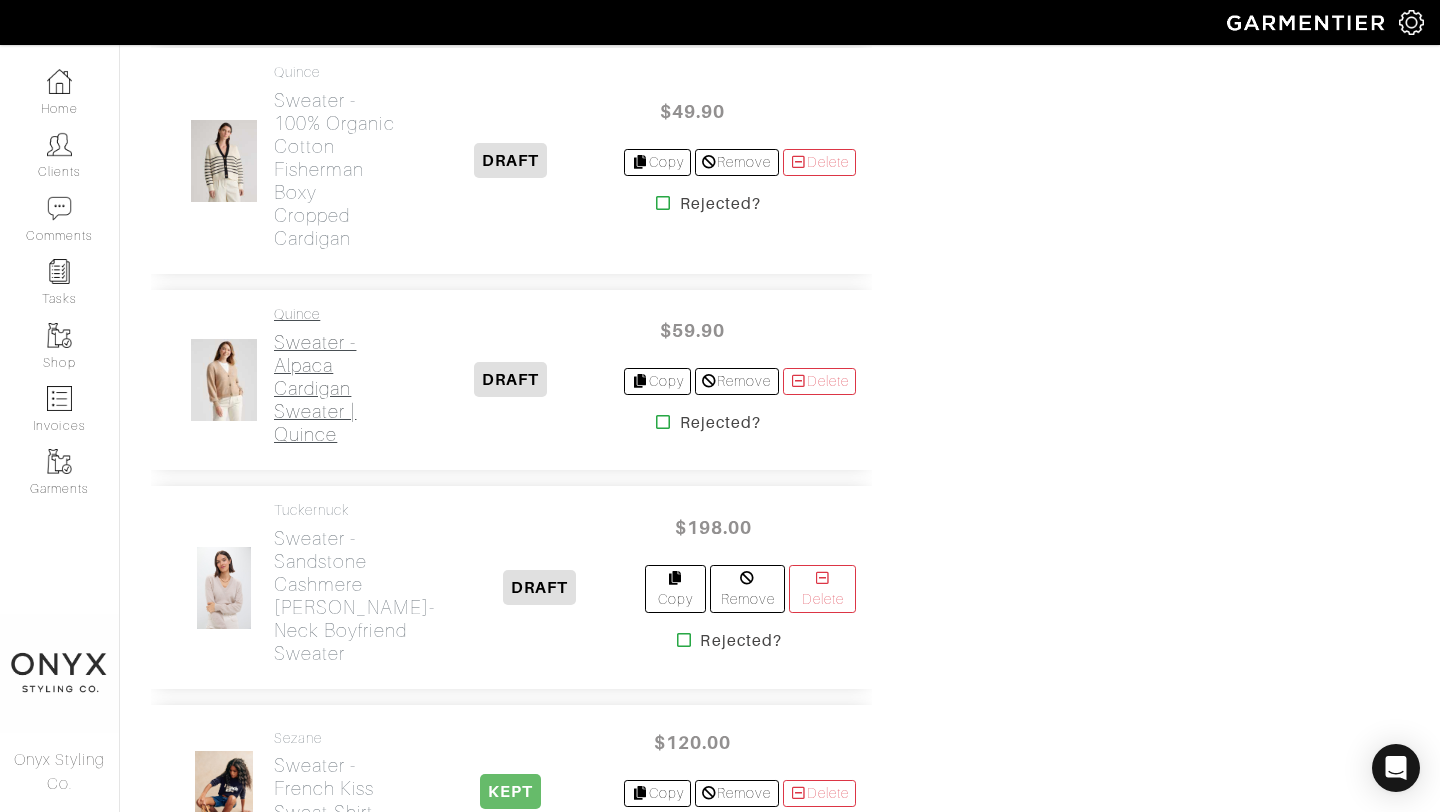 click on "Sweater -
Alpaca Cardigan Sweater | Quince" at bounding box center (335, 388) 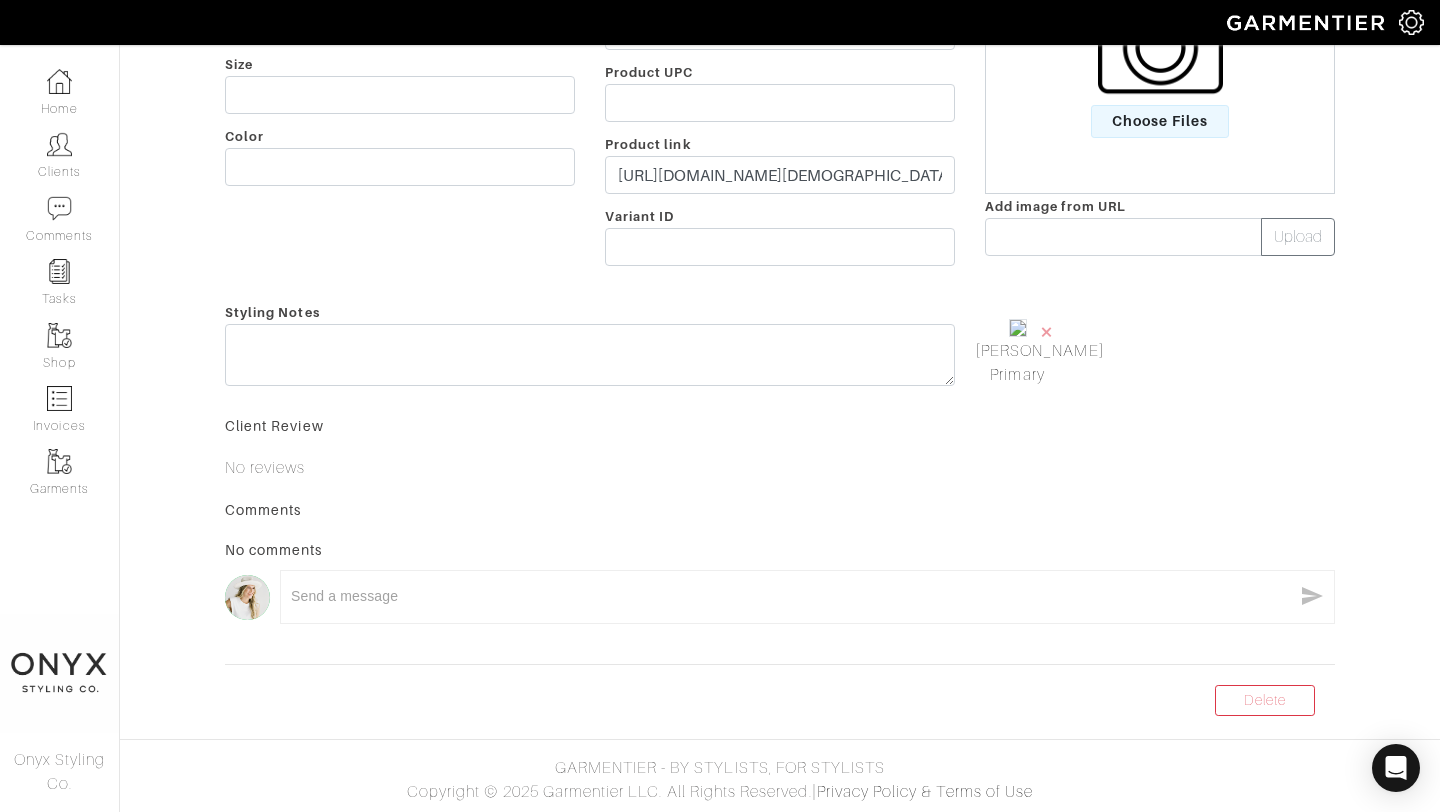 scroll, scrollTop: 0, scrollLeft: 0, axis: both 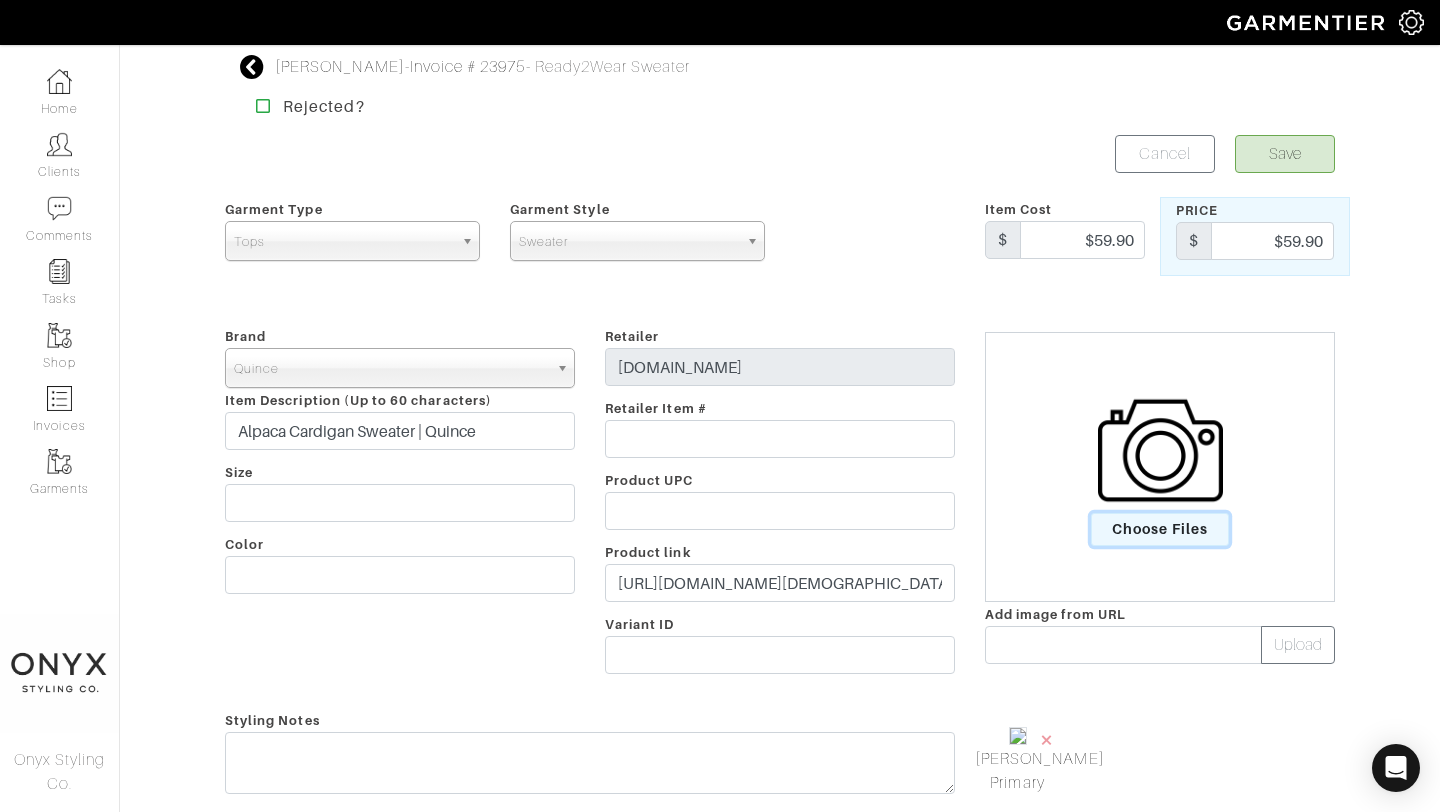 click on "Choose Files" at bounding box center (1160, 529) 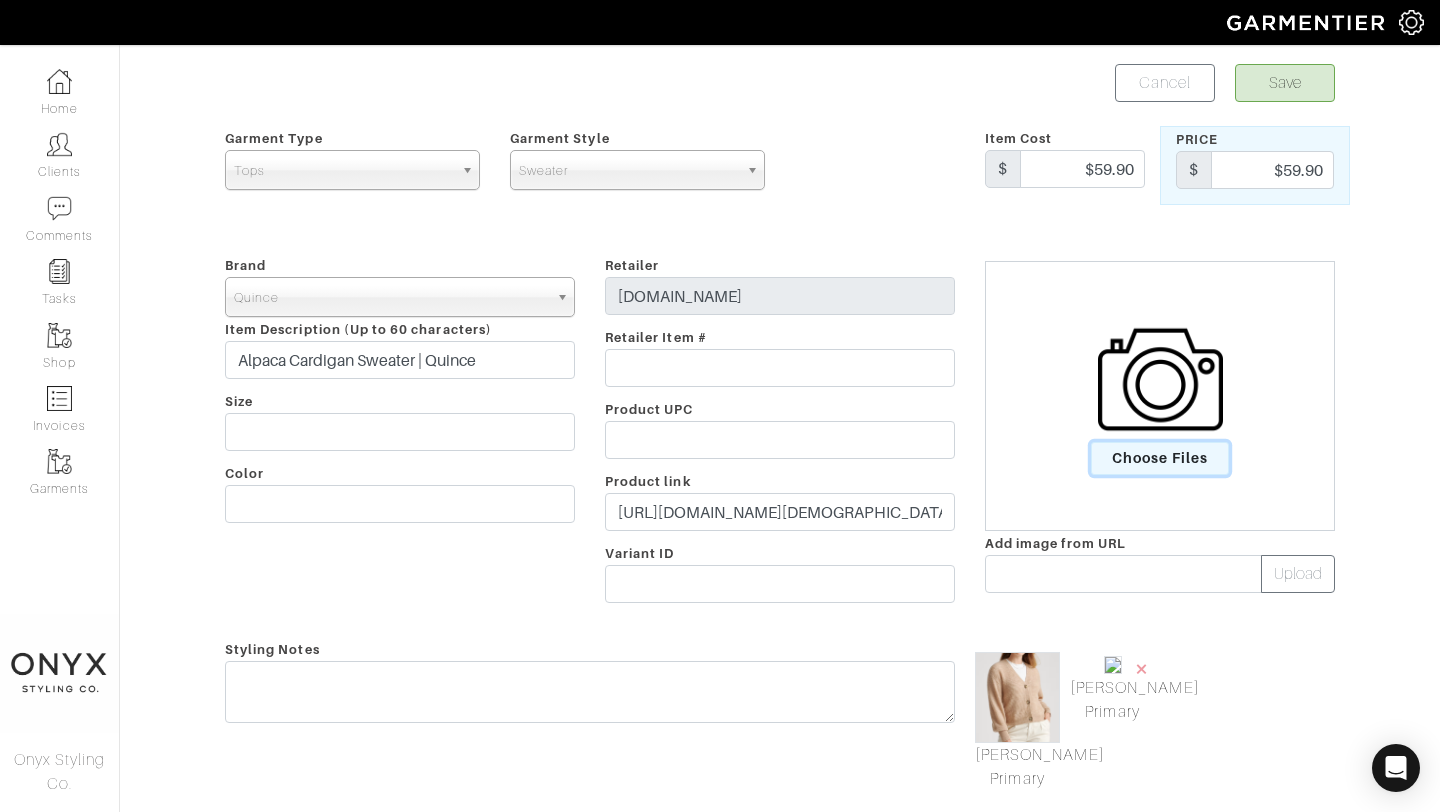 scroll, scrollTop: 73, scrollLeft: 0, axis: vertical 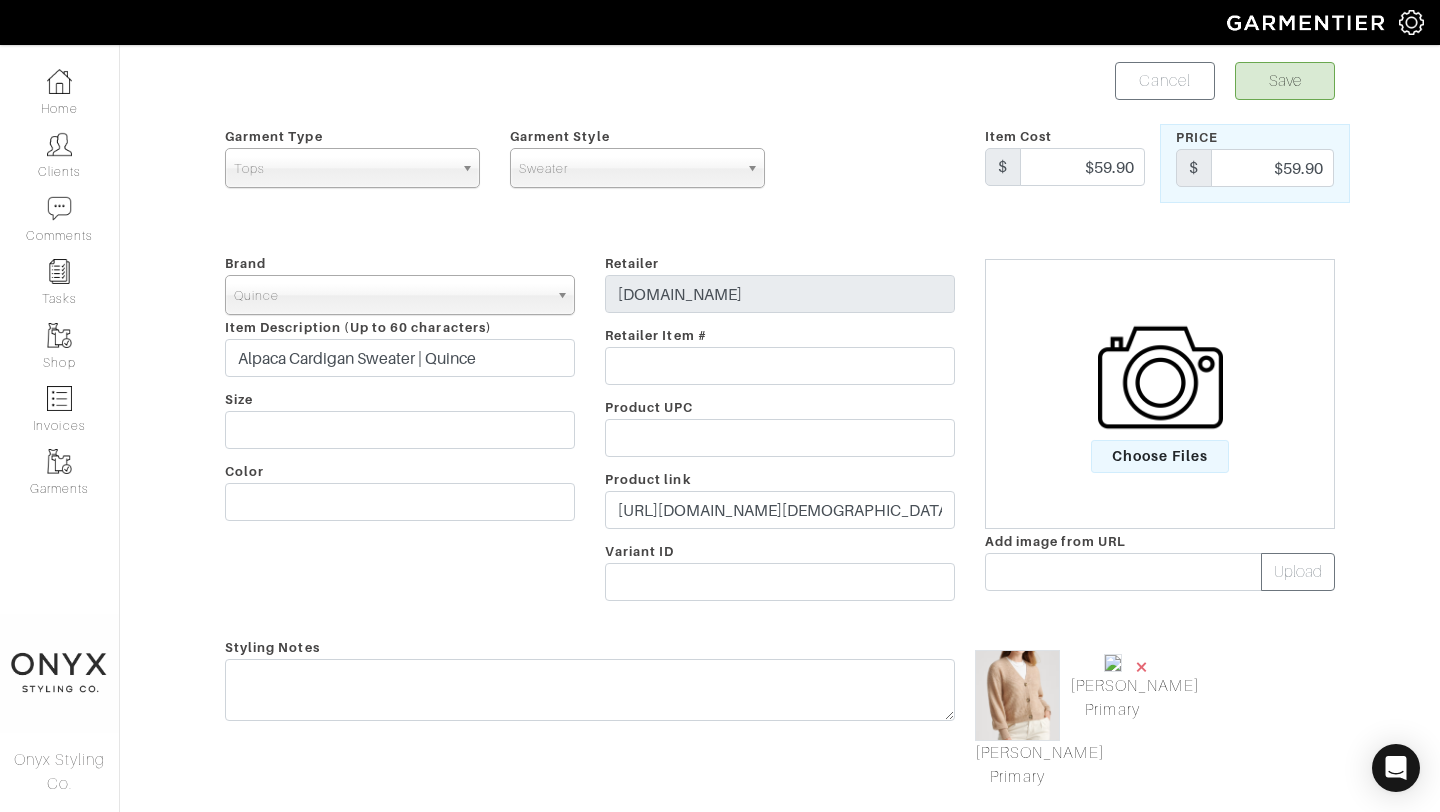 click on "×" at bounding box center [1142, 666] 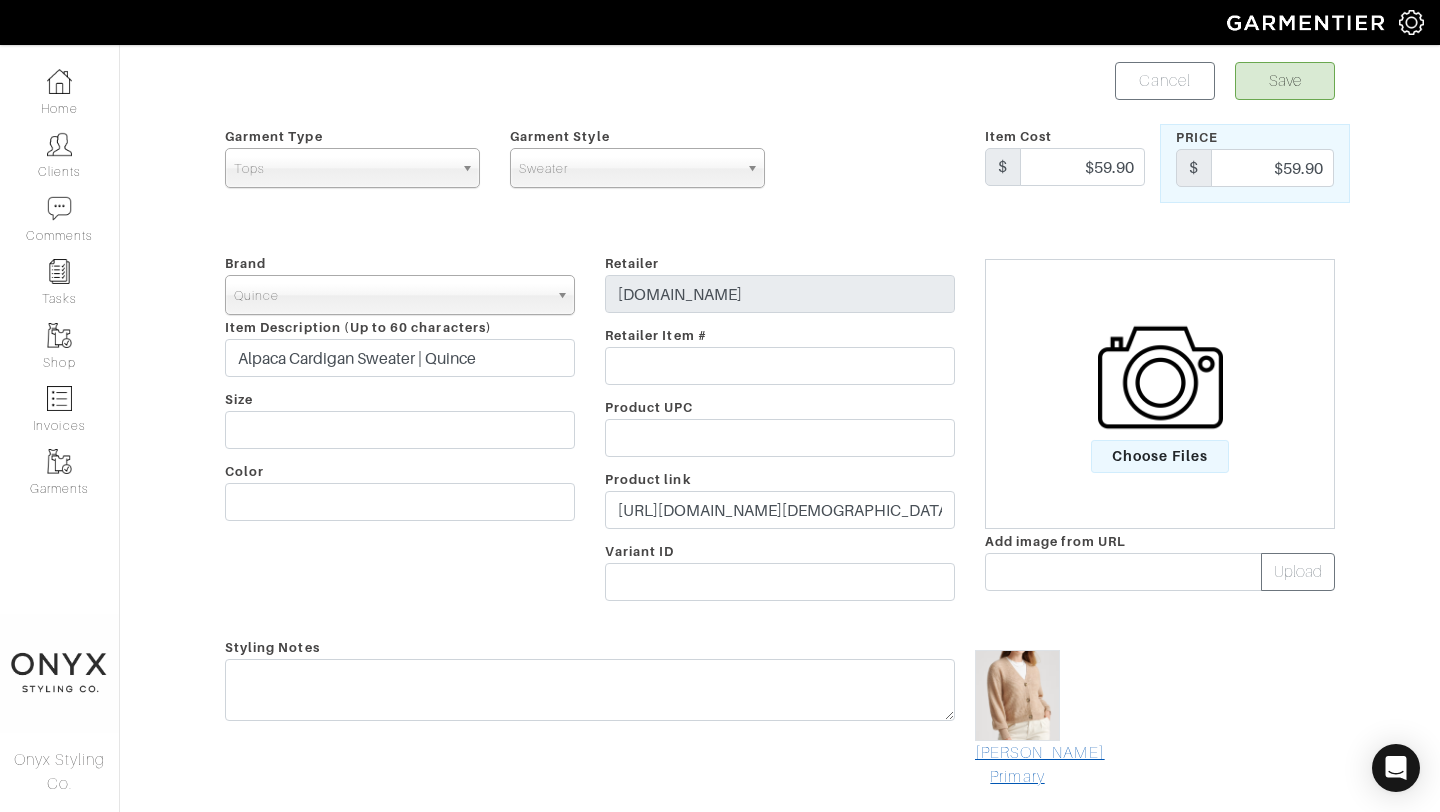 click on "Mark As Primary" at bounding box center [1017, 765] 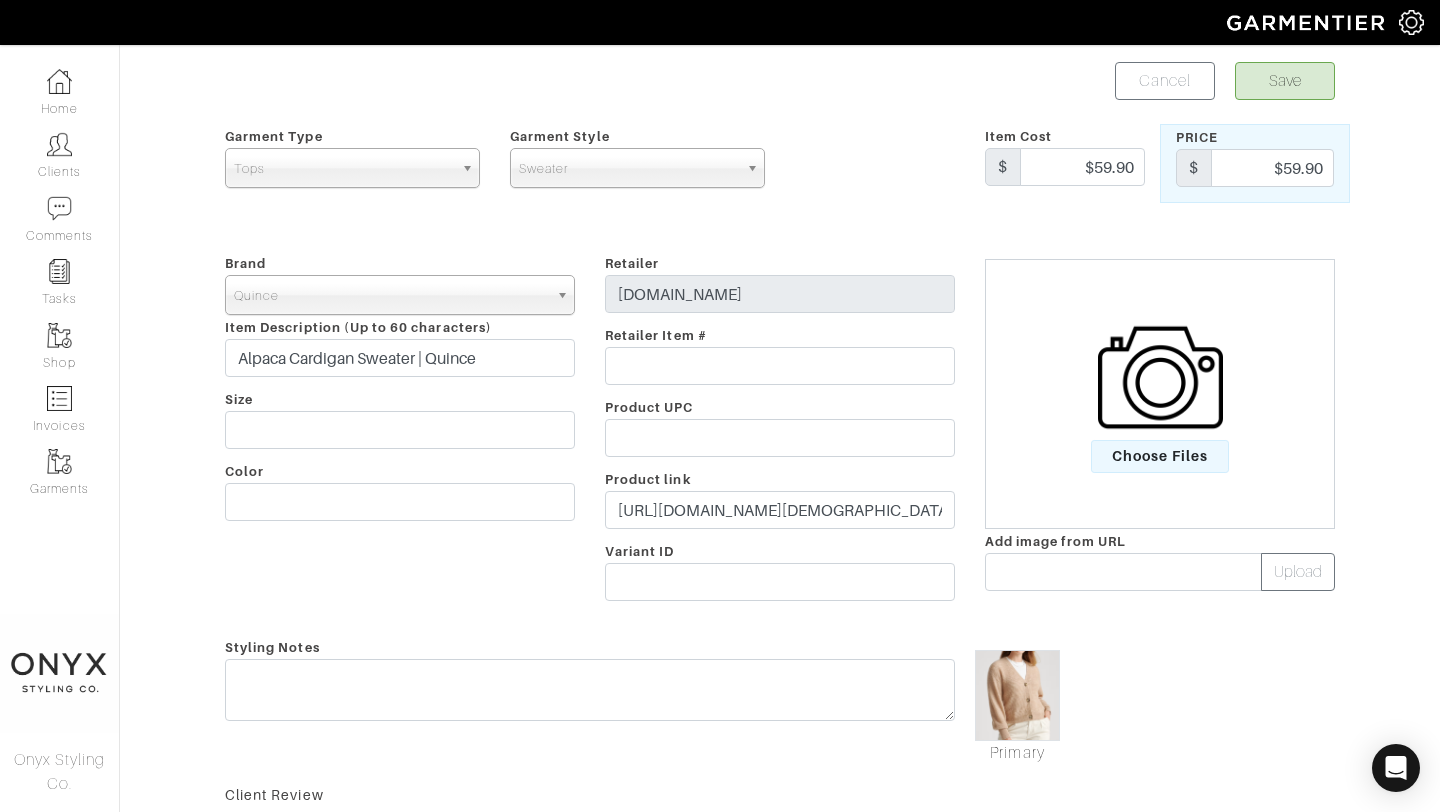 scroll, scrollTop: 0, scrollLeft: 0, axis: both 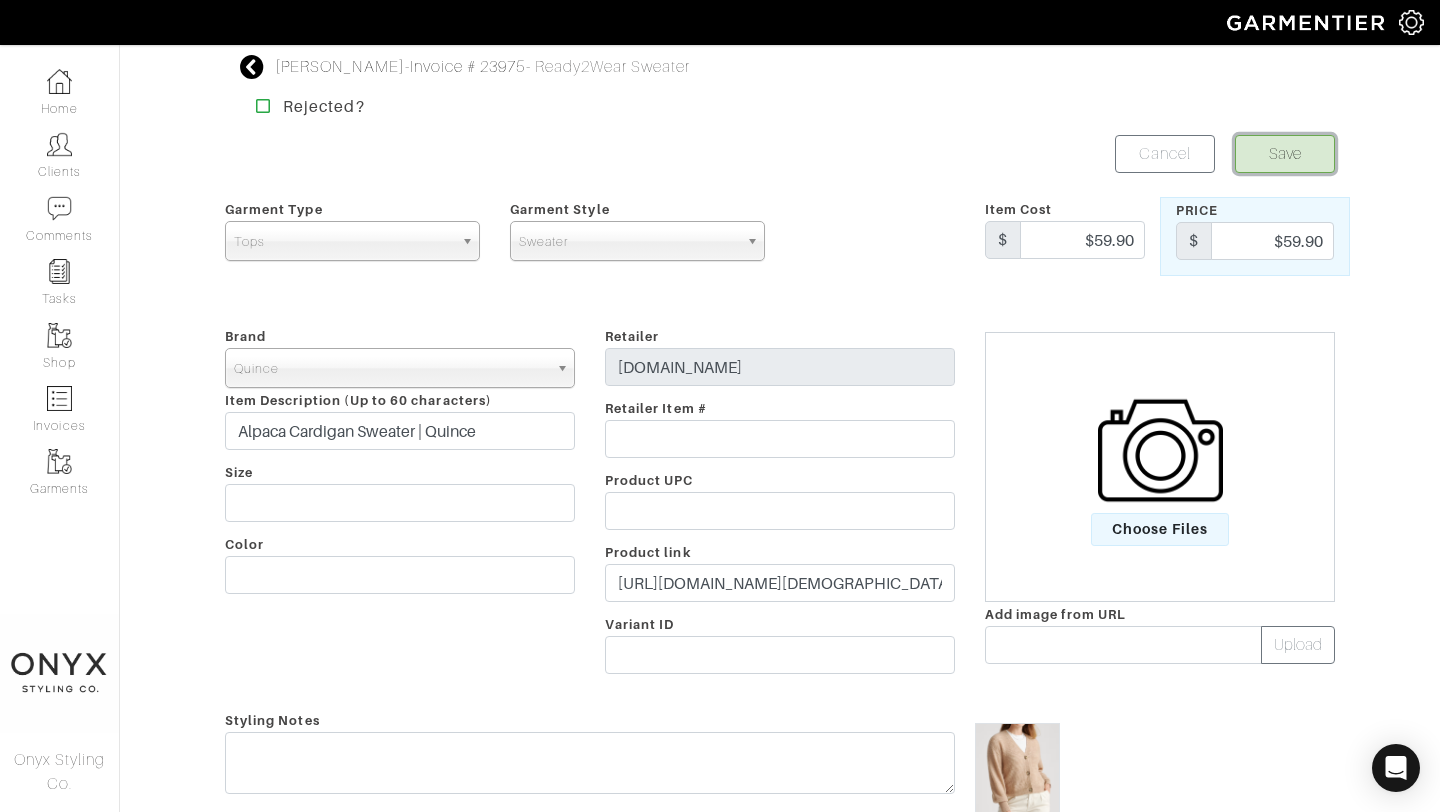 click on "Save" at bounding box center [1285, 154] 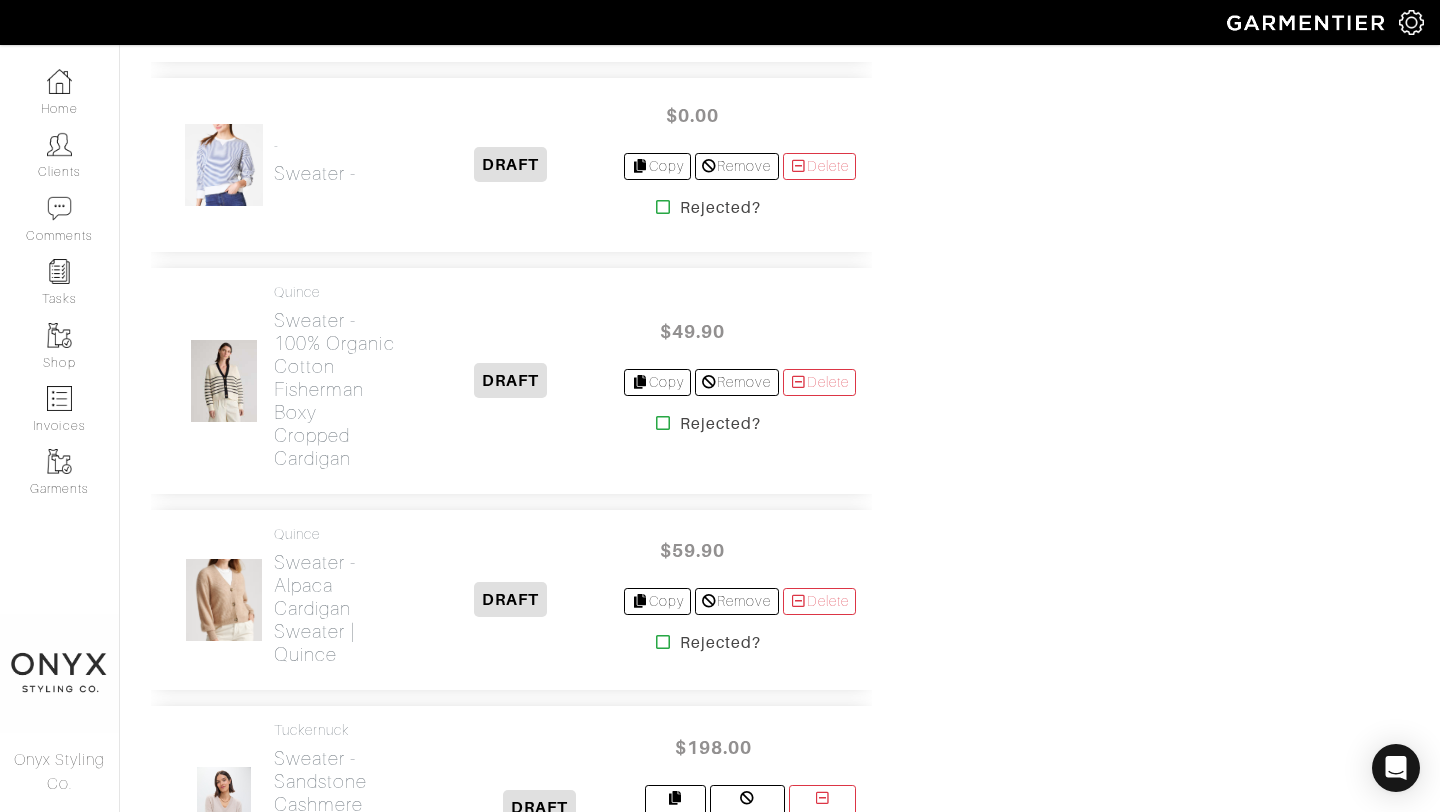 scroll, scrollTop: 3227, scrollLeft: 0, axis: vertical 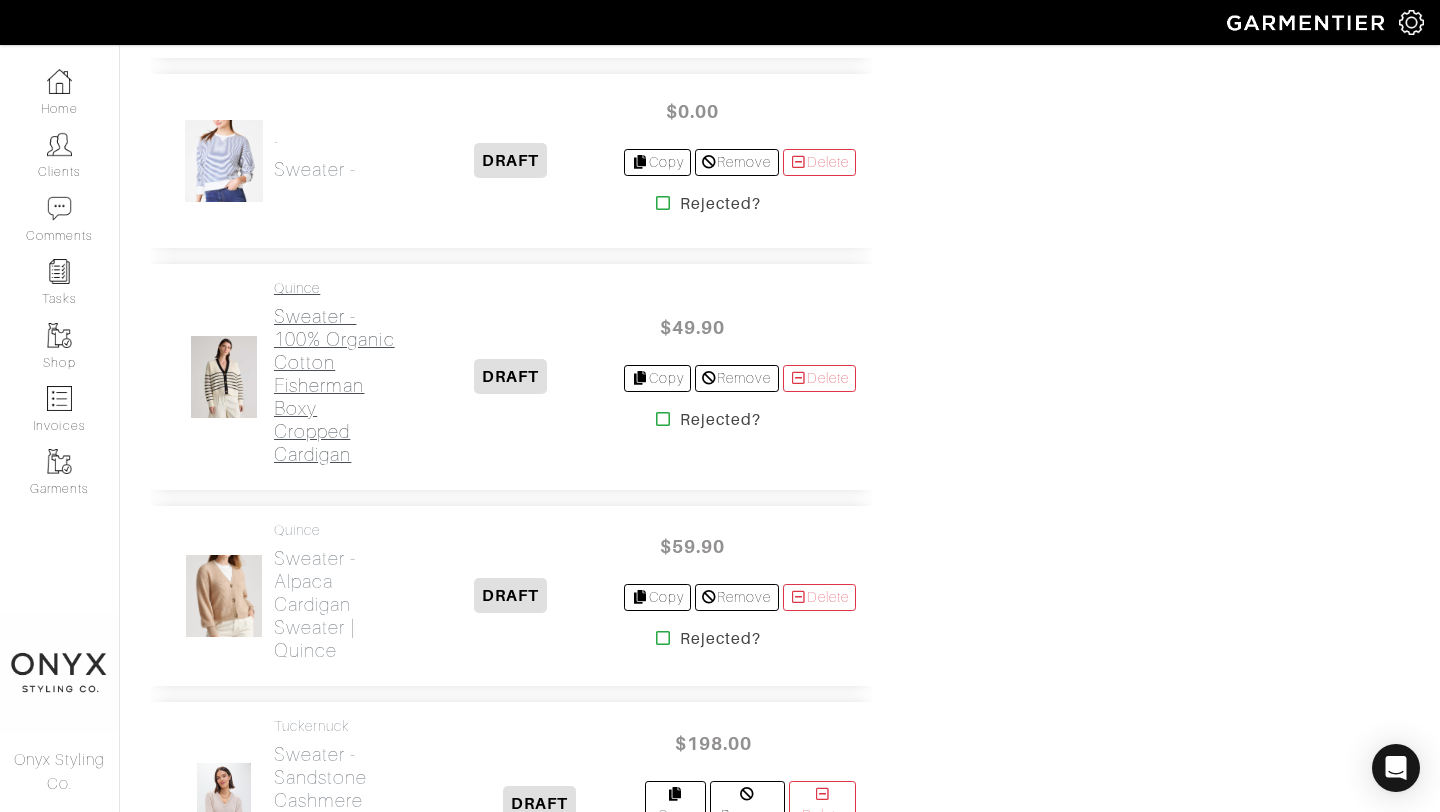 click on "Sweater -
100% Organic Cotton Fisherman Boxy Cropped Cardigan" at bounding box center [335, 385] 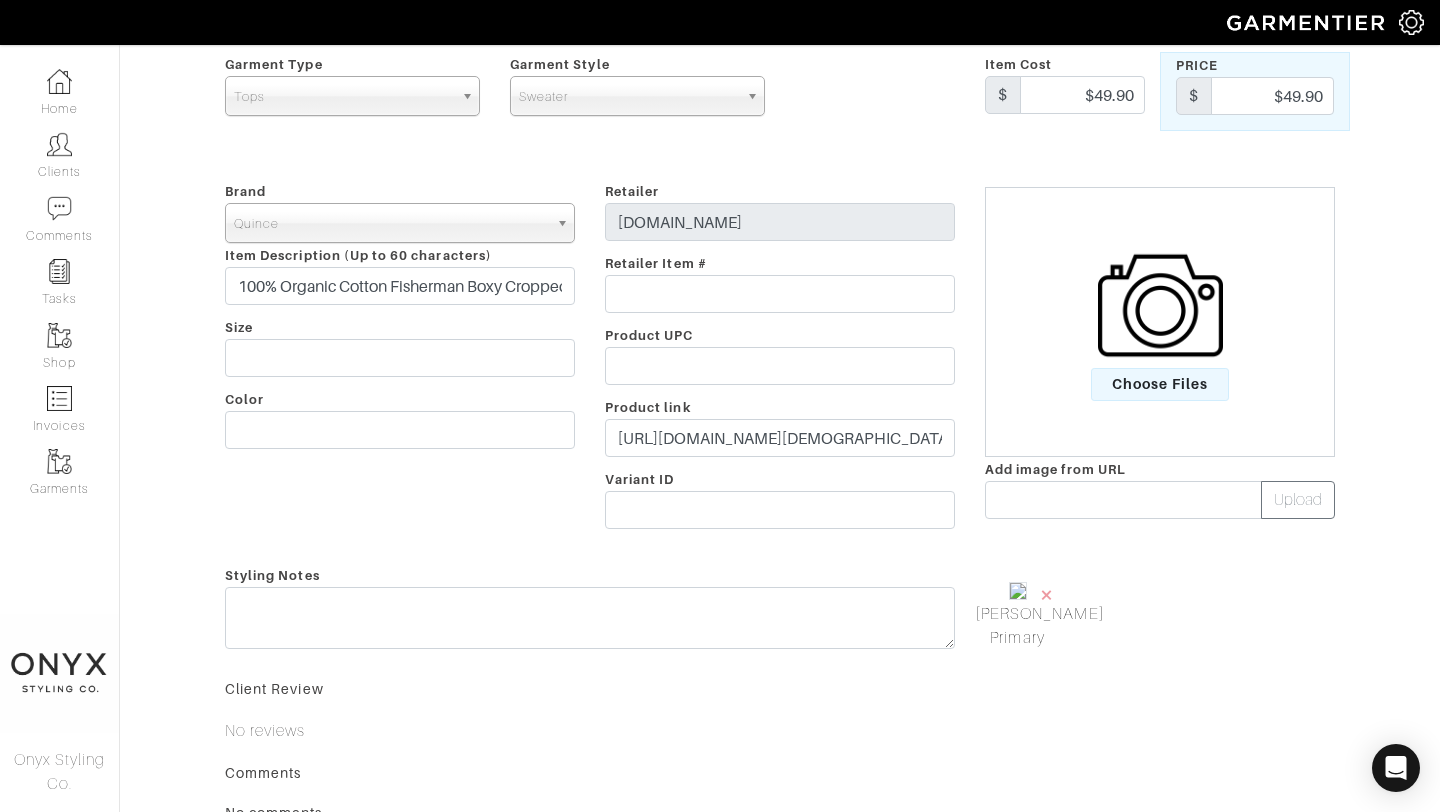 scroll, scrollTop: 185, scrollLeft: 0, axis: vertical 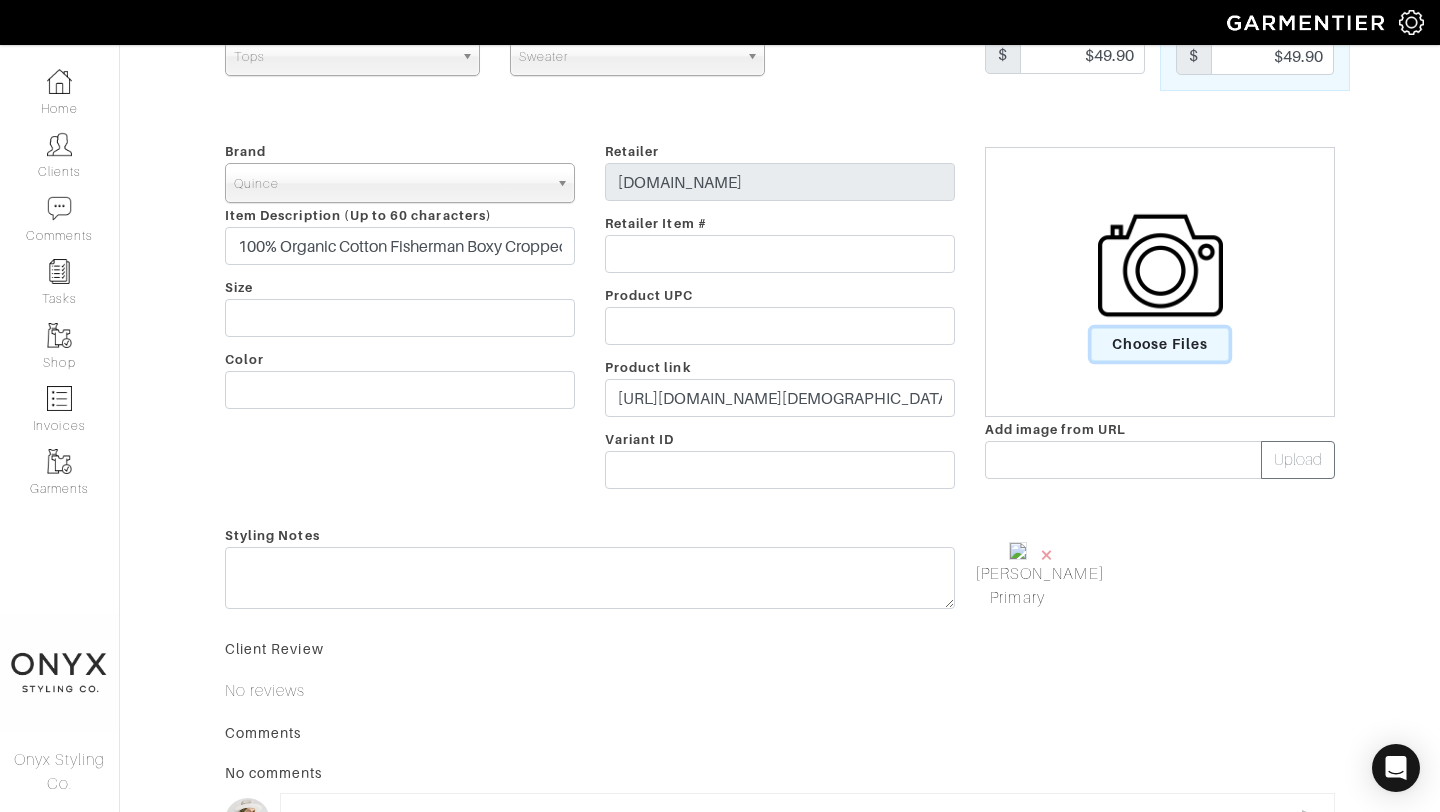 click on "Choose Files" at bounding box center (1160, 344) 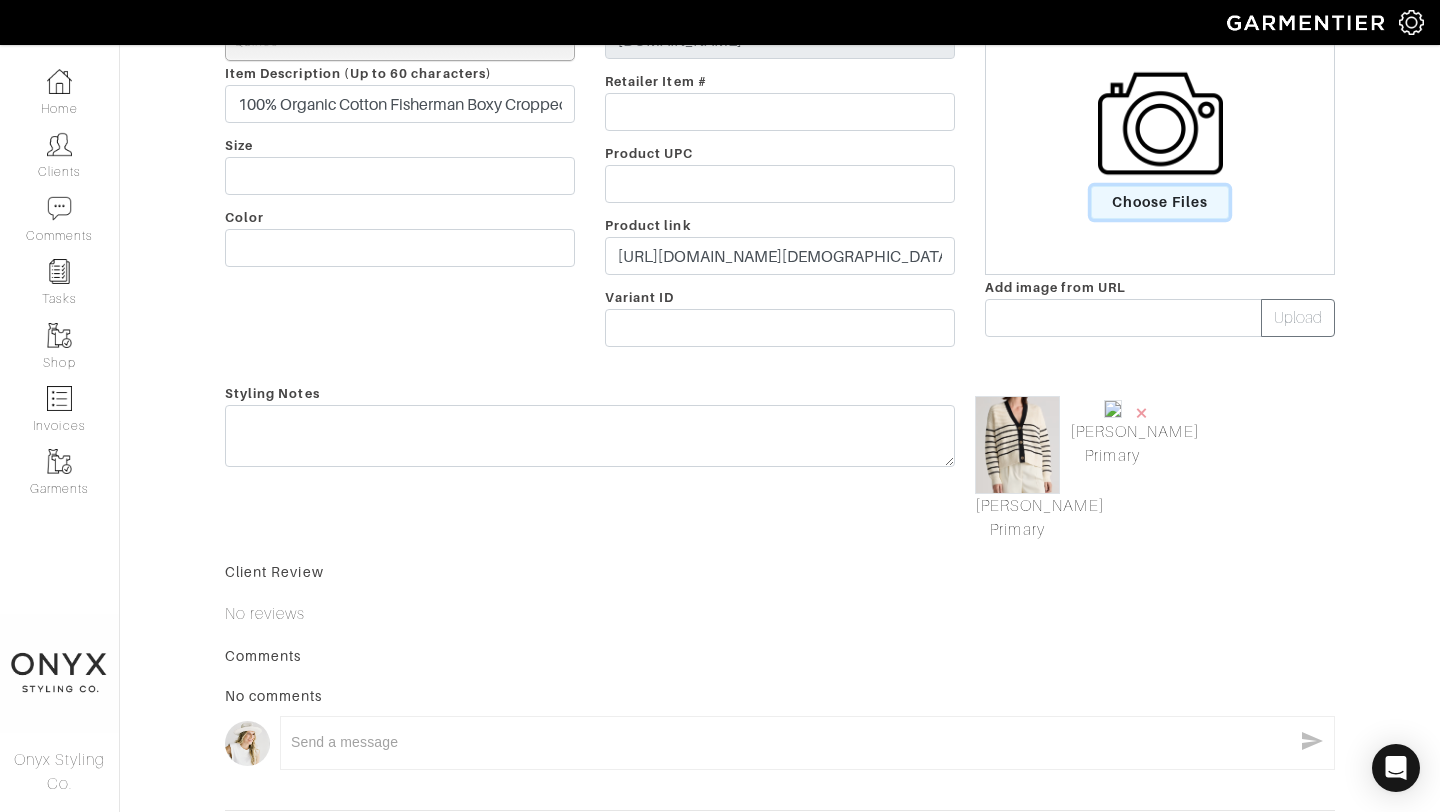 scroll, scrollTop: 345, scrollLeft: 0, axis: vertical 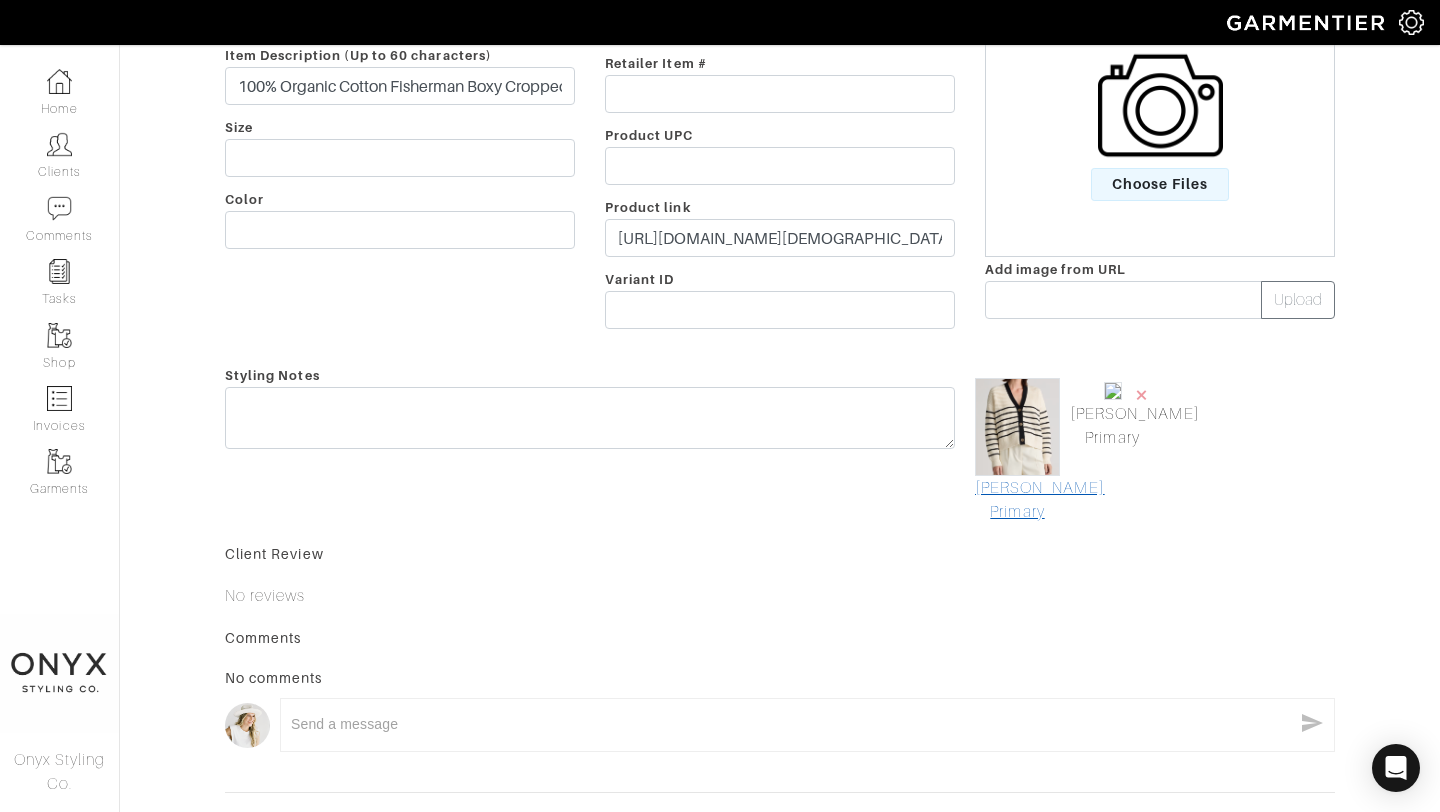 click on "[PERSON_NAME] Primary" at bounding box center (1017, 500) 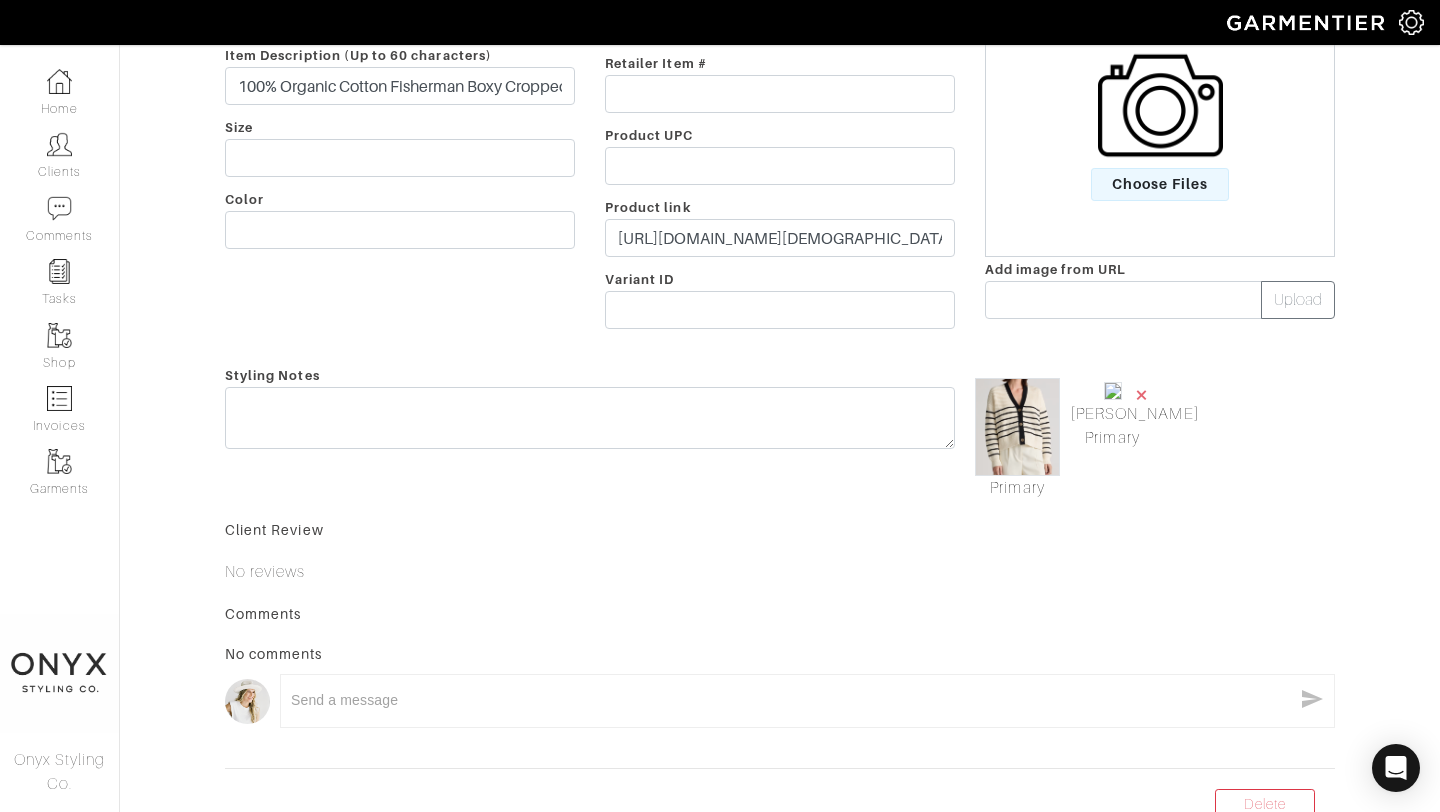 click on "×" at bounding box center [1142, 394] 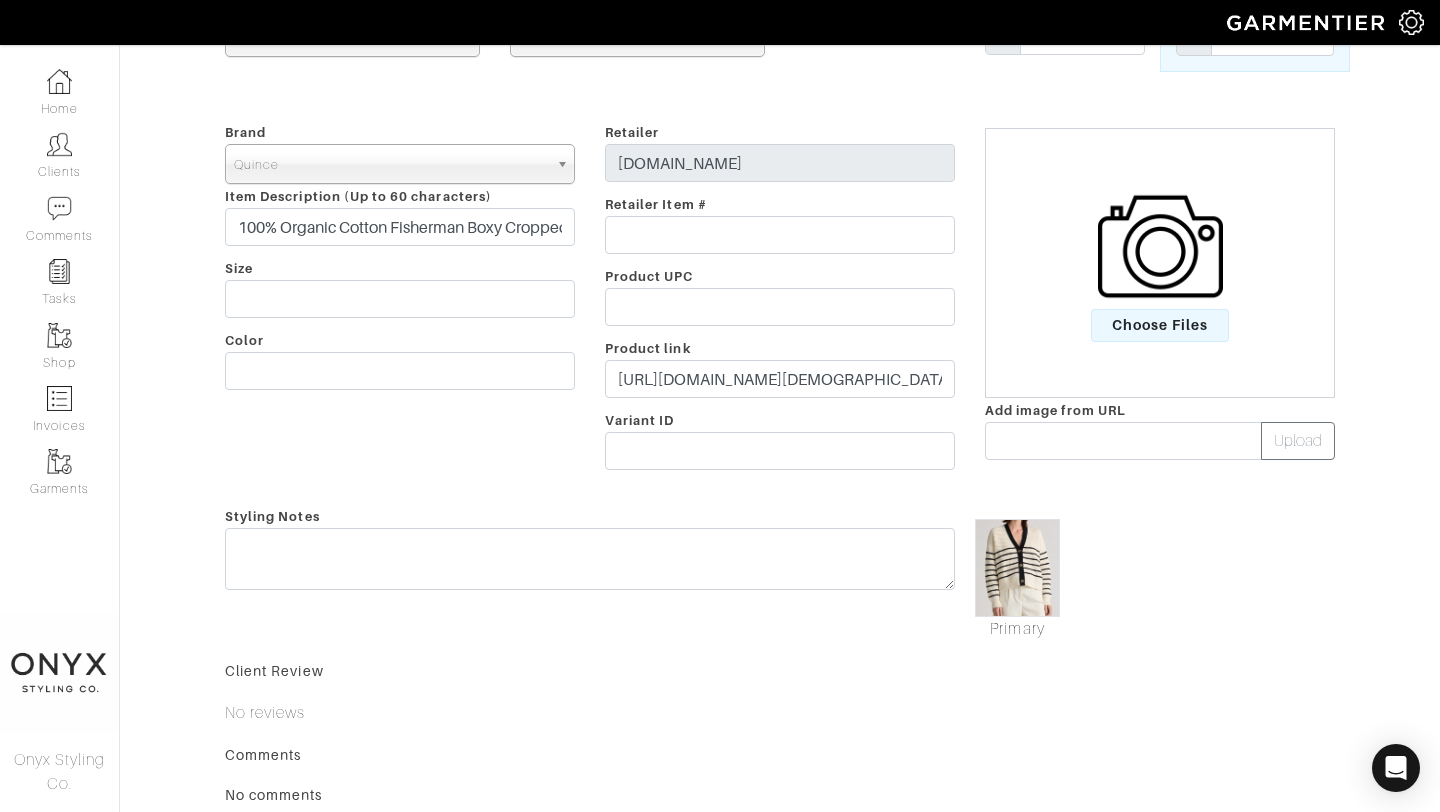 scroll, scrollTop: 0, scrollLeft: 0, axis: both 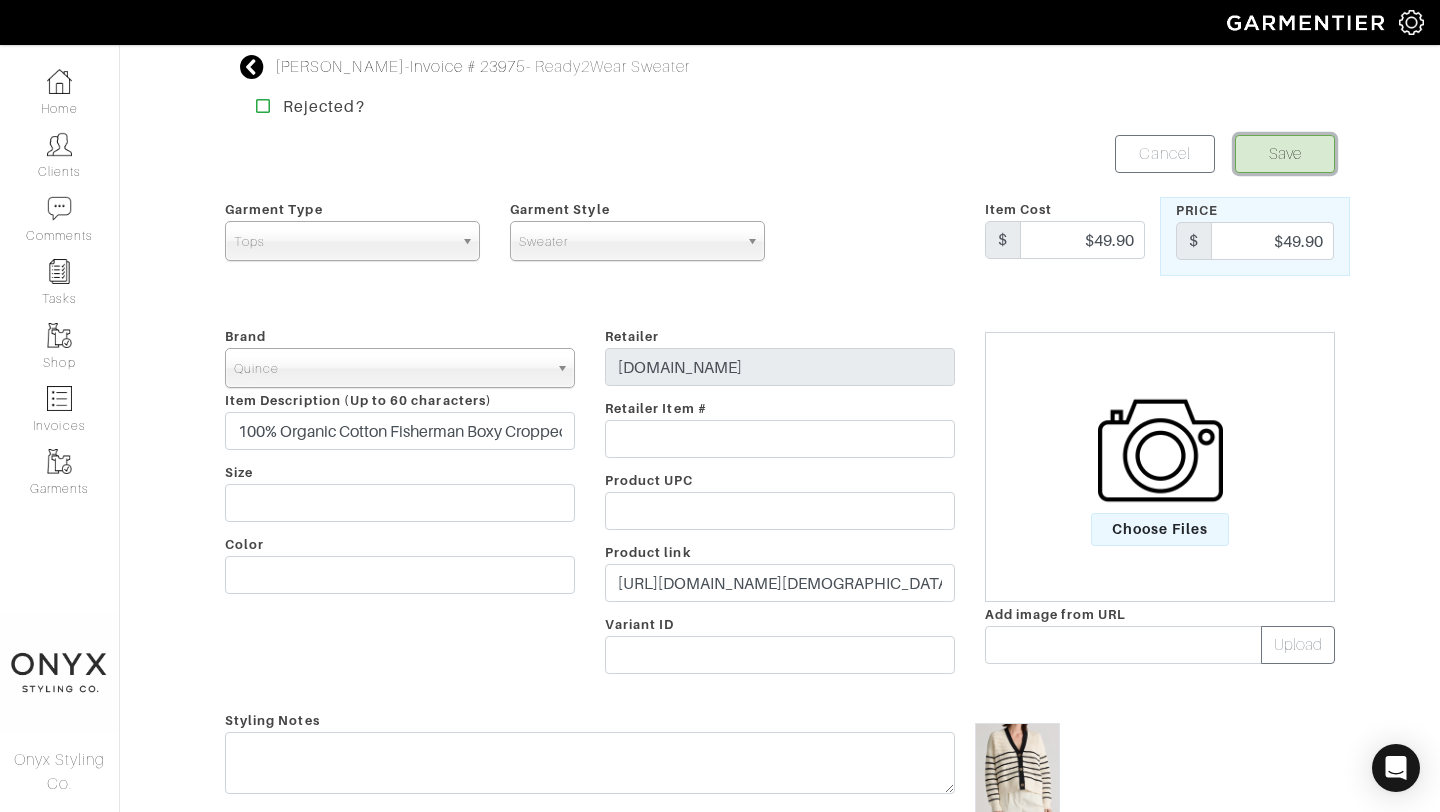 click on "Save" at bounding box center (1285, 154) 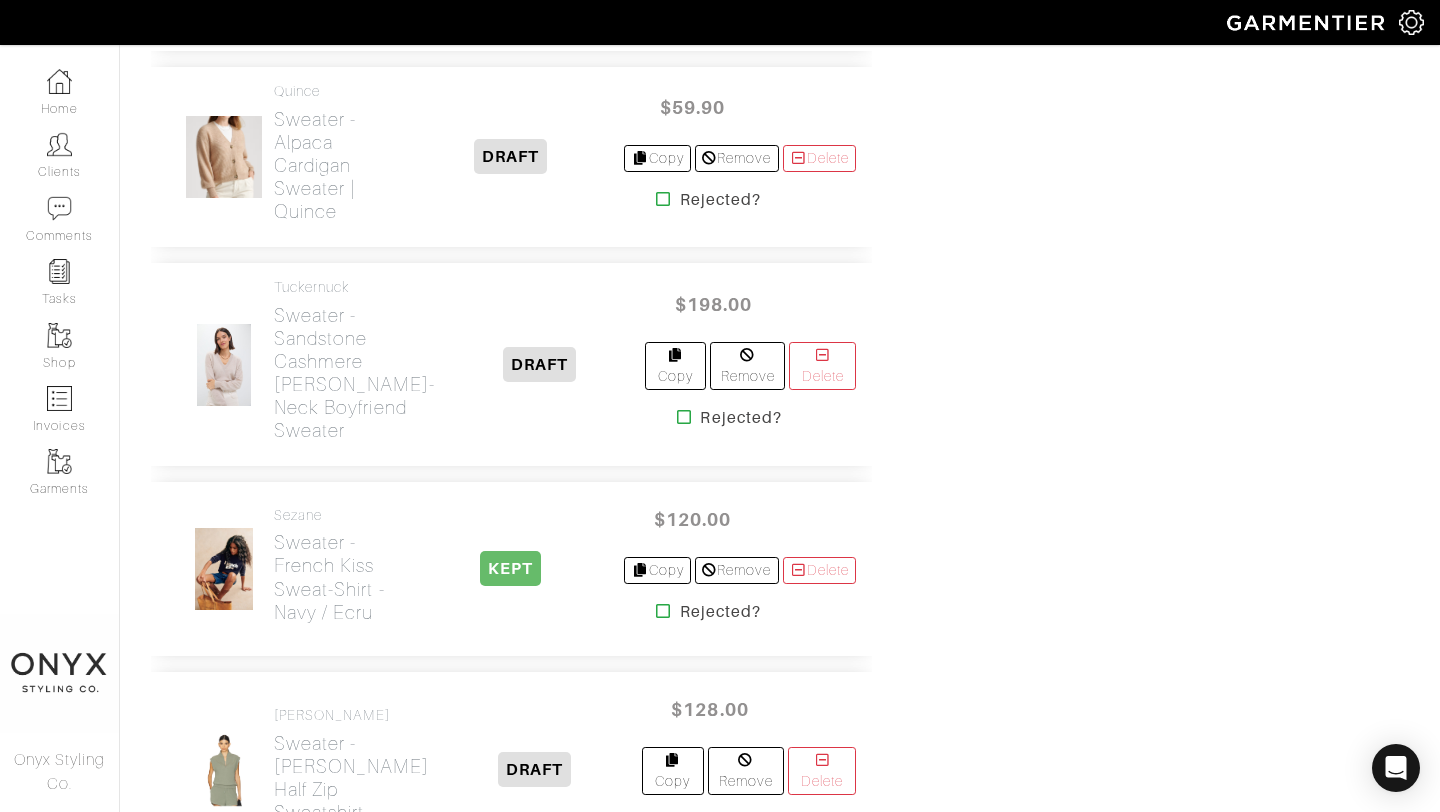 scroll, scrollTop: 3675, scrollLeft: 0, axis: vertical 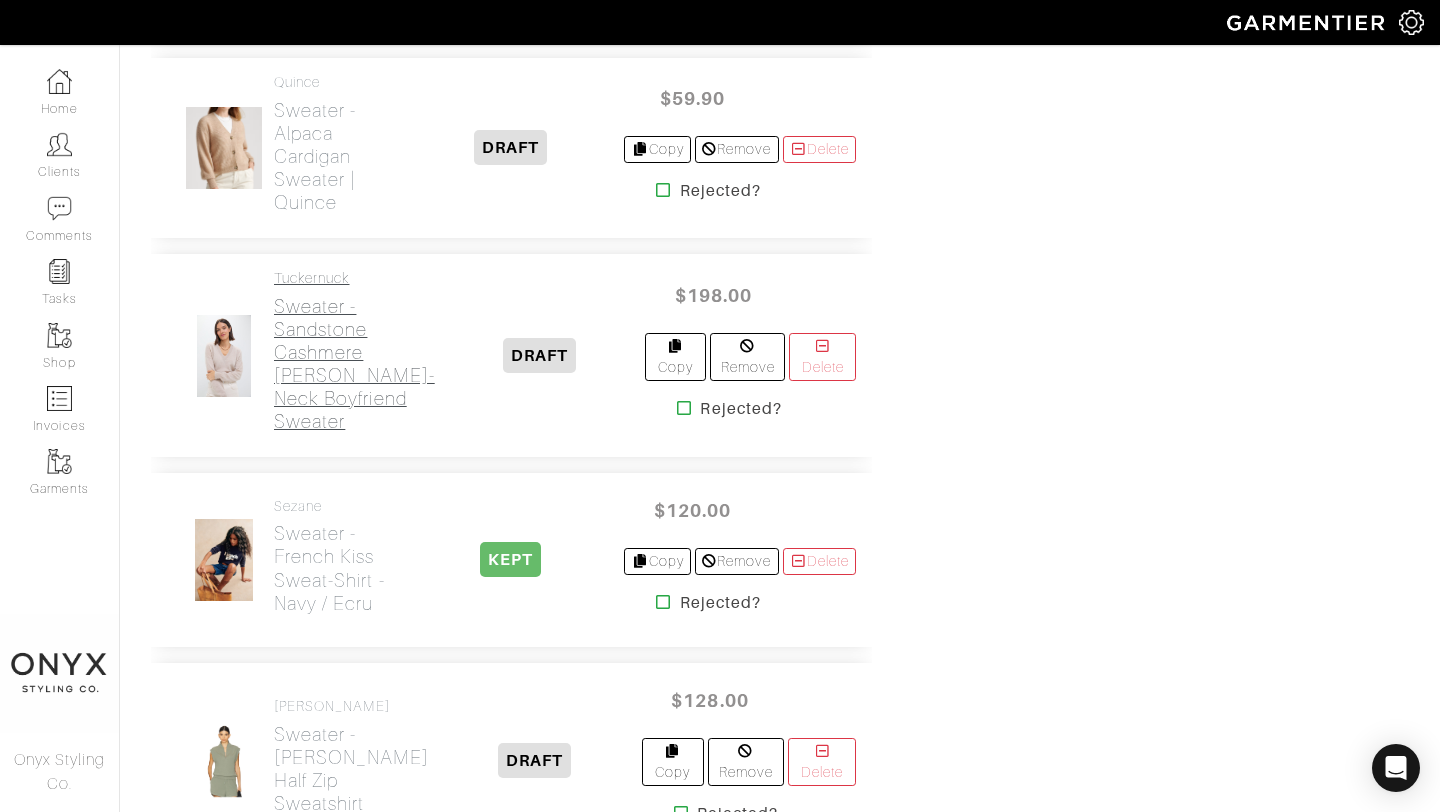 click on "Sweater -
Sandstone Cashmere Emma V-Neck Boyfriend Sweater" at bounding box center [354, 364] 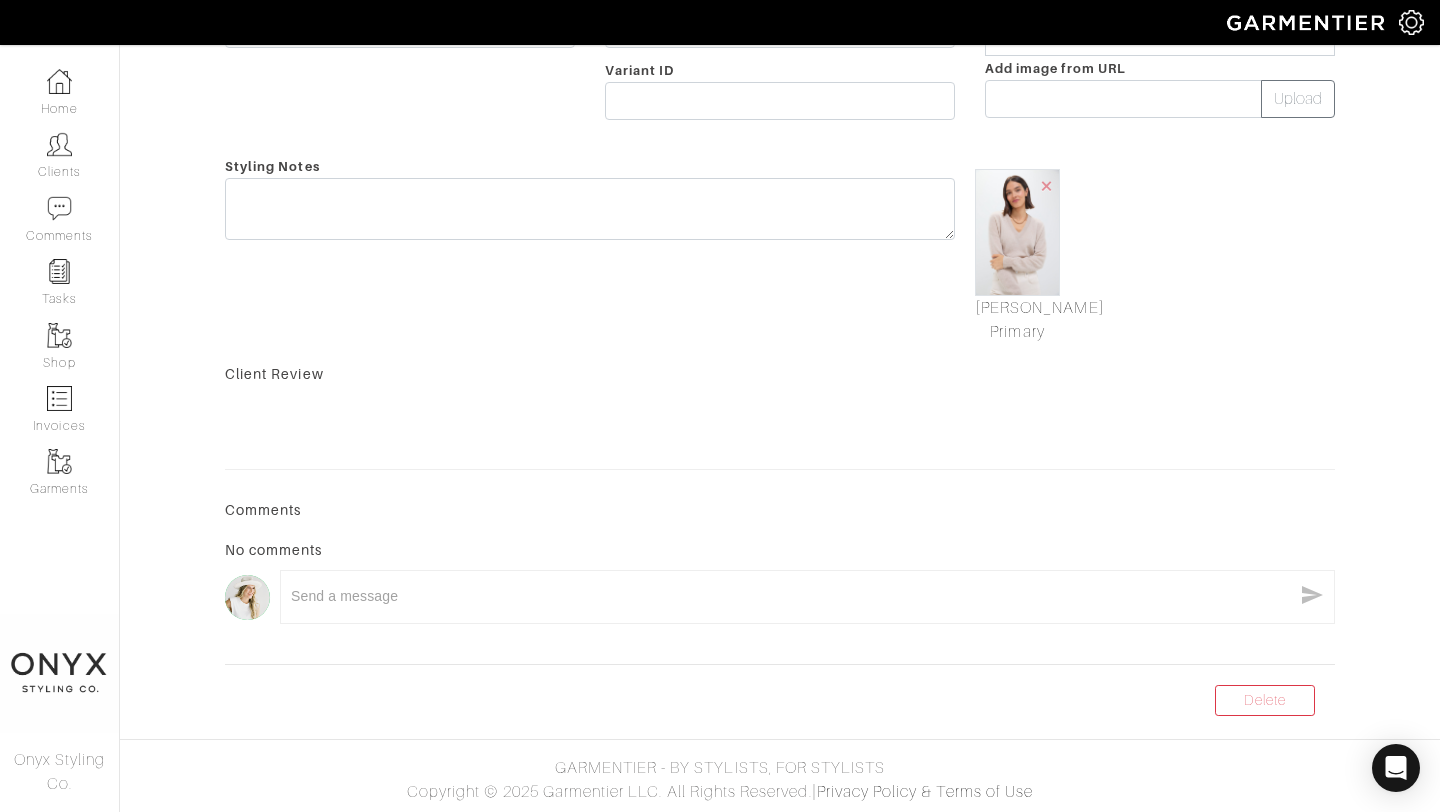 scroll, scrollTop: 0, scrollLeft: 0, axis: both 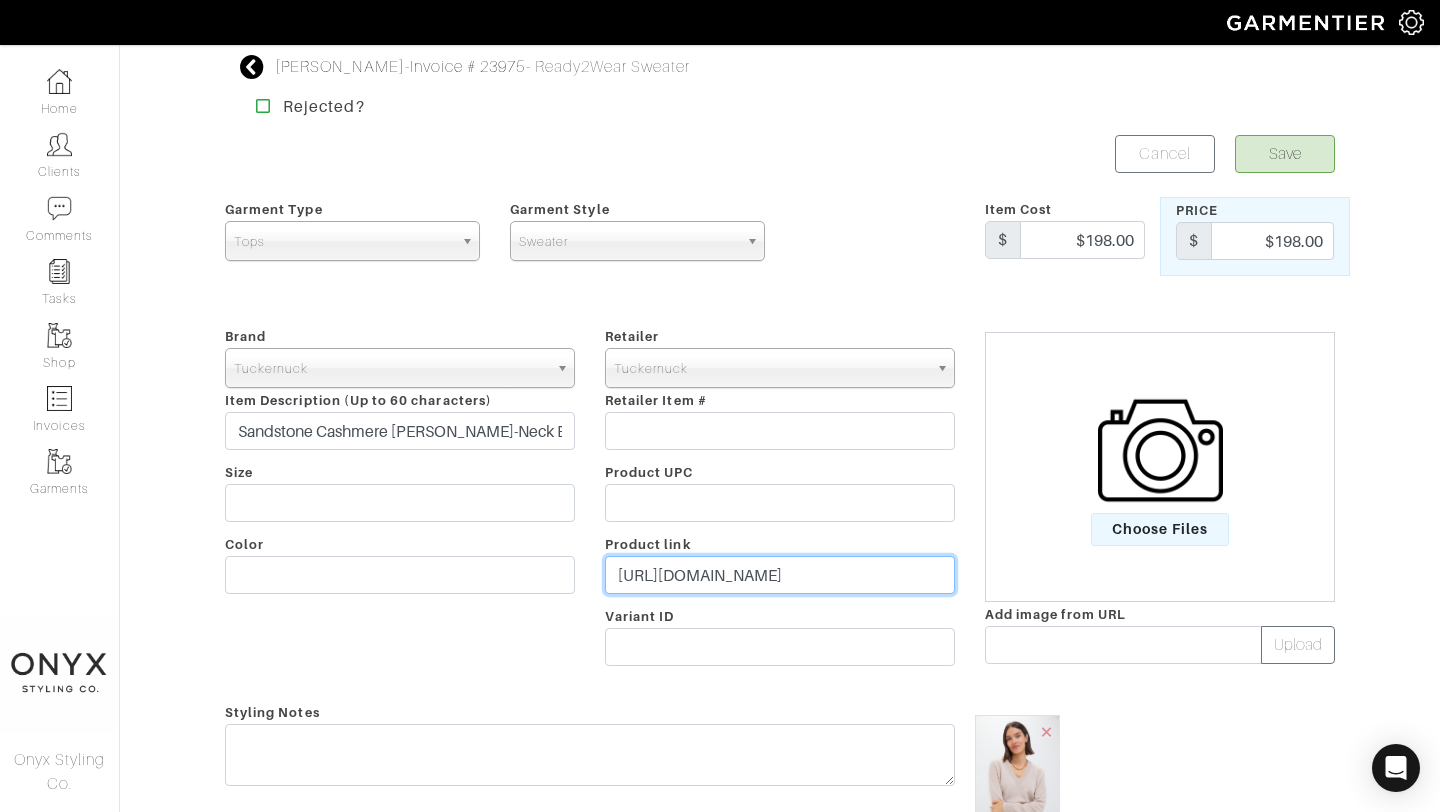click on "https://tnuck.com/products/sandstone-cashmere-emma-v-neck-boyfriend-sweater" at bounding box center [780, 575] 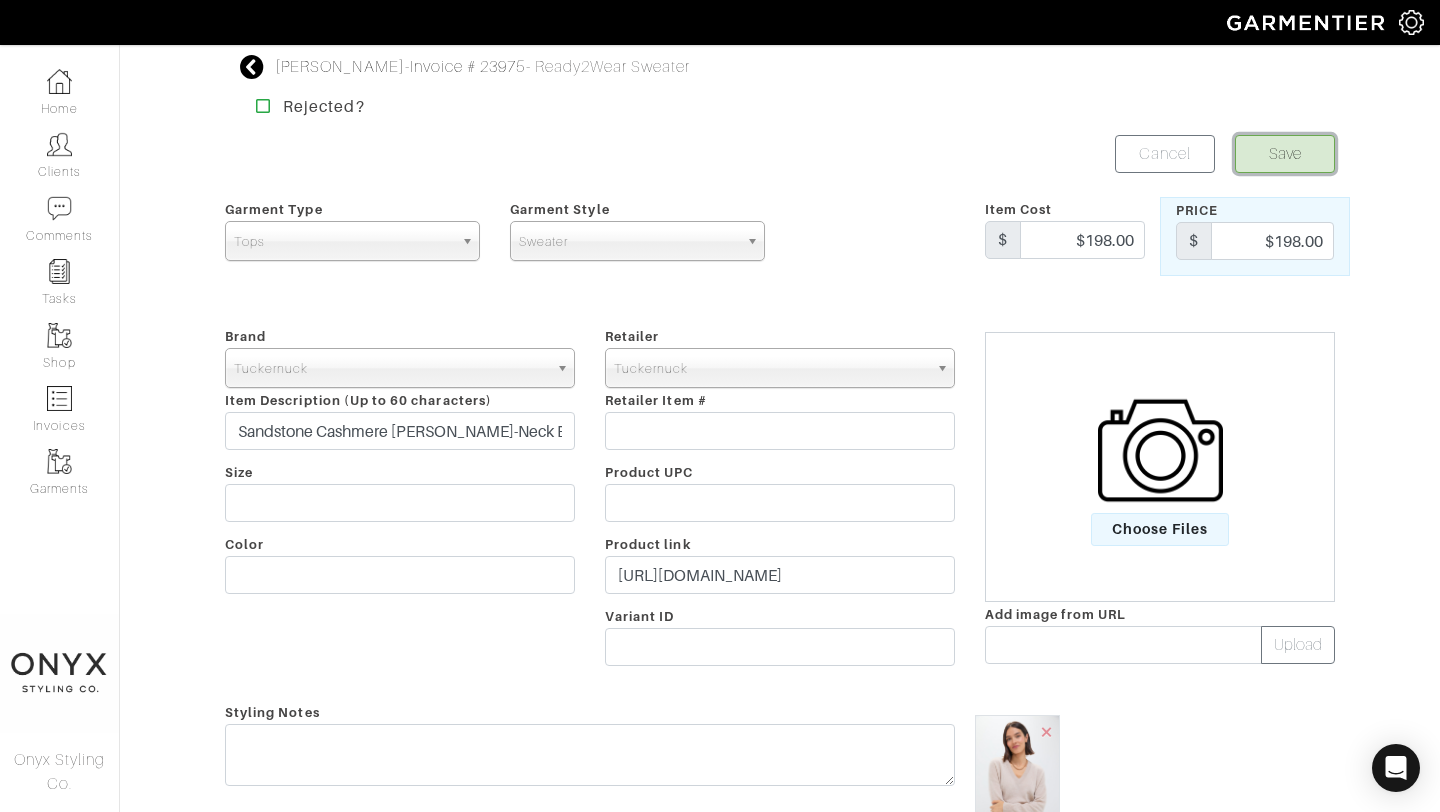 click on "Save" at bounding box center (1285, 154) 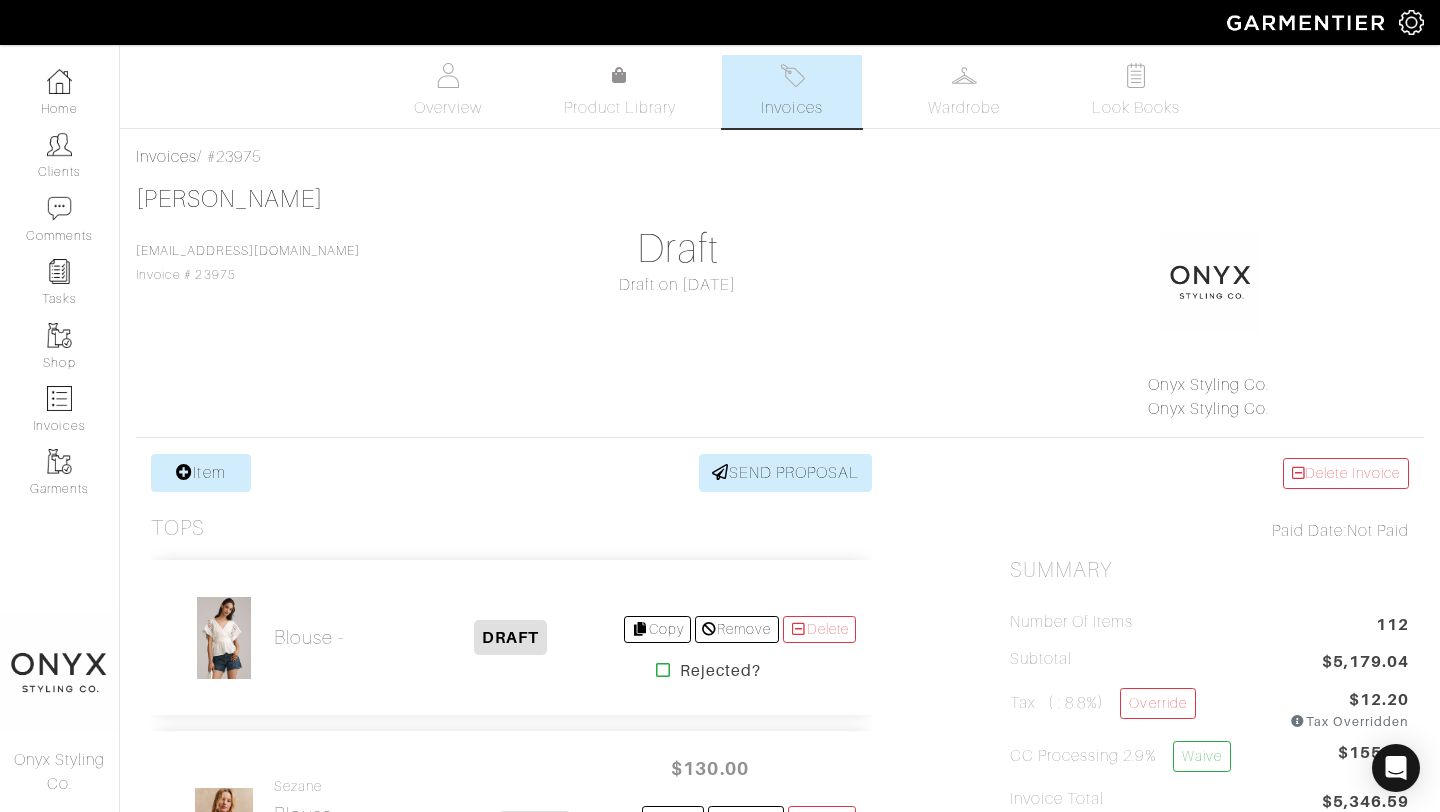 scroll, scrollTop: 0, scrollLeft: 0, axis: both 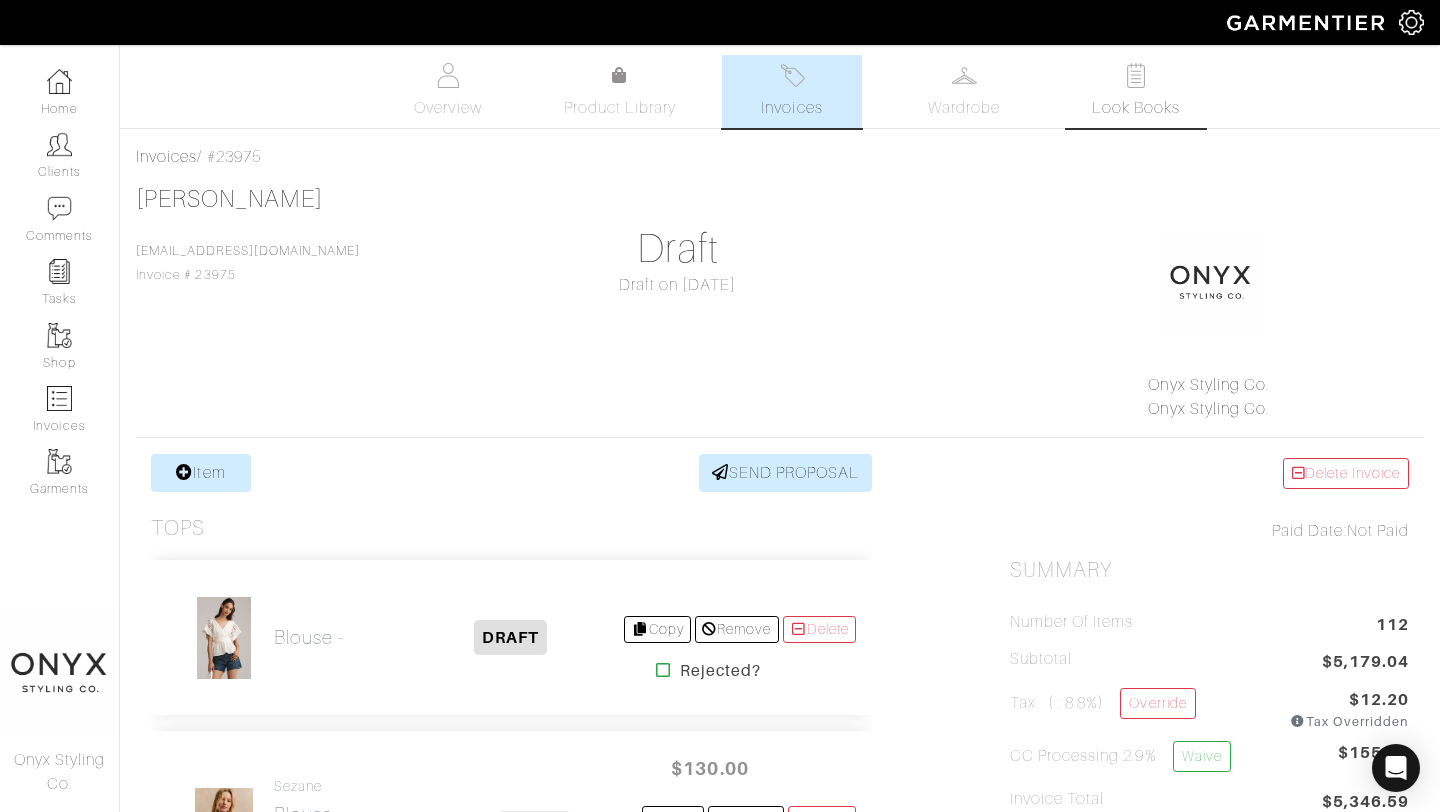 click on "Look Books" at bounding box center [1136, 108] 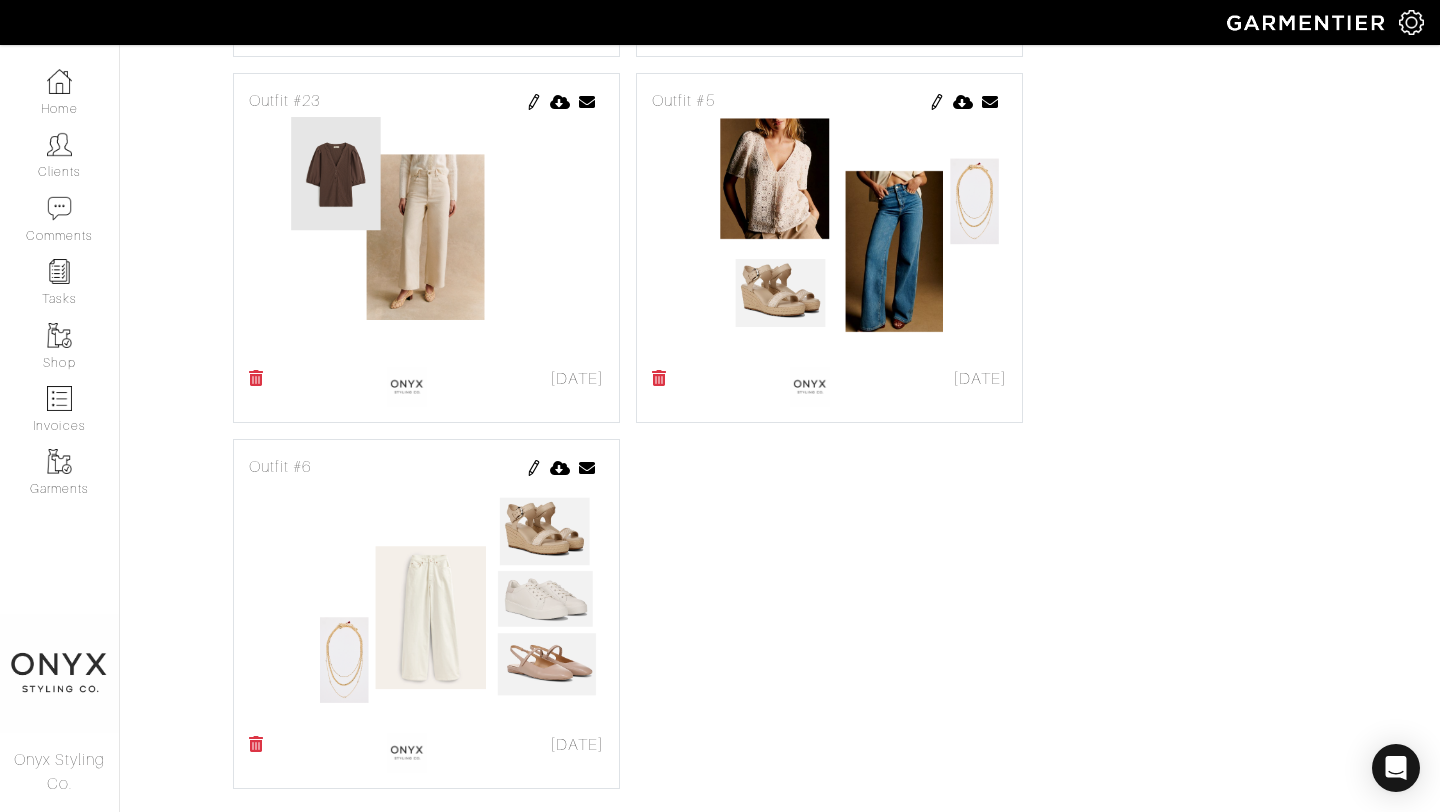 scroll, scrollTop: 4637, scrollLeft: 0, axis: vertical 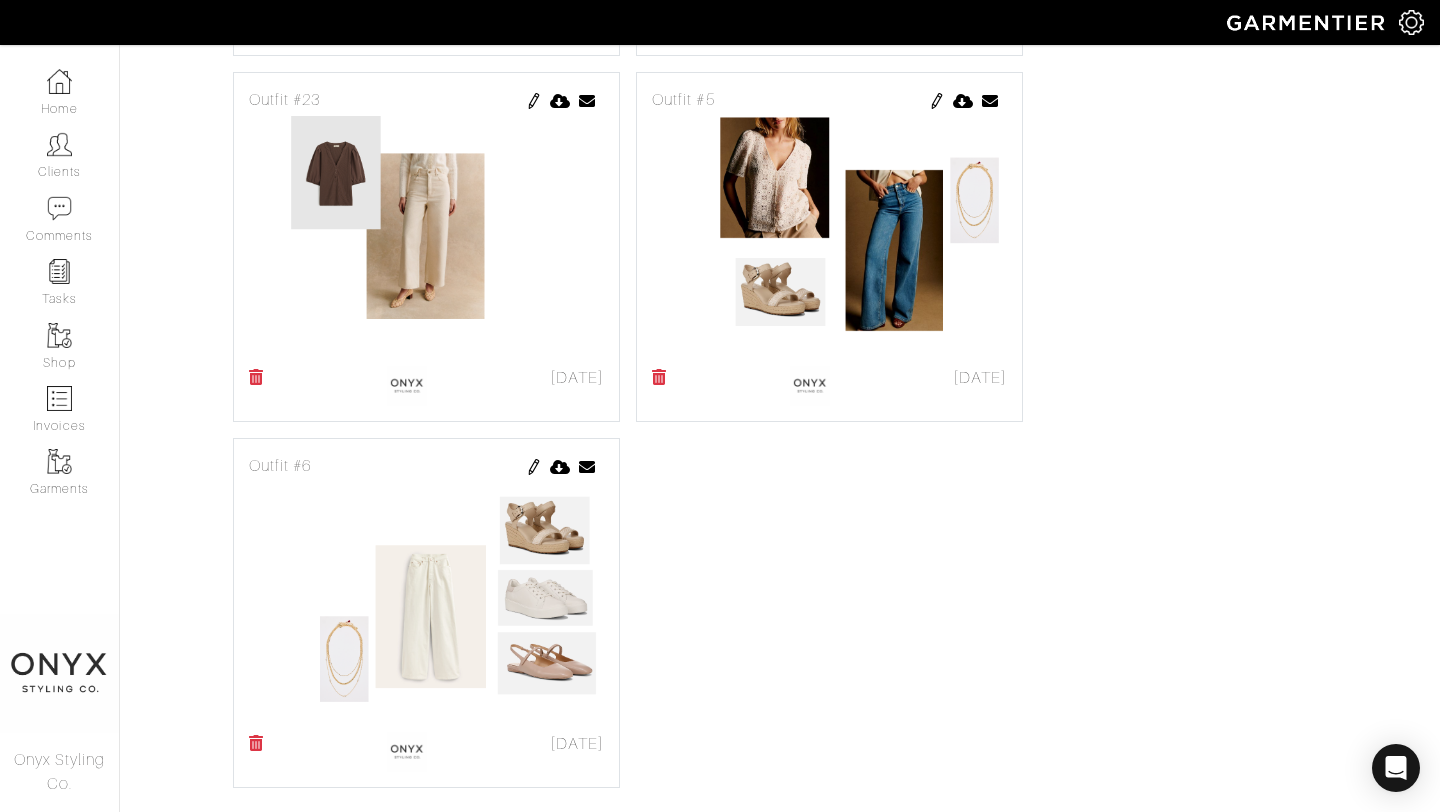 click at bounding box center (534, 467) 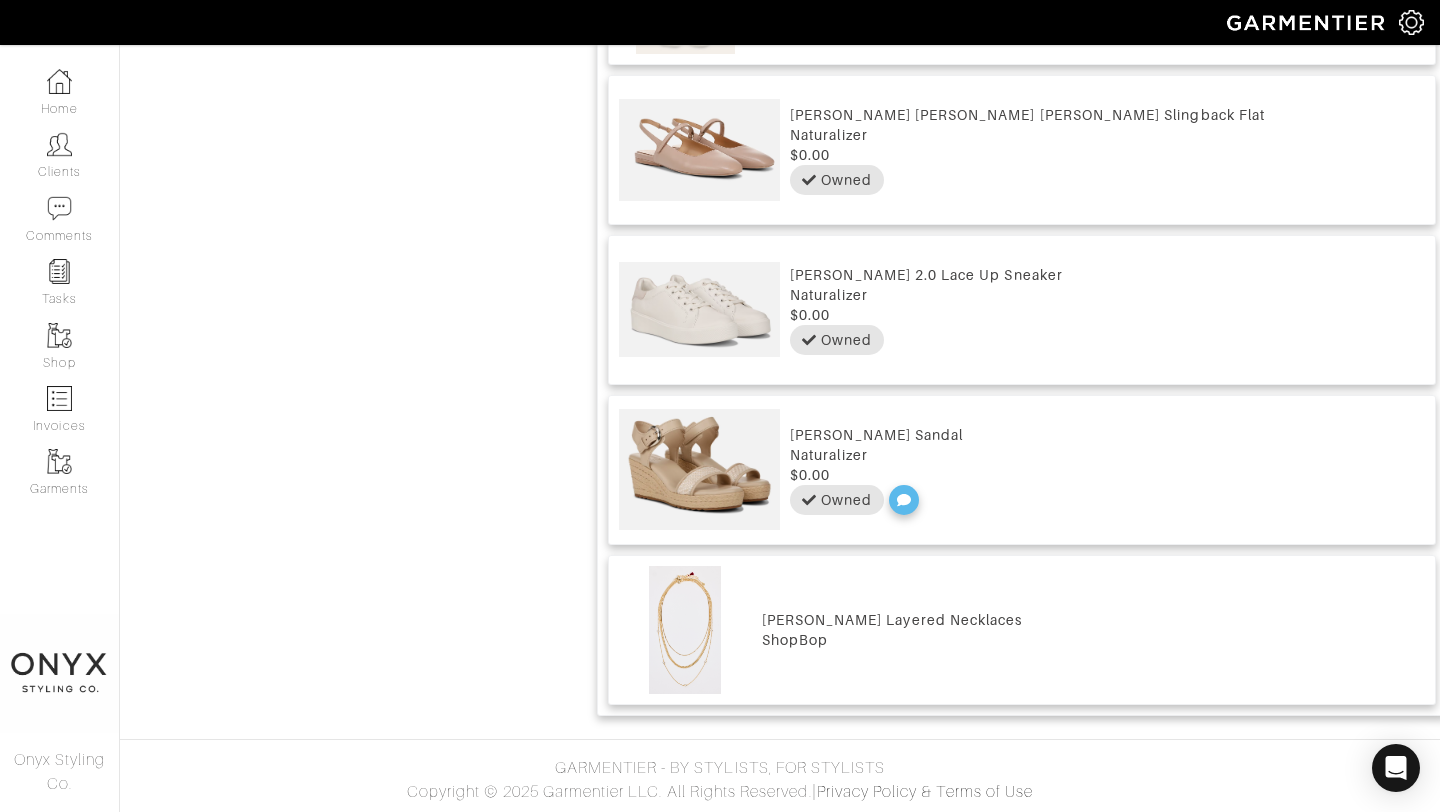 scroll, scrollTop: 0, scrollLeft: 0, axis: both 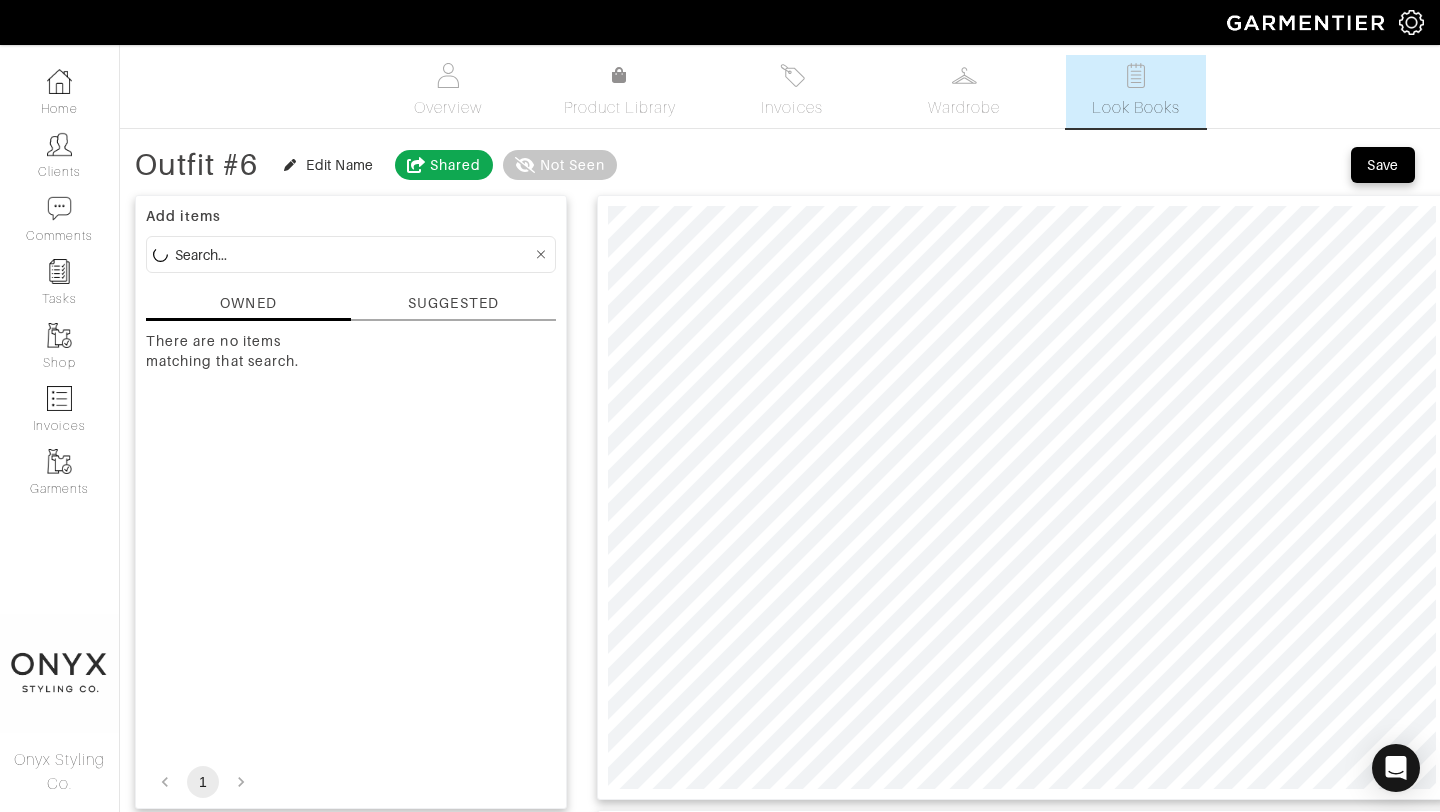click on "SUGGESTED" at bounding box center (453, 303) 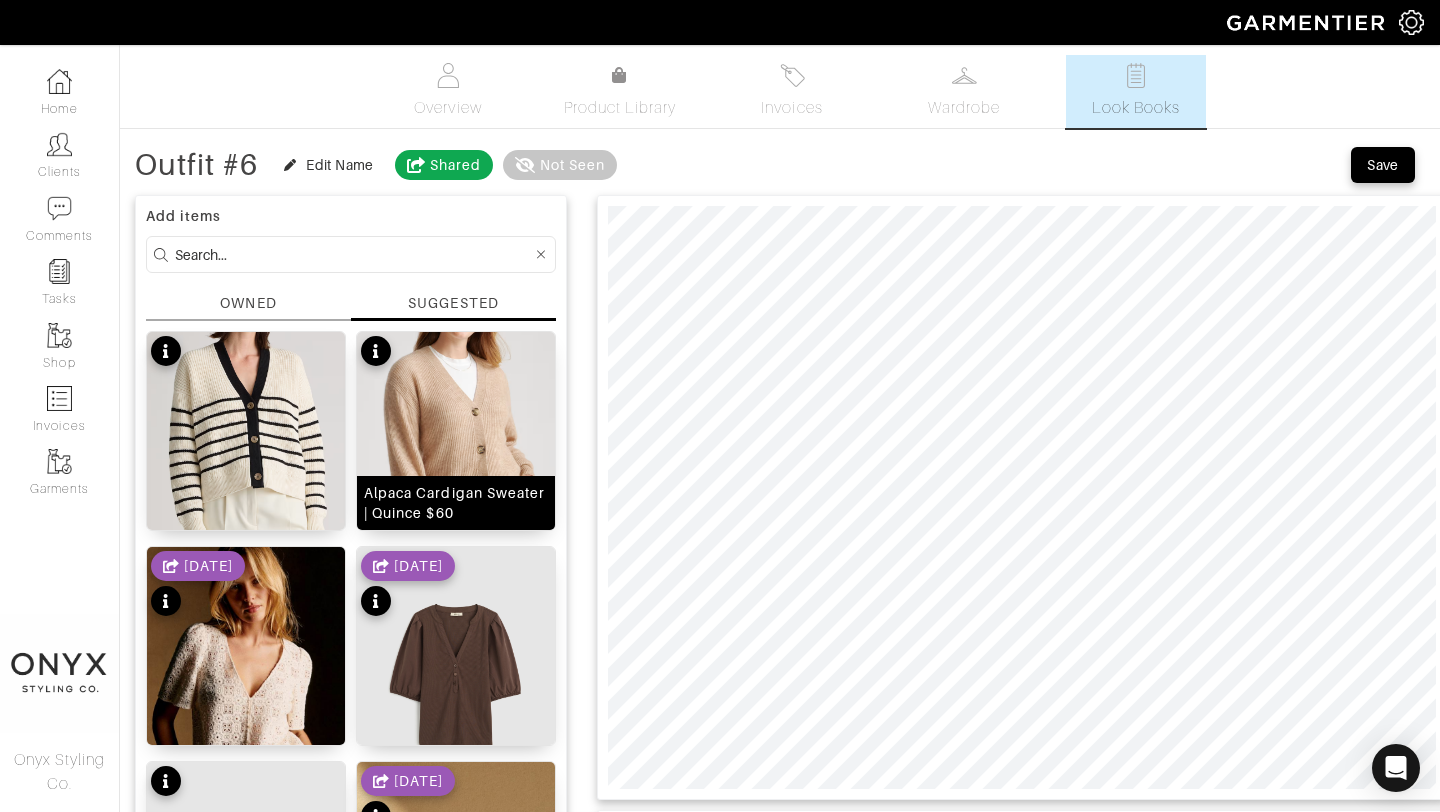 click at bounding box center (456, 438) 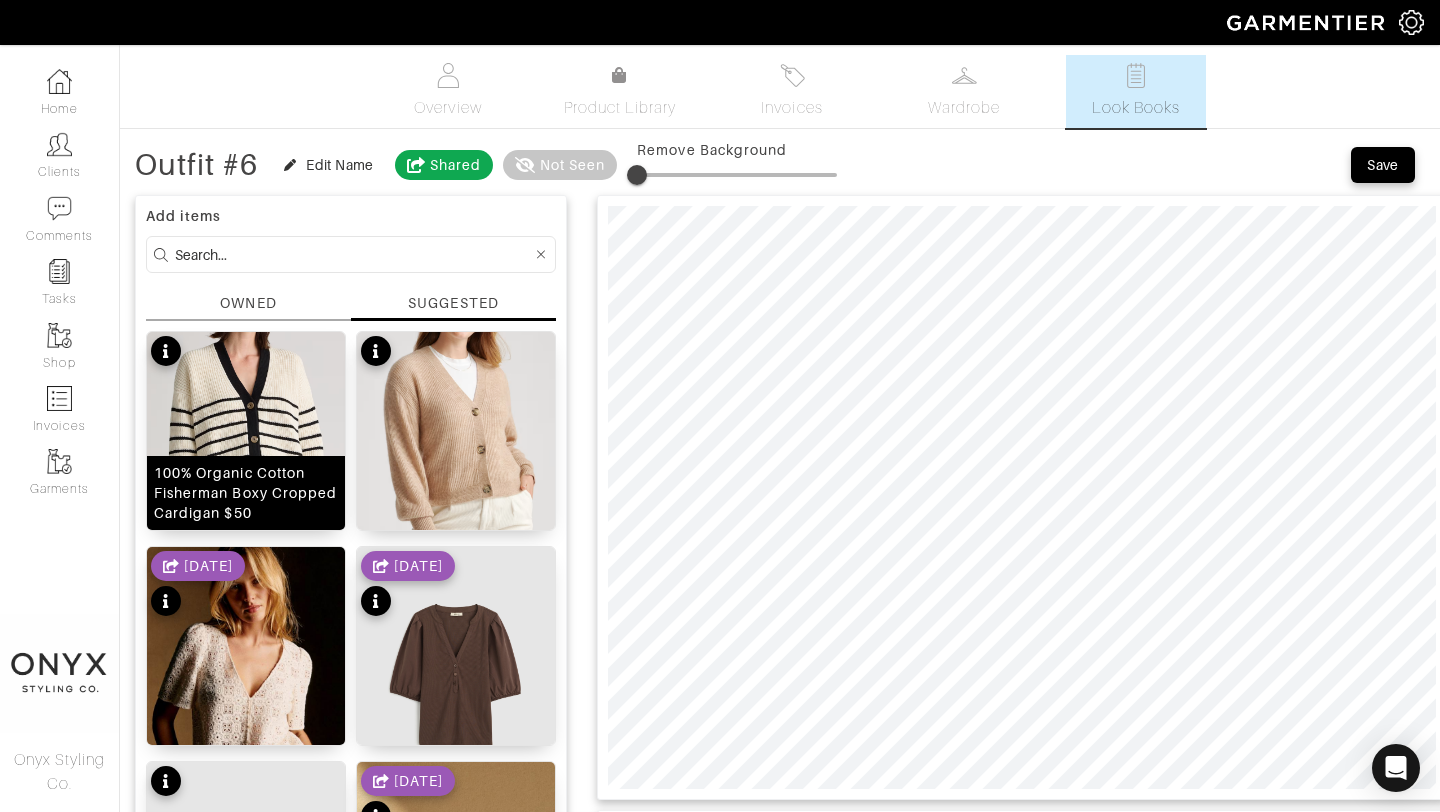 click at bounding box center [246, 446] 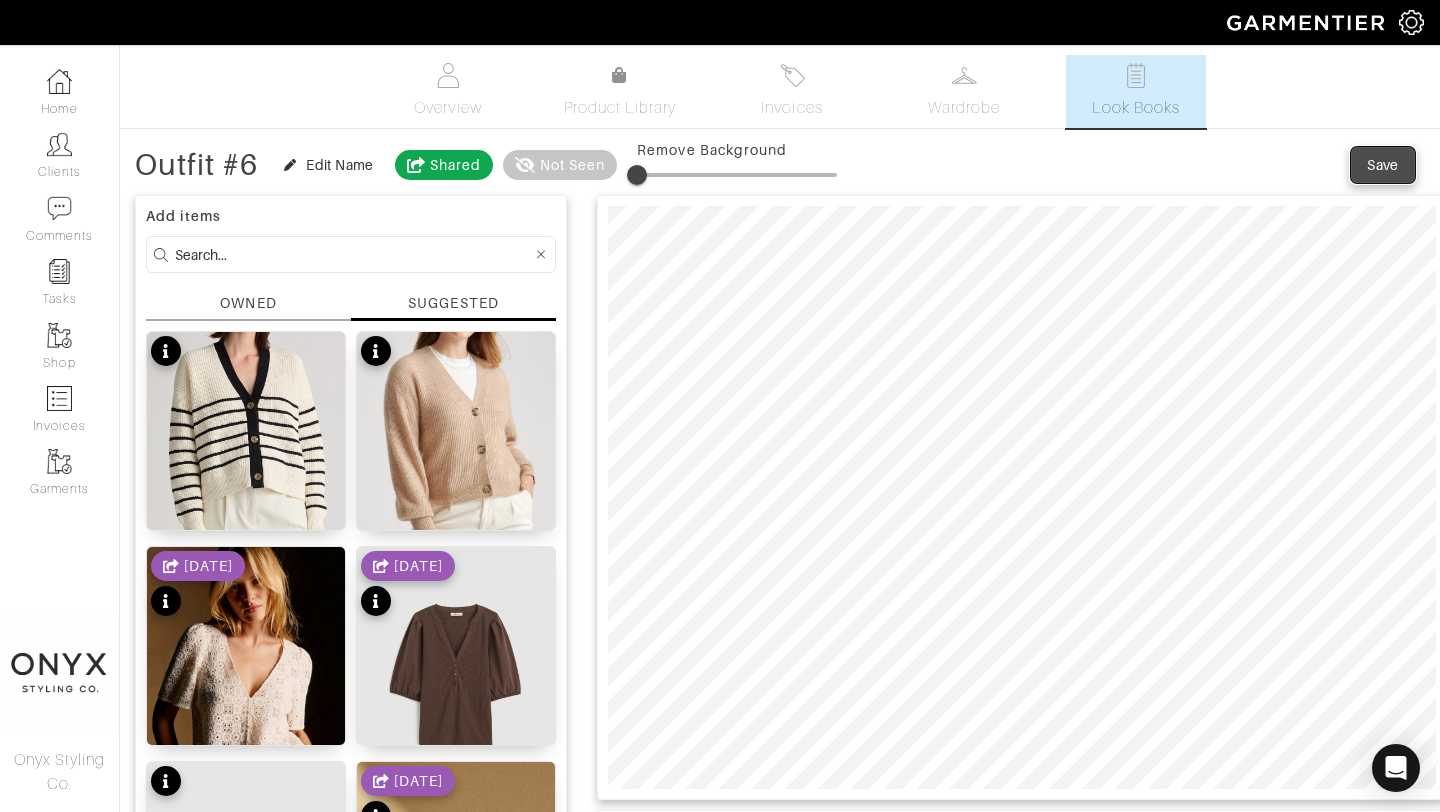 click on "Save" at bounding box center [1383, 165] 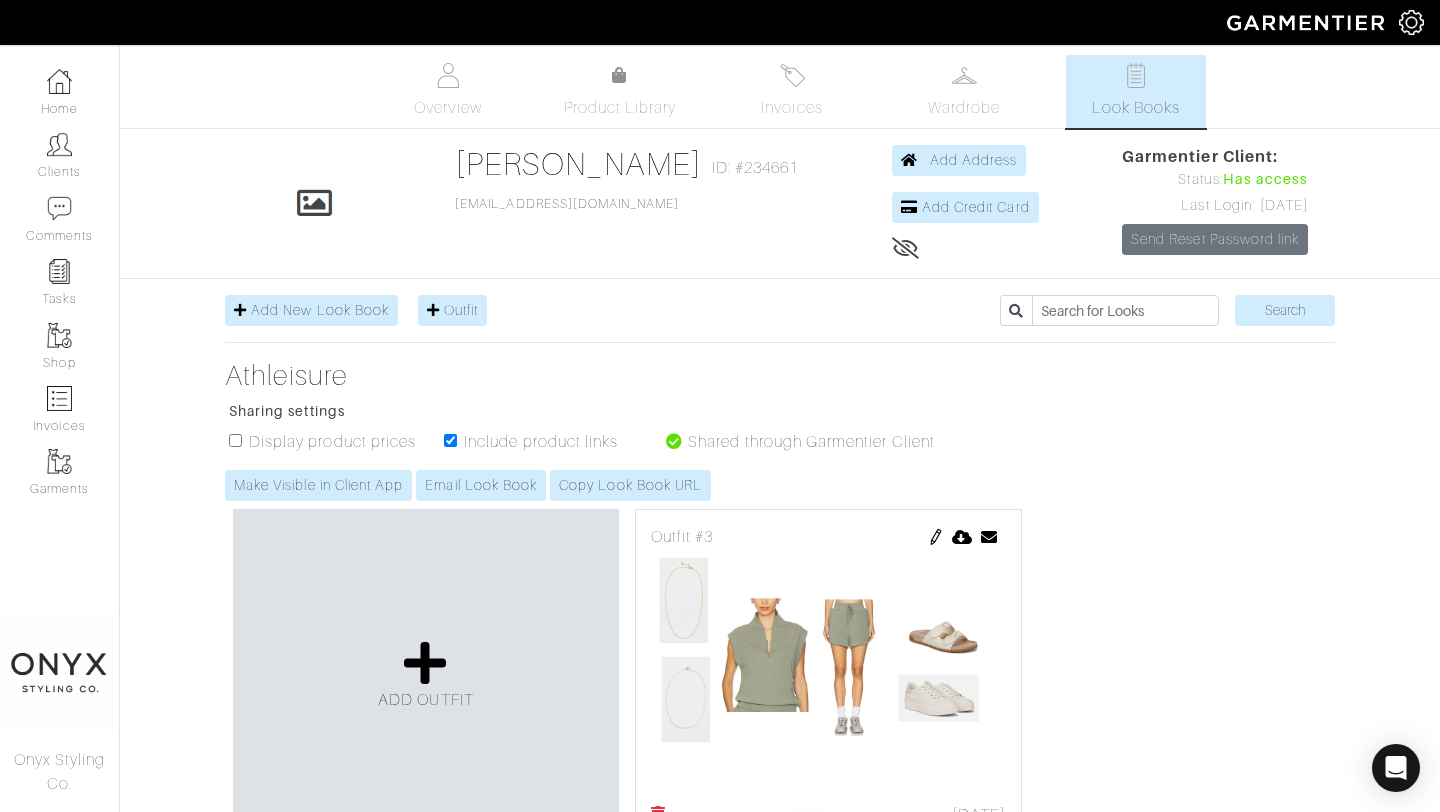 scroll, scrollTop: 0, scrollLeft: 0, axis: both 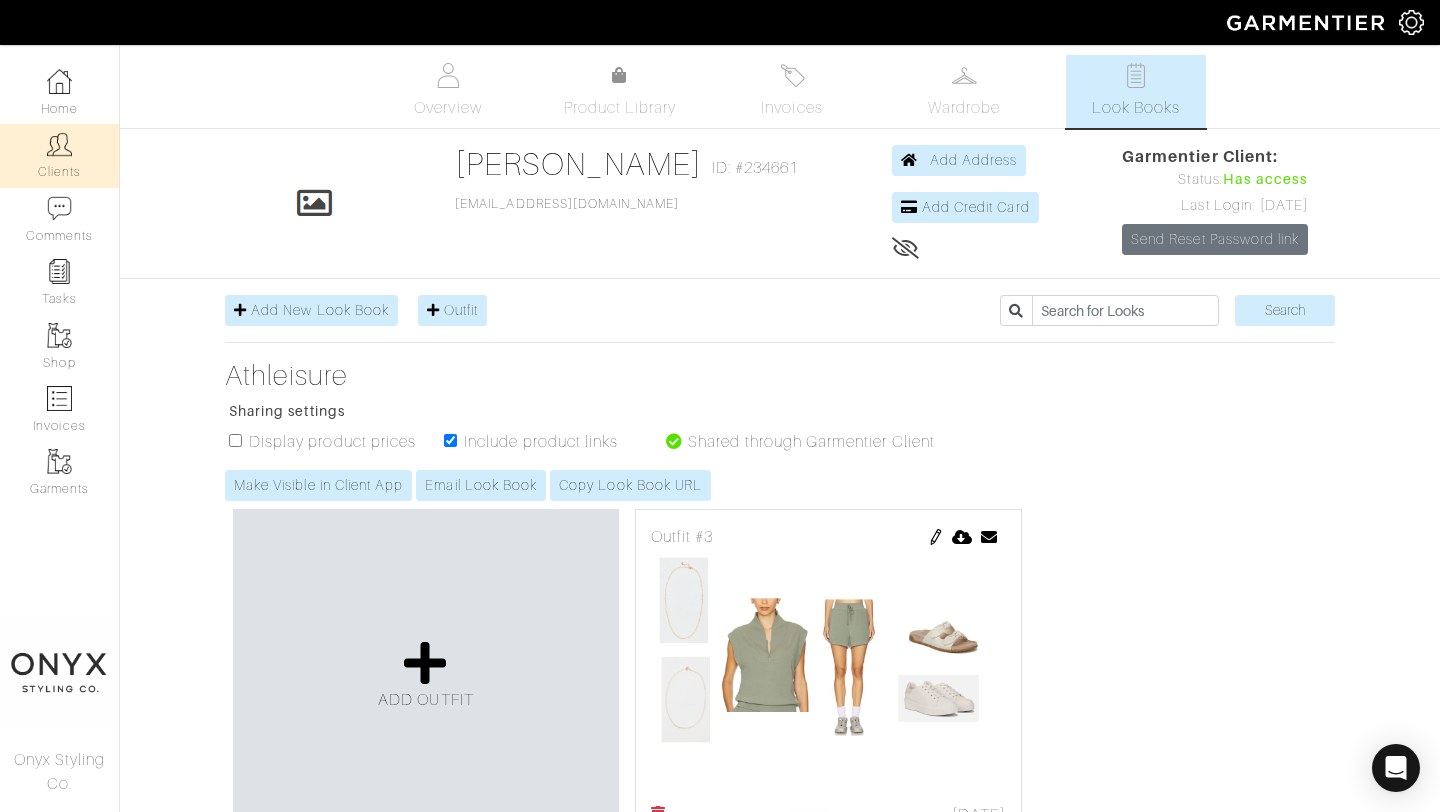 click on "Clients" at bounding box center (59, 155) 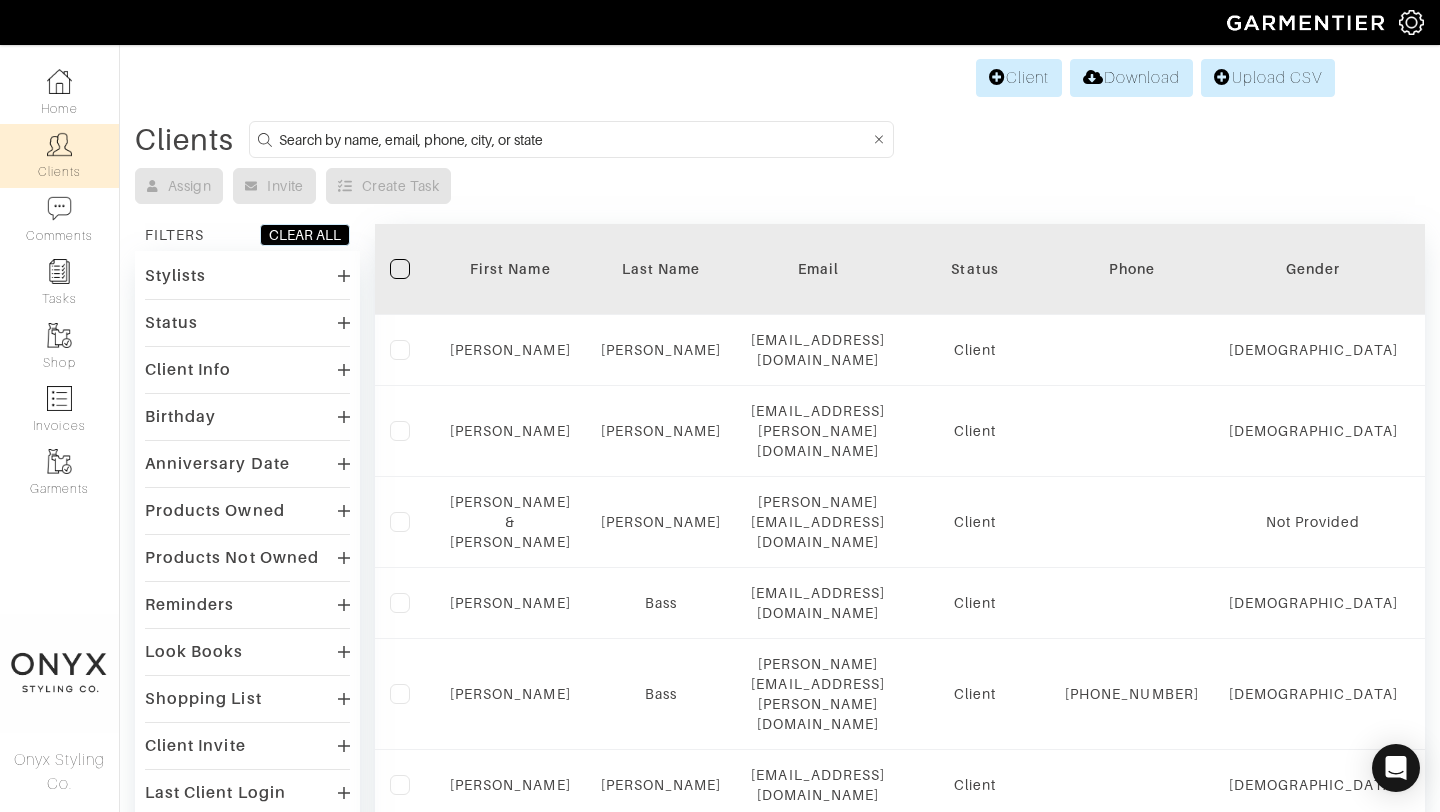 click at bounding box center (574, 139) 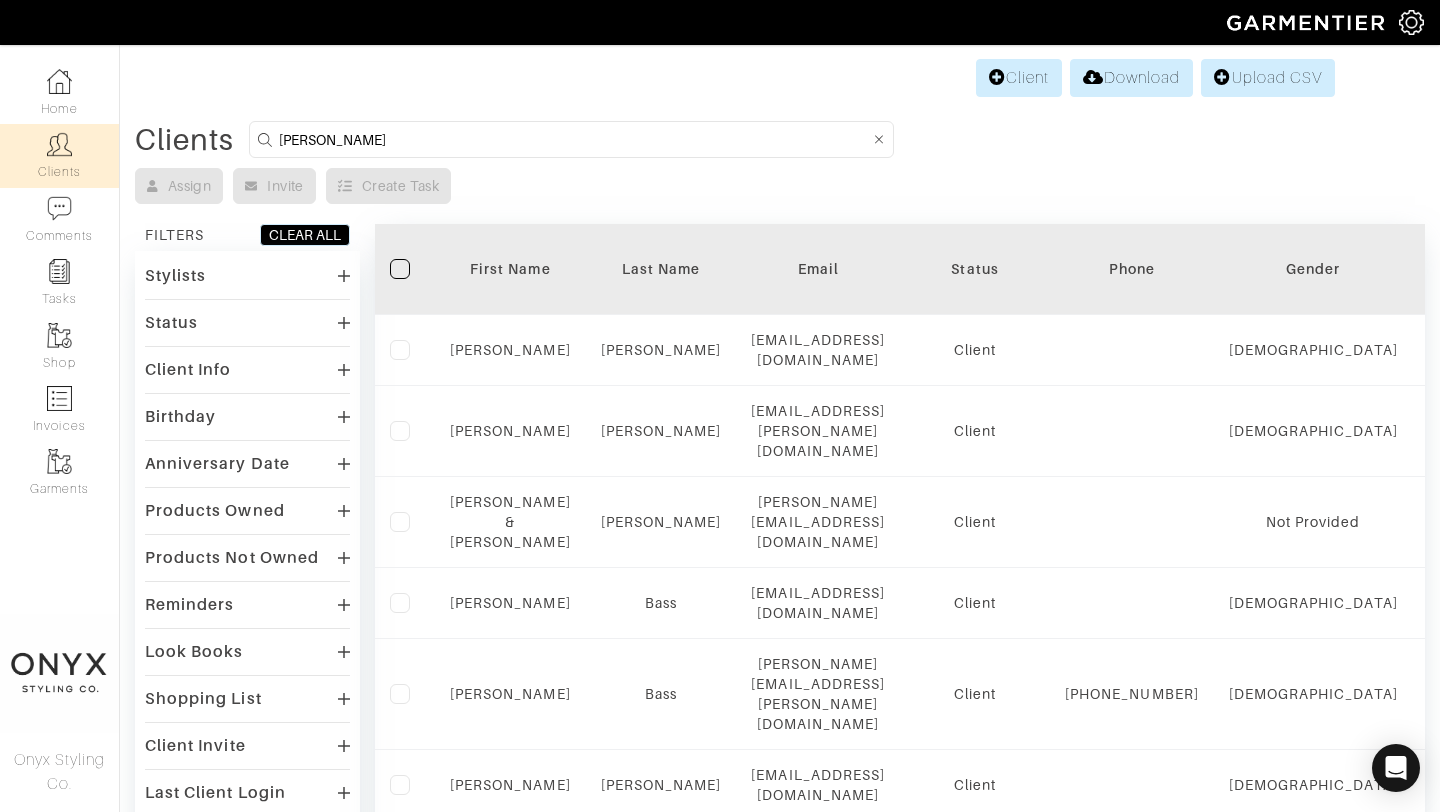 type on "[PERSON_NAME]" 